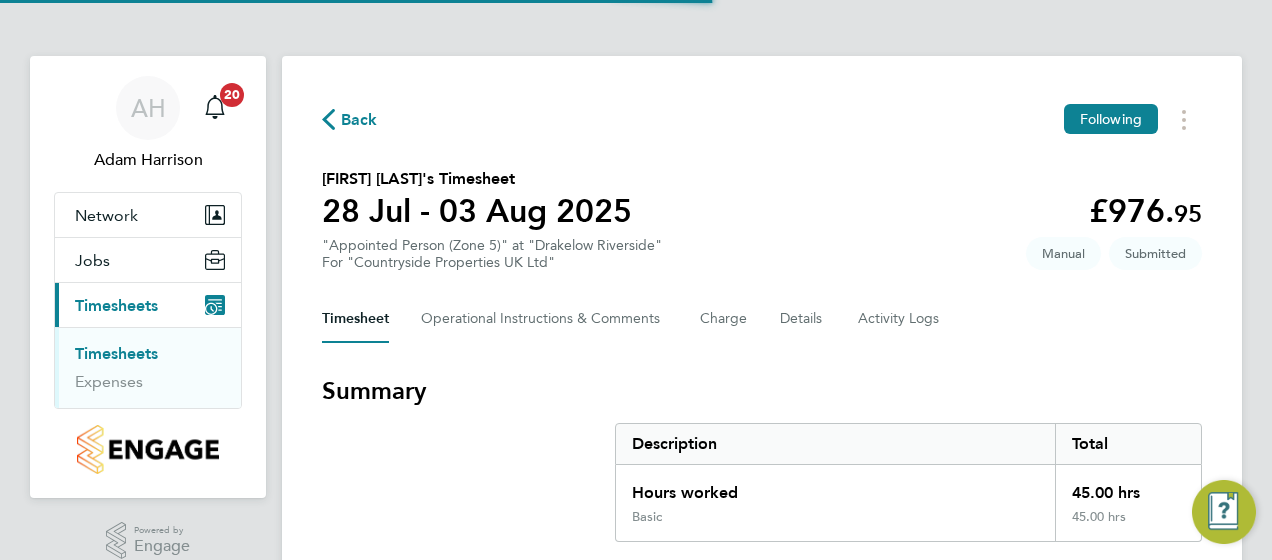 scroll, scrollTop: 0, scrollLeft: 0, axis: both 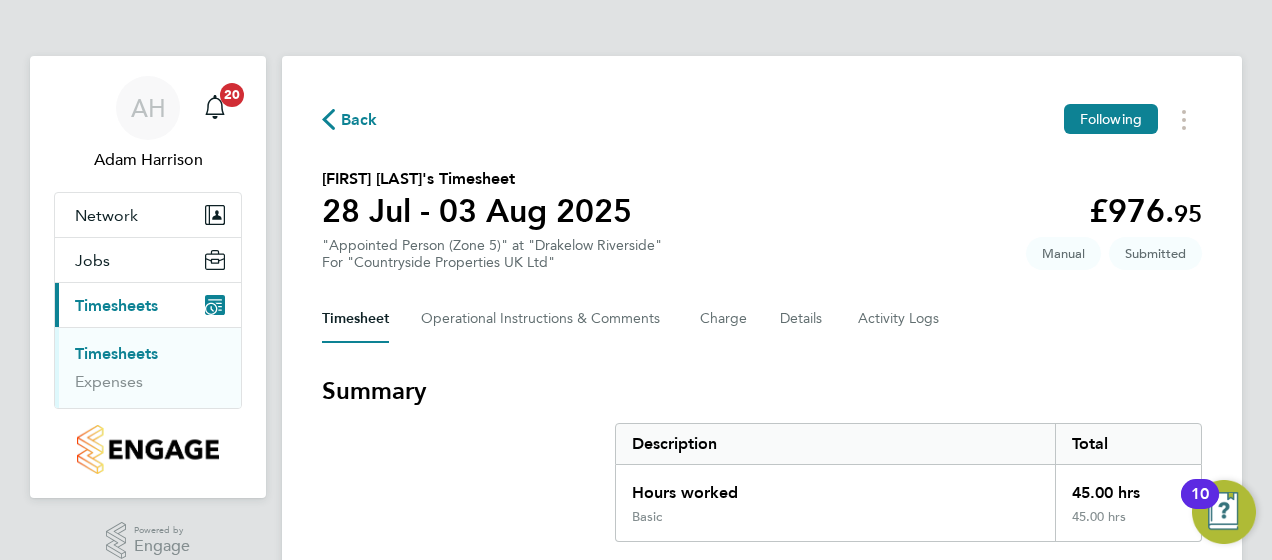 click on "Back  Following
Florin Istvan's Timesheet   28 Jul - 03 Aug 2025   £976. 95  "Appointed Person (Zone 5)" at "Drakelow Riverside"  For "Countryside Properties UK Ltd"  Submitted   Manual   Timesheet   Operational Instructions & Comments   Charge   Details   Activity Logs   Summary   Description   Total   Hours worked   45.00 hrs   Basic   45.00 hrs   Time Worked   Mon 28 Jul   07:30 to 16:30   |   0 min   9.00 hrs   |   Basic   (£21.71) =   £195.39   Edit   Tue 29 Jul   07:30 to 16:30   |   0 min   9.00 hrs   |   Basic   (£21.71) =   £195.39   Edit   Wed 30 Jul   07:30 to 16:30   |   0 min   9.00 hrs   |   Basic   (£21.71) =   £195.39   Edit   Thu 31 Jul   07:30 to 16:30   |   0 min   9.00 hrs   |   Basic   (£21.71) =   £195.39   Edit   Fri 01 Aug   07:30 to 16:30   |   0 min   9.00 hrs   |   Basic   (£21.71) =   £195.39   Edit   Sat 02 Aug   Add time for Sat 02 Aug   Add time for Sat 02 Aug   Sun 03 Aug   Add time for Sun 03 Aug   Add time for Sun 03 Aug   Approve Timesheet" 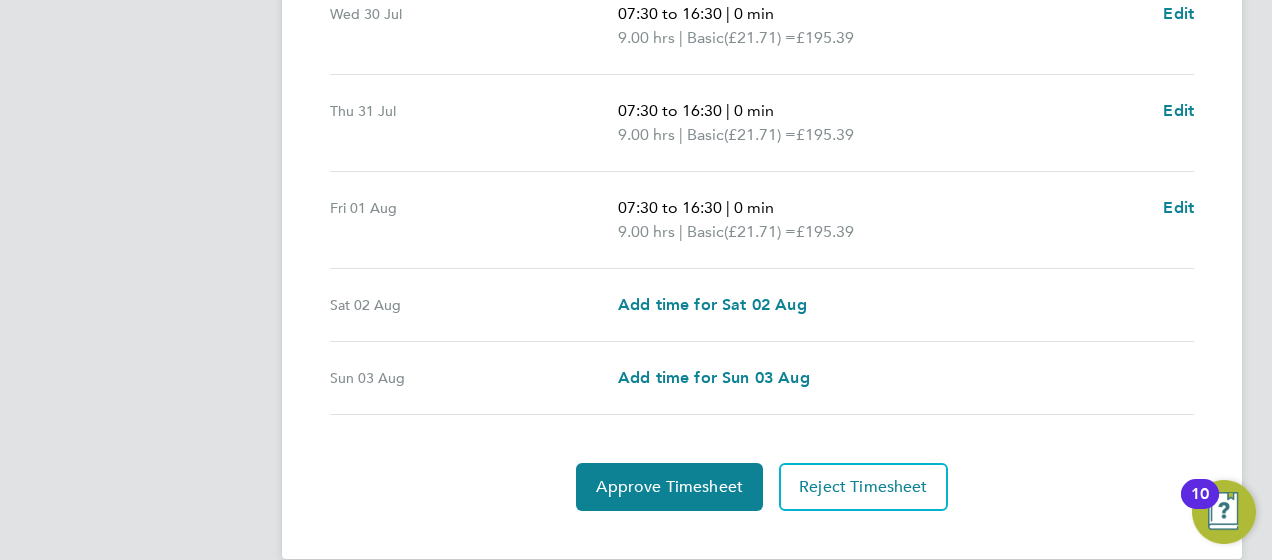 scroll, scrollTop: 880, scrollLeft: 0, axis: vertical 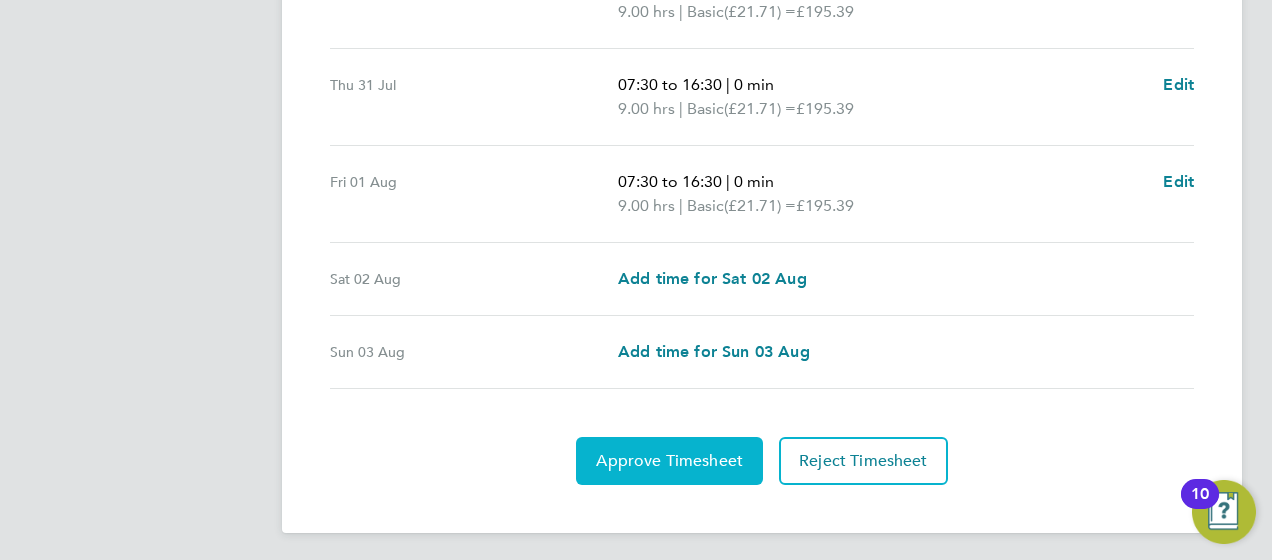 click on "Approve Timesheet" 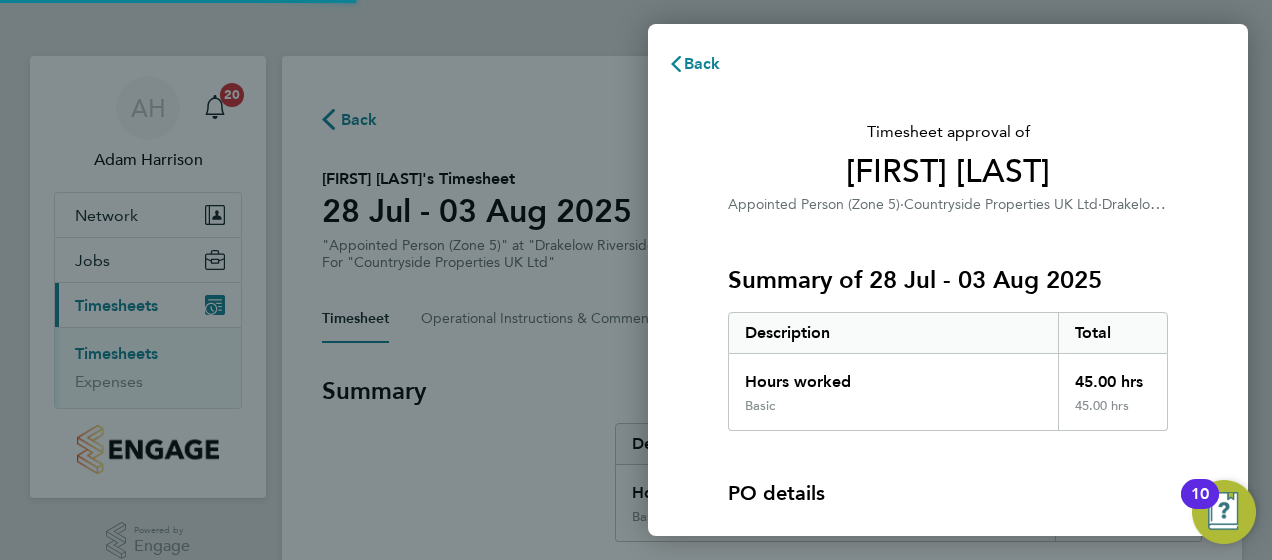 scroll, scrollTop: 0, scrollLeft: 0, axis: both 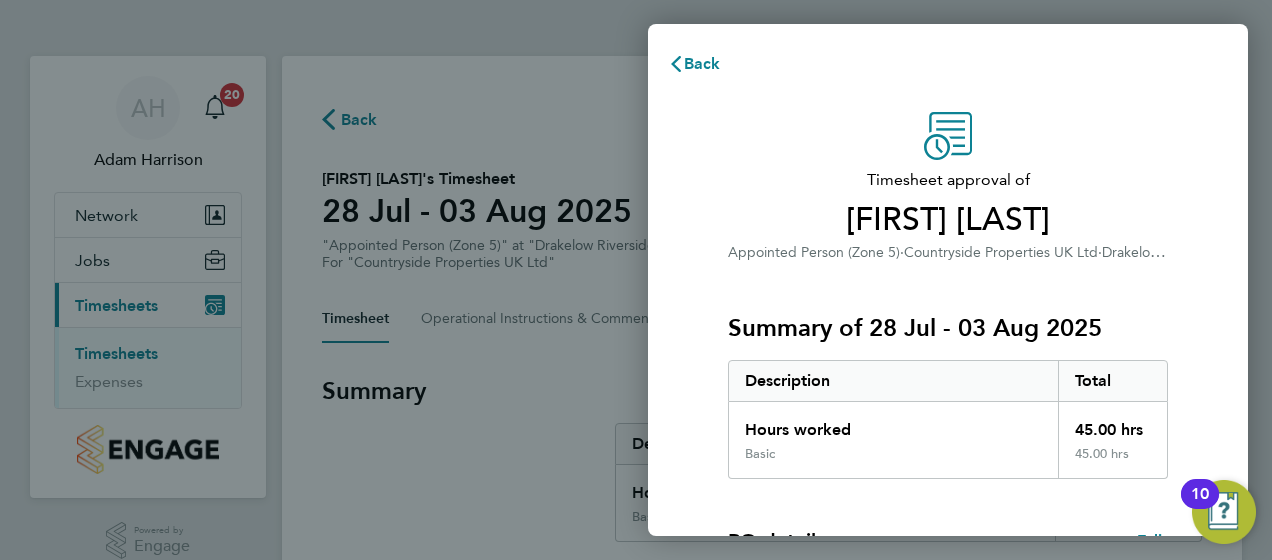 click on "Timesheet approval of   Florin Istvan   Appointed Person (Zone 5)   ·   Countryside Properties UK Ltd   ·   Drakelow Riverside   Summary of 28 Jul - 03 Aug 2025   Description   Total   Hours worked   45.00 hrs   Basic   45.00 hrs  PO details  Edit   PO number   NDRAK   Start date   01 Apr 2024   Finish date   31 Dec 2025   Please review all details before approving this timesheet.   Timesheets for this client cannot be approved without a PO.   Confirm Timesheet Approval" 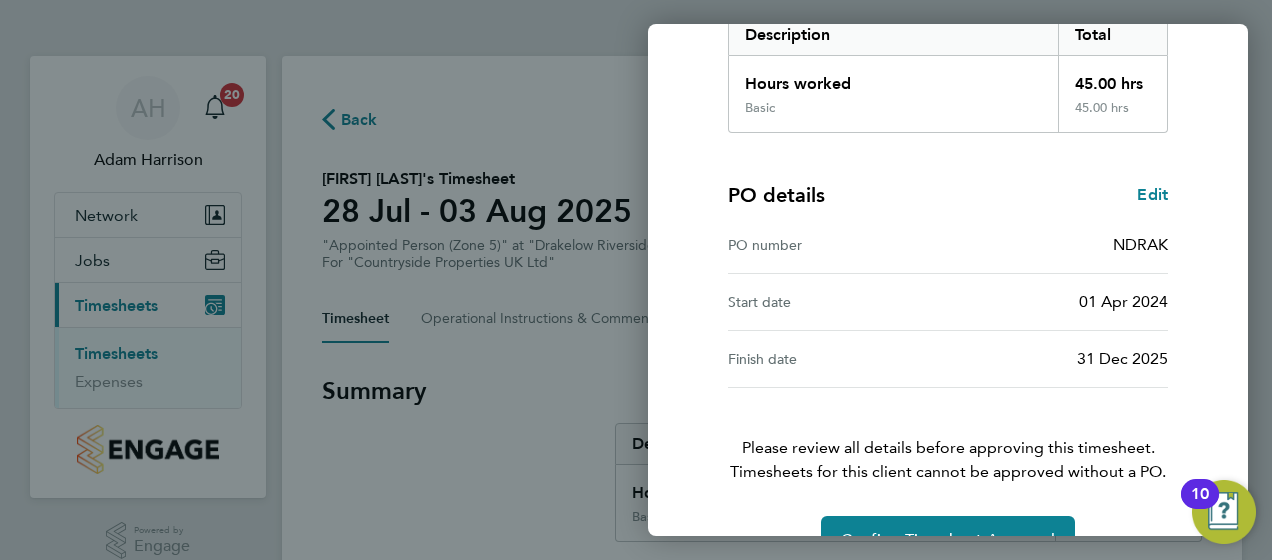scroll, scrollTop: 396, scrollLeft: 0, axis: vertical 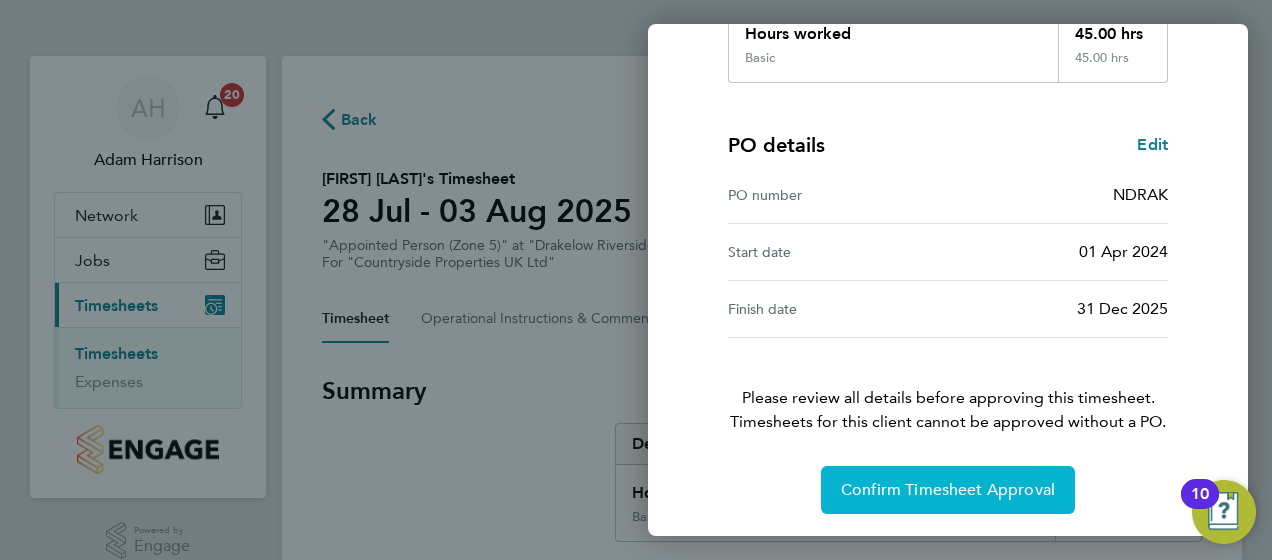 click on "Confirm Timesheet Approval" 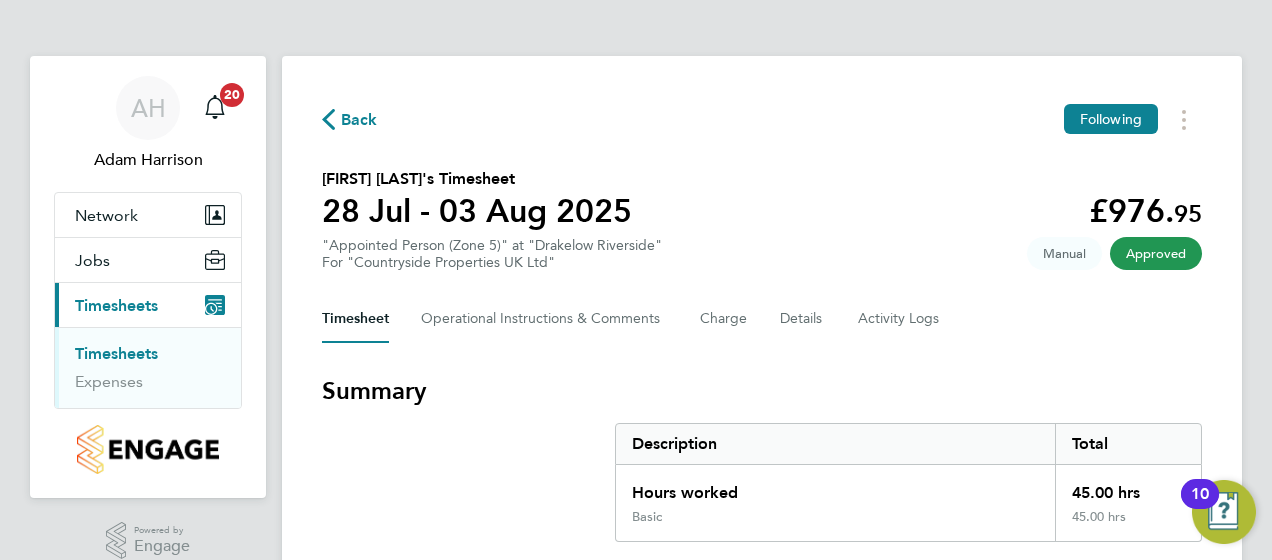 click on "Back  Following
Florin Istvan's Timesheet   28 Jul - 03 Aug 2025   £976. 95  "Appointed Person (Zone 5)" at "Drakelow Riverside"  For "Countryside Properties UK Ltd"  Approved   Manual   Timesheet   Operational Instructions & Comments   Charge   Details   Activity Logs   Summary   Description   Total   Hours worked   45.00 hrs   Basic   45.00 hrs   Time Worked   Mon 28 Jul   07:30 to 16:30   |   0 min   9.00 hrs   |   Basic   (£21.71) =   £195.39   View   Tue 29 Jul   07:30 to 16:30   |   0 min   9.00 hrs   |   Basic   (£21.71) =   £195.39   View   Wed 30 Jul   07:30 to 16:30   |   0 min   9.00 hrs   |   Basic   (£21.71) =   £195.39   View   Thu 31 Jul   07:30 to 16:30   |   0 min   9.00 hrs   |   Basic   (£21.71) =   £195.39   View   Fri 01 Aug   07:30 to 16:30   |   0 min   9.00 hrs   |   Basic   (£21.71) =   £195.39   View   Sat 02 Aug   –   Sun 03 Aug   –" 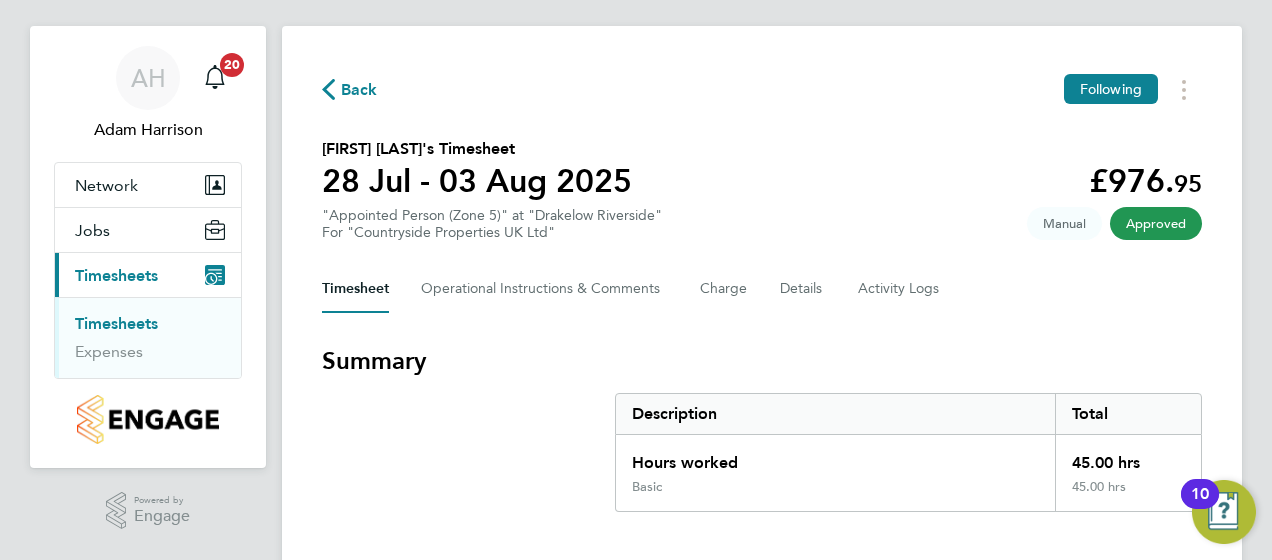 scroll, scrollTop: 25, scrollLeft: 0, axis: vertical 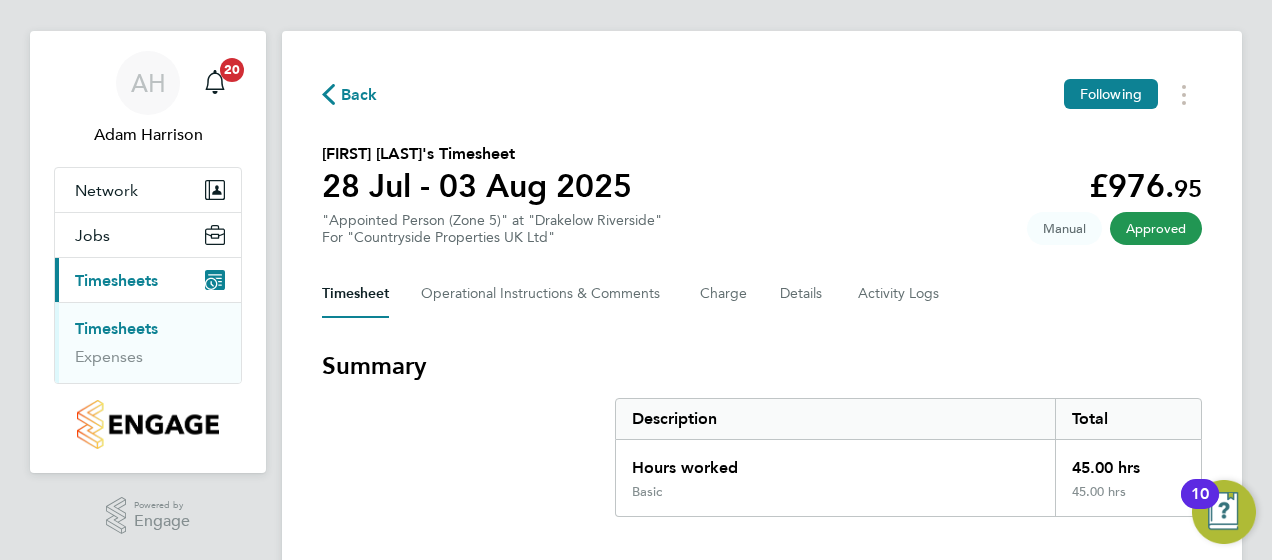 click on "Timesheets" at bounding box center (116, 280) 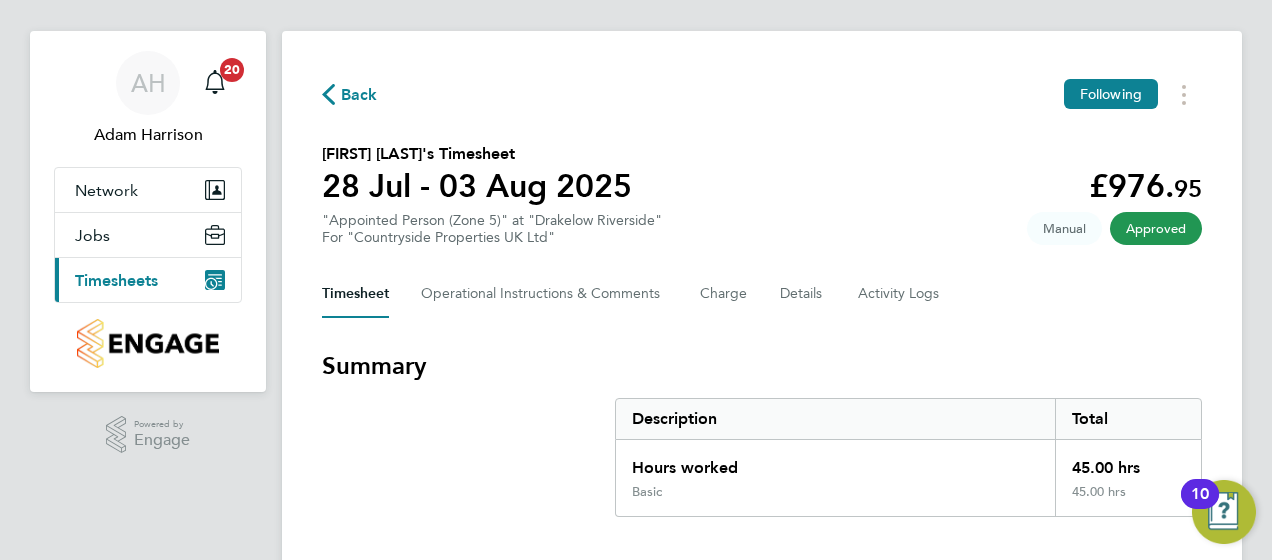 click on "Timesheets" at bounding box center [116, 280] 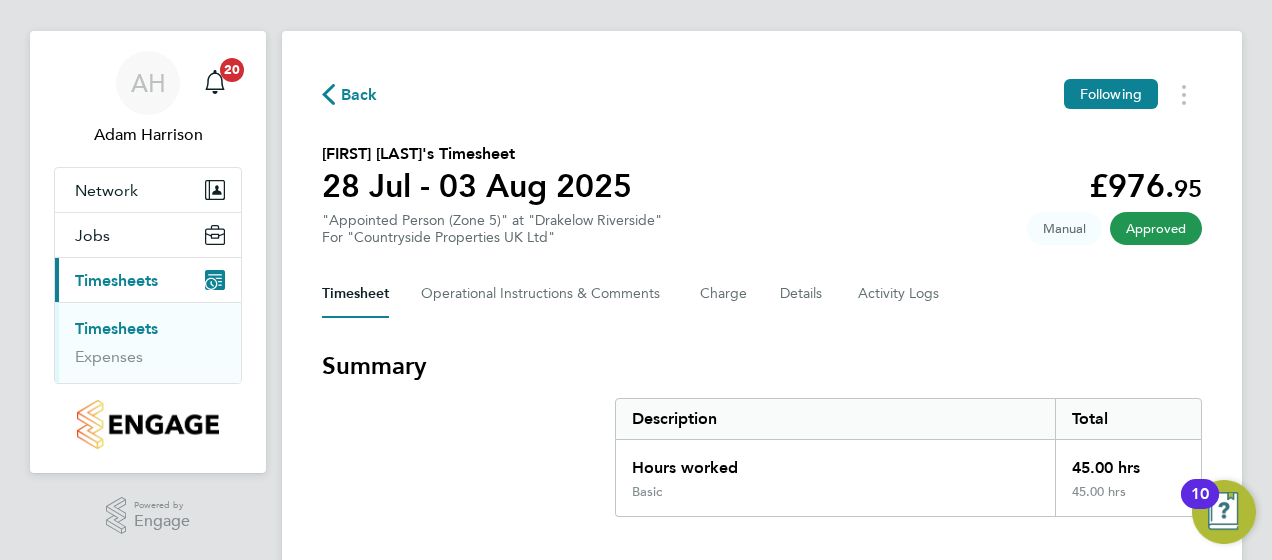 click on "Timesheets" at bounding box center [116, 328] 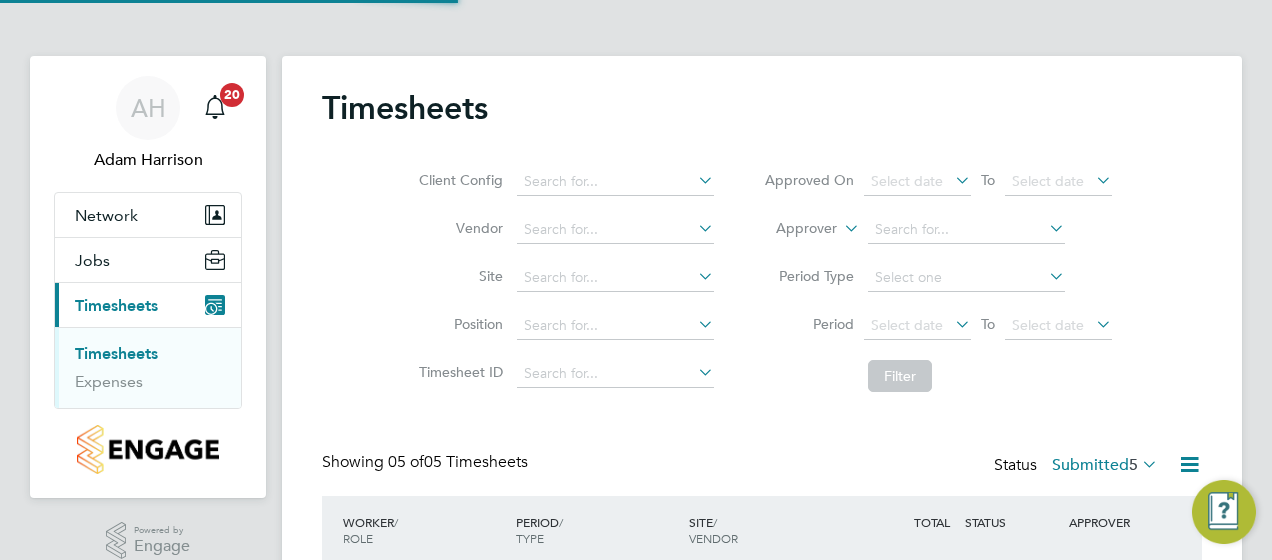 scroll, scrollTop: 10, scrollLeft: 10, axis: both 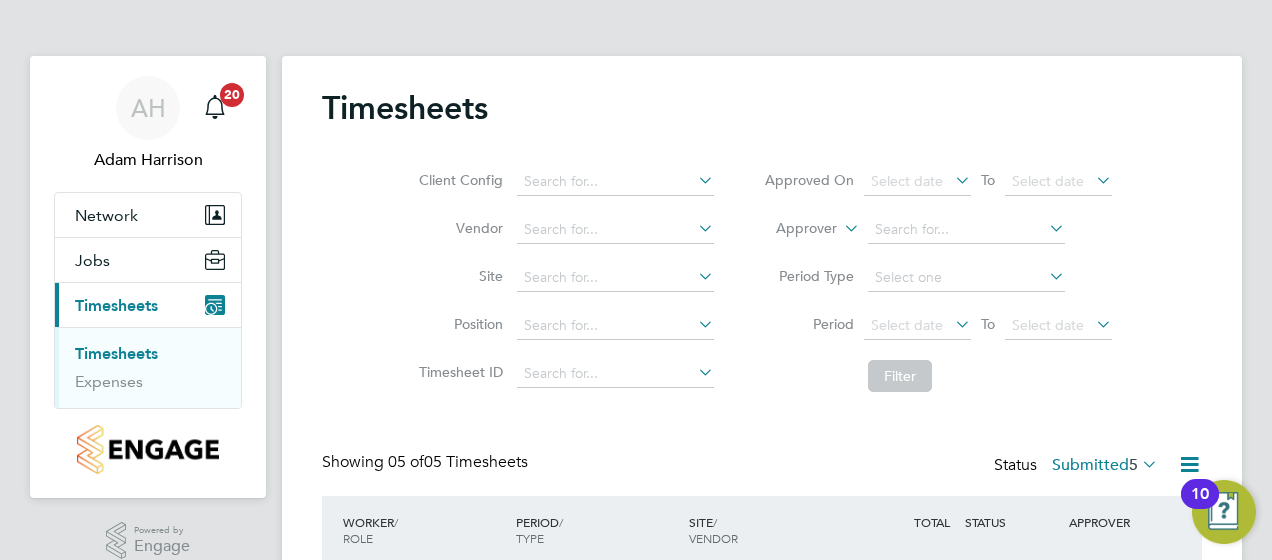 click on "Client Config   Vendor   Site   Position   Timesheet ID   Approved On
Select date
To
Select date
Approver     Period Type   Period
Select date
To
Select date
Filter" 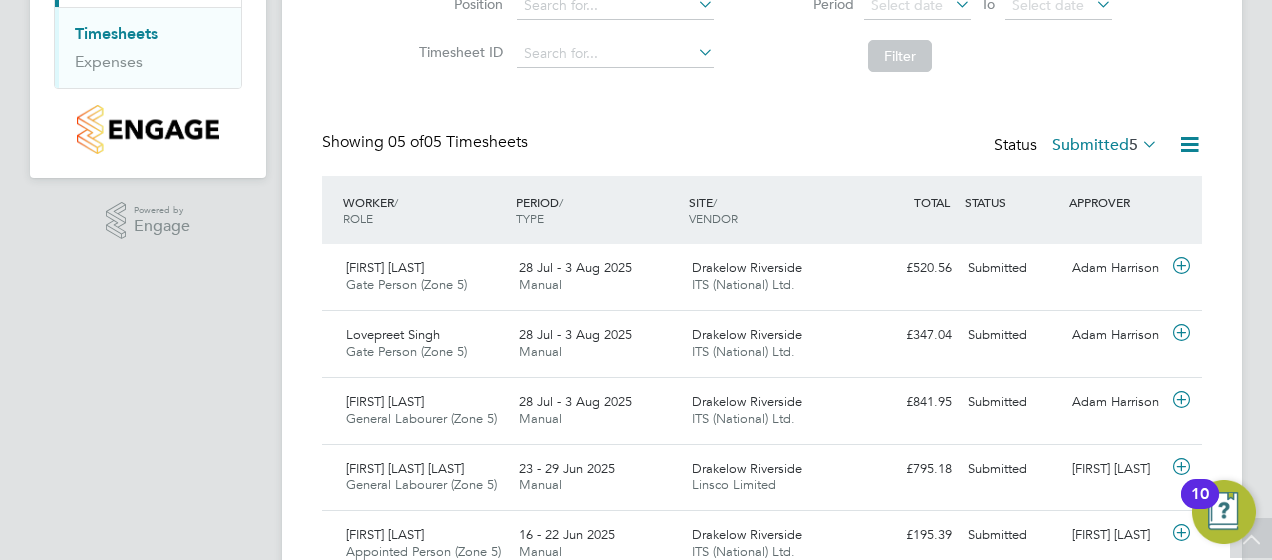 click on "Timesheets Client Config   Vendor   Site   Position   Timesheet ID   Approved On
Select date
To
Select date
Approver     Period Type   Period
Select date
To
Select date
Filter Showing   05 of  05 Timesheets Status  Submitted  5  WORKER  / ROLE WORKER  / PERIOD PERIOD  / TYPE SITE  / VENDOR TOTAL   TOTAL  / STATUS STATUS APPROVER Jack Lewis Gate Person (Zone 5)   28 Jul - 3 Aug 2025 28 Jul - 3 Aug 2025 Manual Drakelow Riverside ITS (National) Ltd. £520.56 Submitted Submitted Adam Harrison Lovepreet Singh Gate Person (Zone 5)   28 Jul - 3 Aug 2025 28 Jul - 3 Aug 2025 Manual Drakelow Riverside ITS (National) Ltd. £347.04 Submitted Submitted Adam Harrison Nicholas Hines General Labourer (Zone 5)   28 Jul - 3 Aug 2025 28 Jul - 3 Aug 2025 Manual Drakelow Riverside ITS (National) Ltd. £841.95 Submitted Submitted Adam Harrison Alan Francis Taylor General Labourer (Zone 5)   23 - 29 Jun 2025 23 - 29 Jun 2025 Manual Drakelow Riverside Linsco Limited £795.18 Submitted" 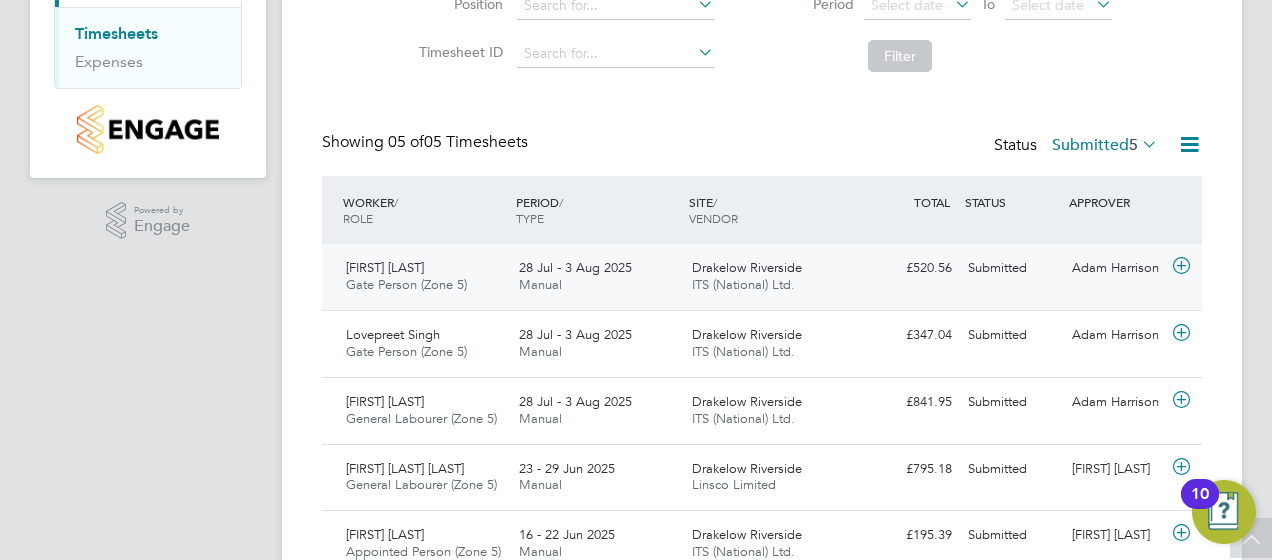 click on "Drakelow Riverside" 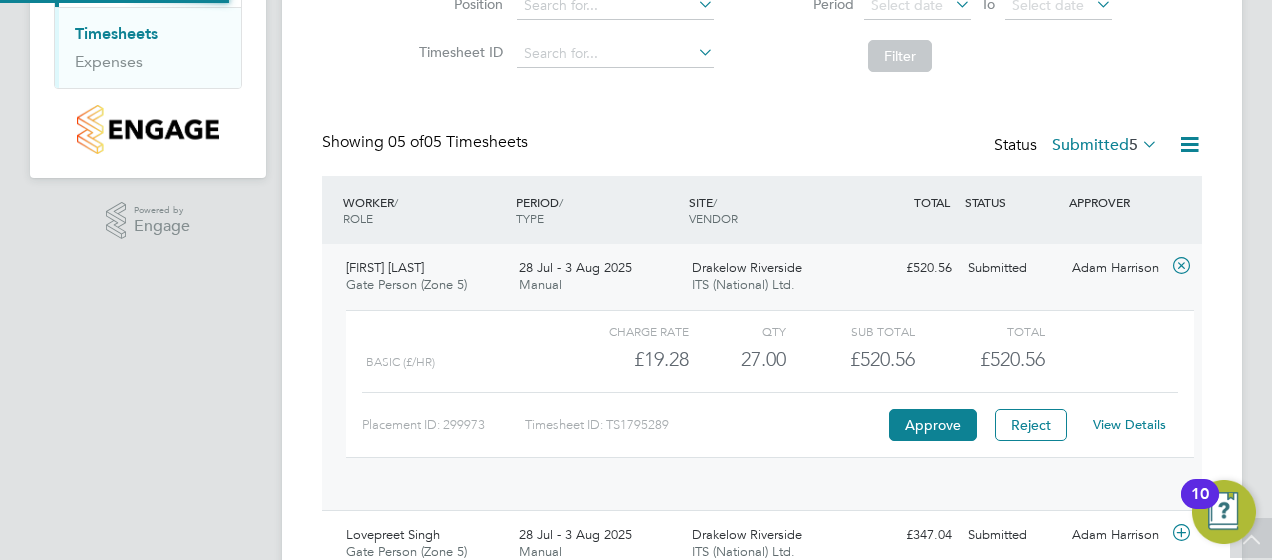 scroll, scrollTop: 10, scrollLeft: 10, axis: both 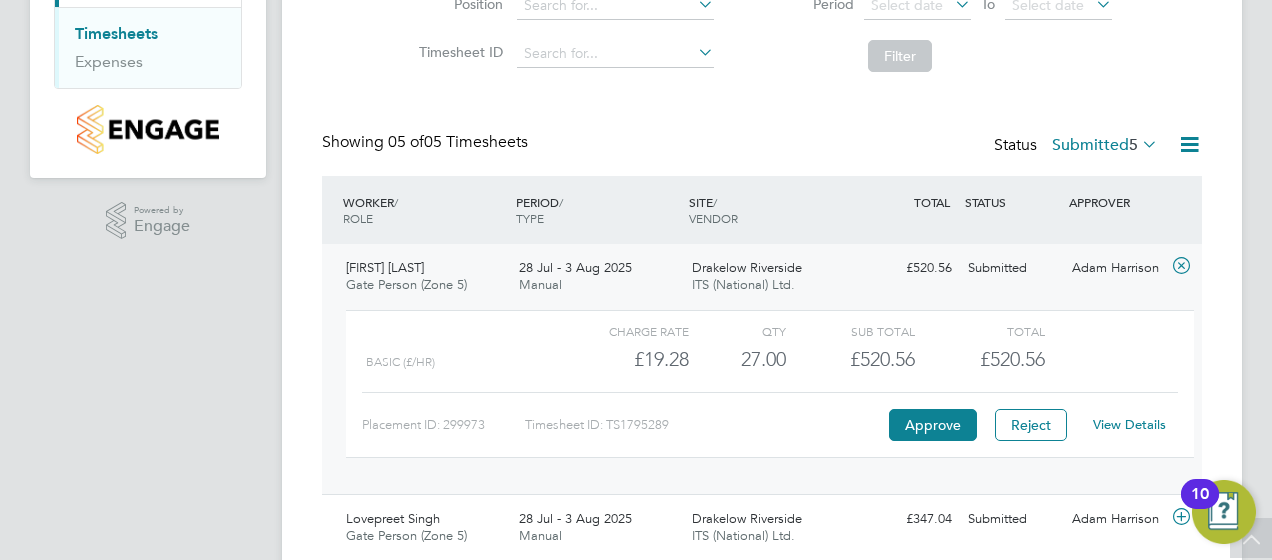 click on "View Details" 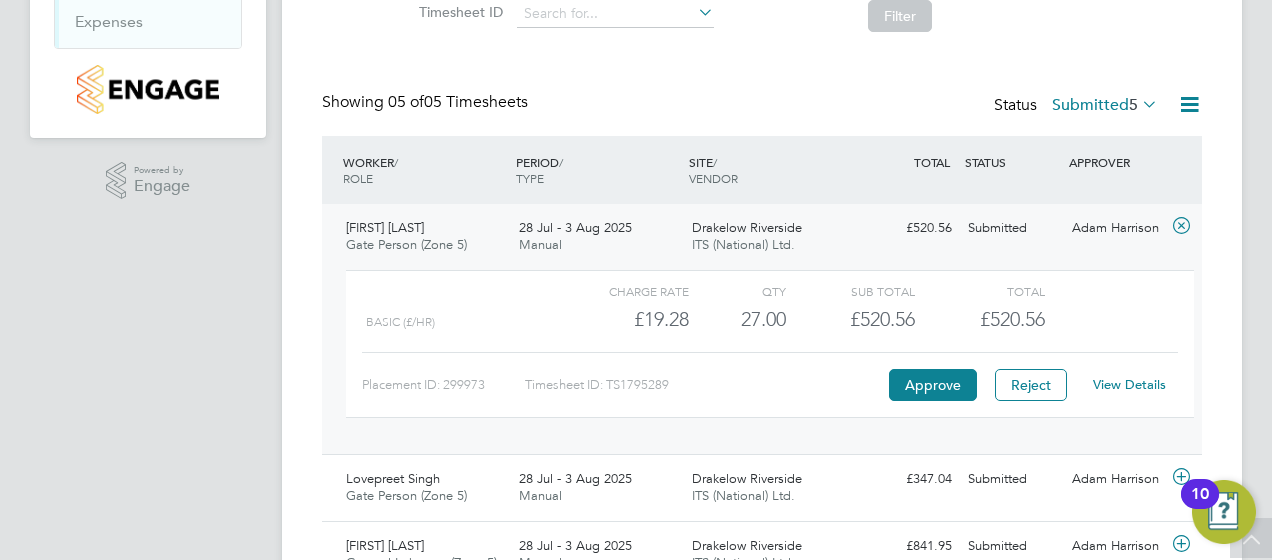 scroll, scrollTop: 400, scrollLeft: 0, axis: vertical 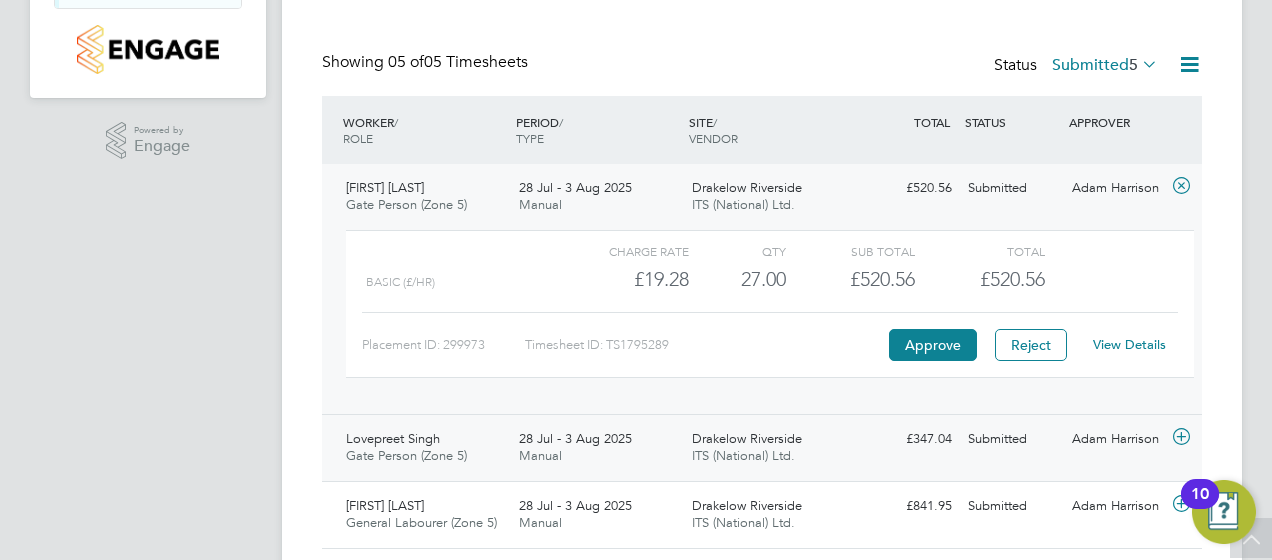 click on "28 Jul - 3 Aug 2025 Manual" 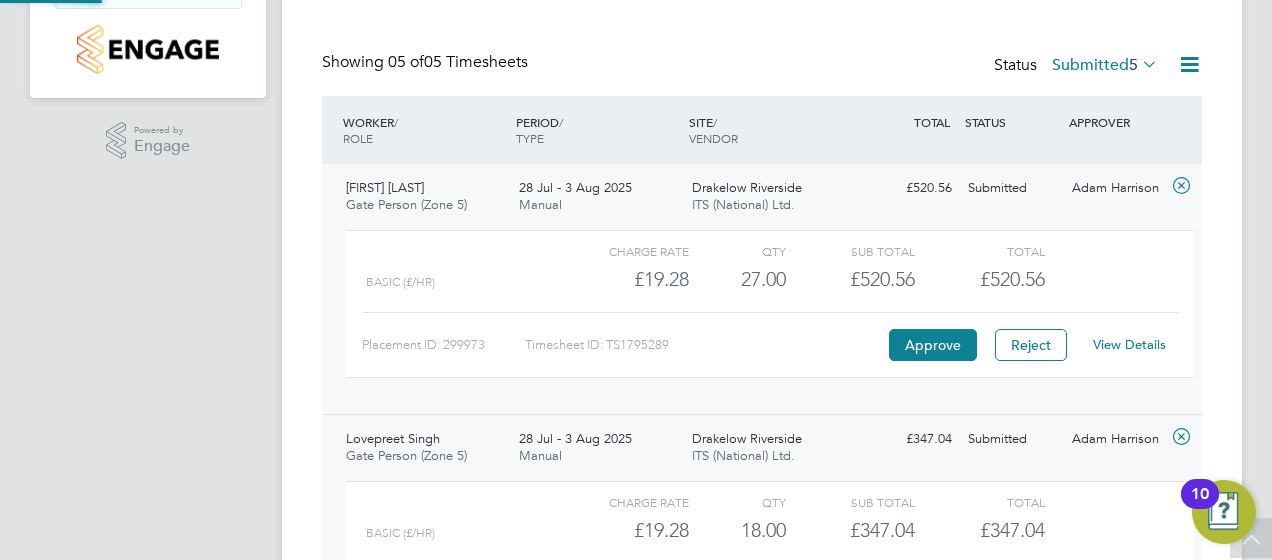 scroll, scrollTop: 10, scrollLeft: 10, axis: both 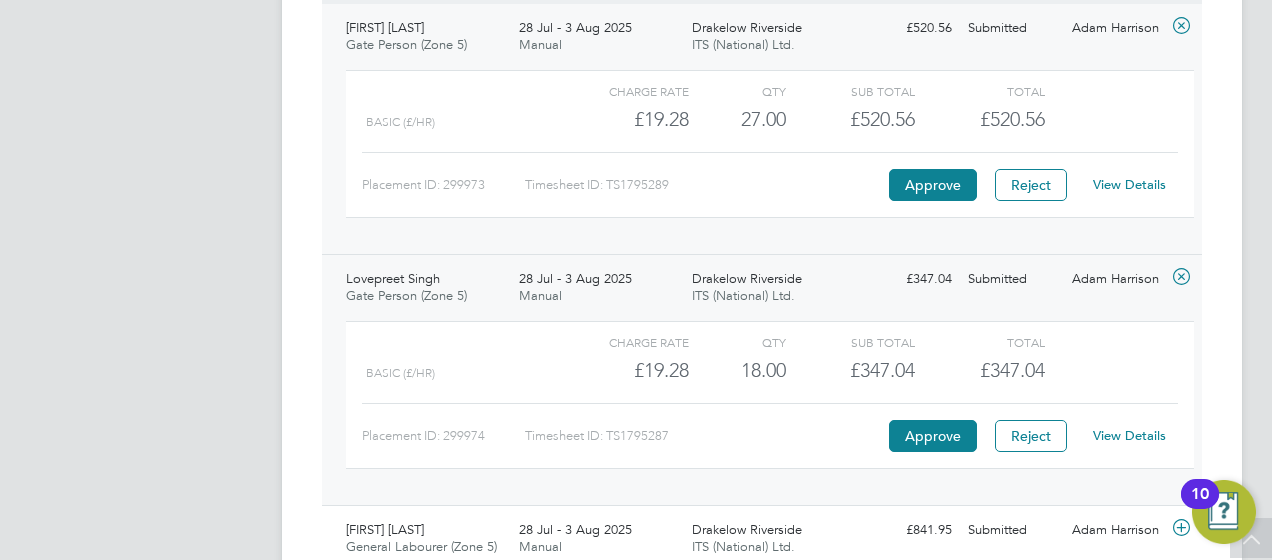 click on "View Details" 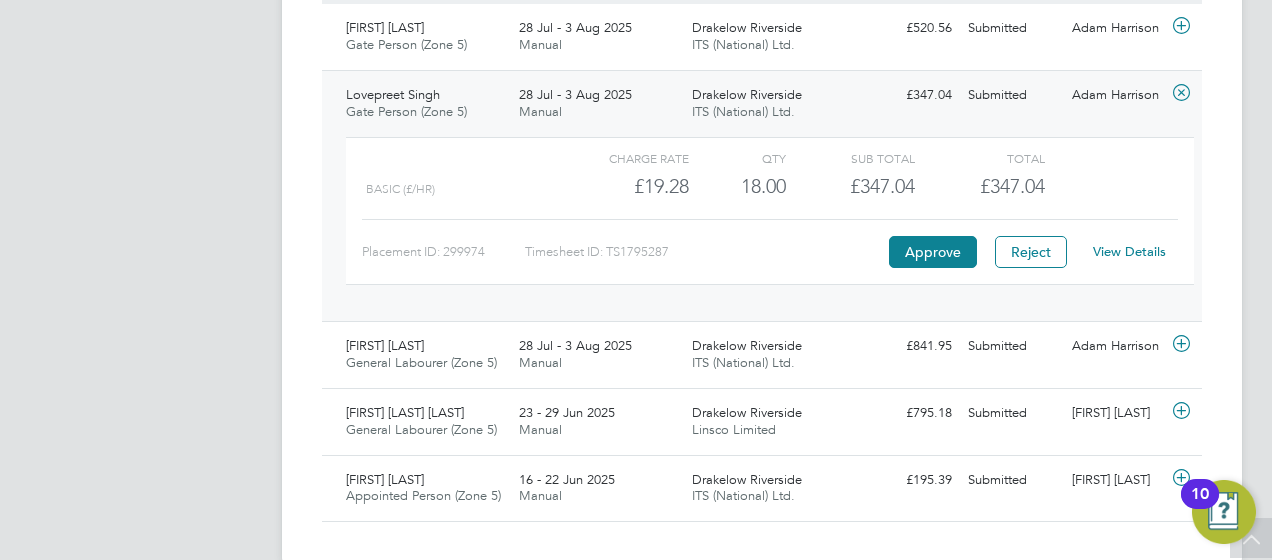 click on "Drakelow Riverside" 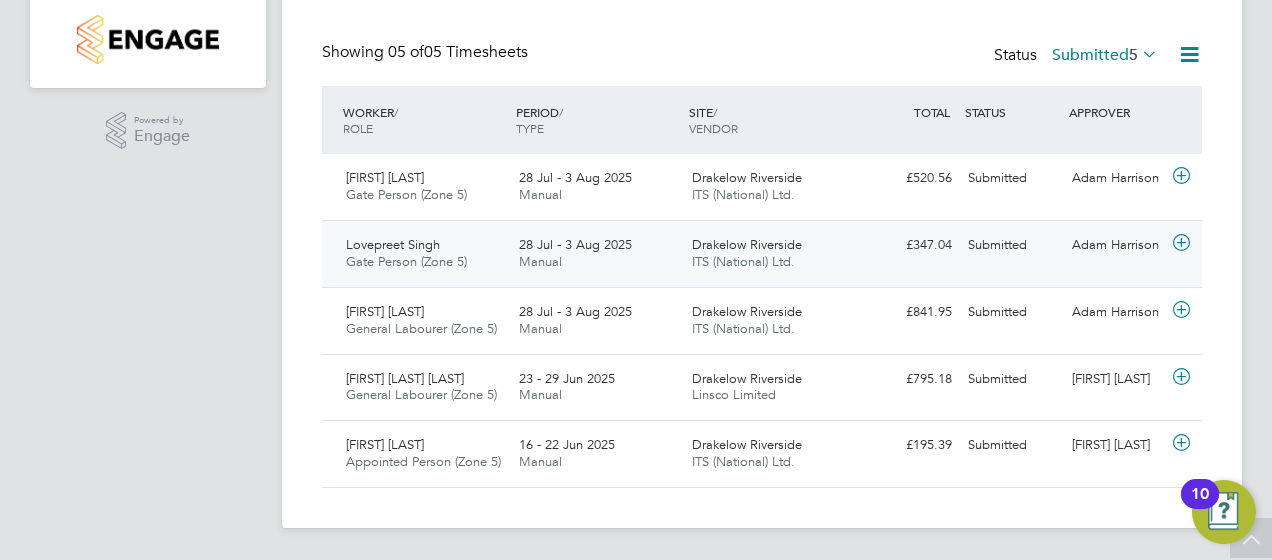 scroll, scrollTop: 408, scrollLeft: 0, axis: vertical 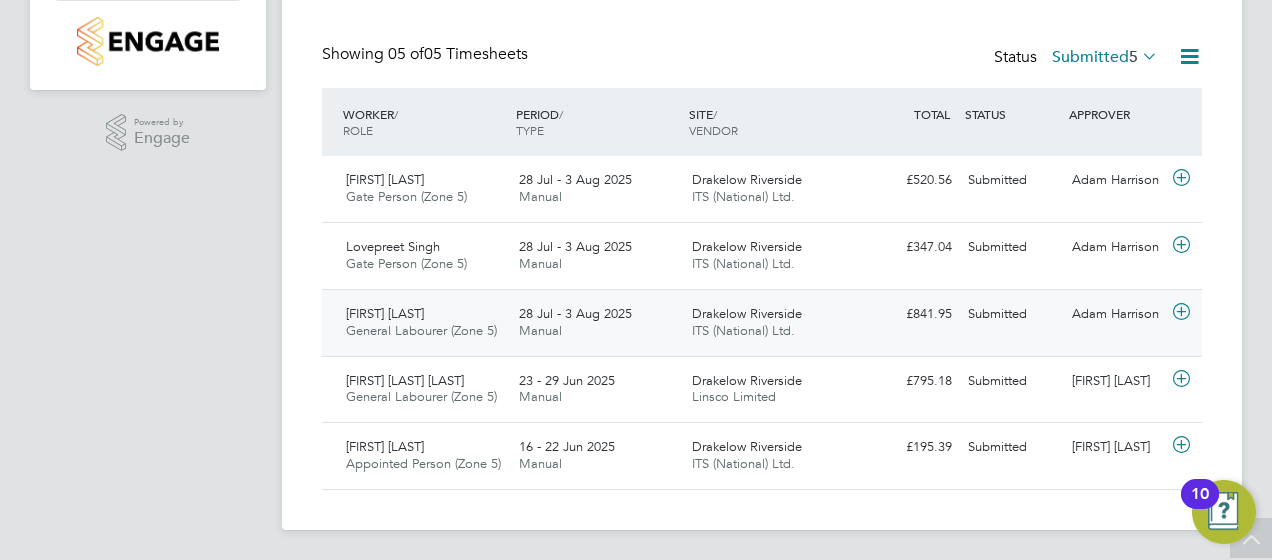 click on "Nicholas Hines General Labourer (Zone 5)   28 Jul - 3 Aug 2025 28 Jul - 3 Aug 2025 Manual Drakelow Riverside ITS (National) Ltd. £841.95 Submitted Submitted Adam Harrison" 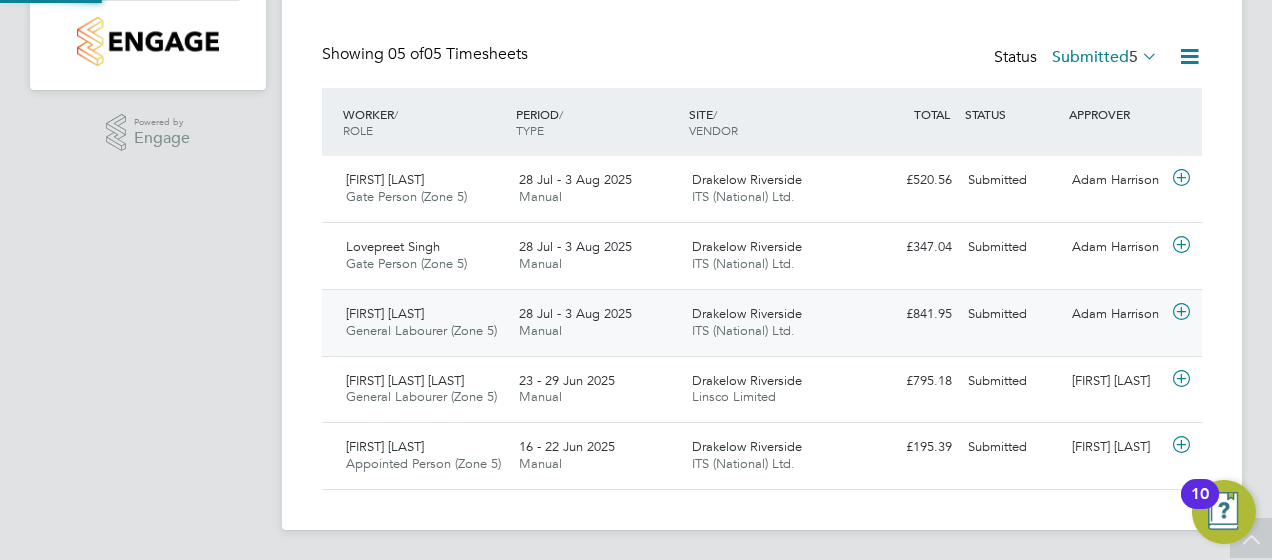 scroll, scrollTop: 424, scrollLeft: 0, axis: vertical 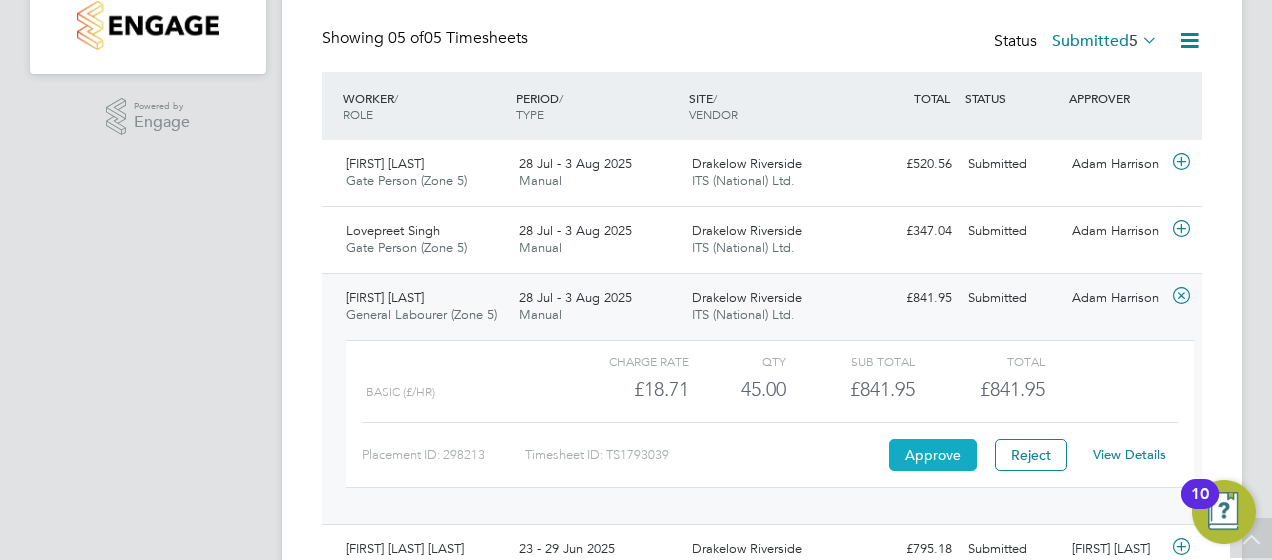 click on "Approve" 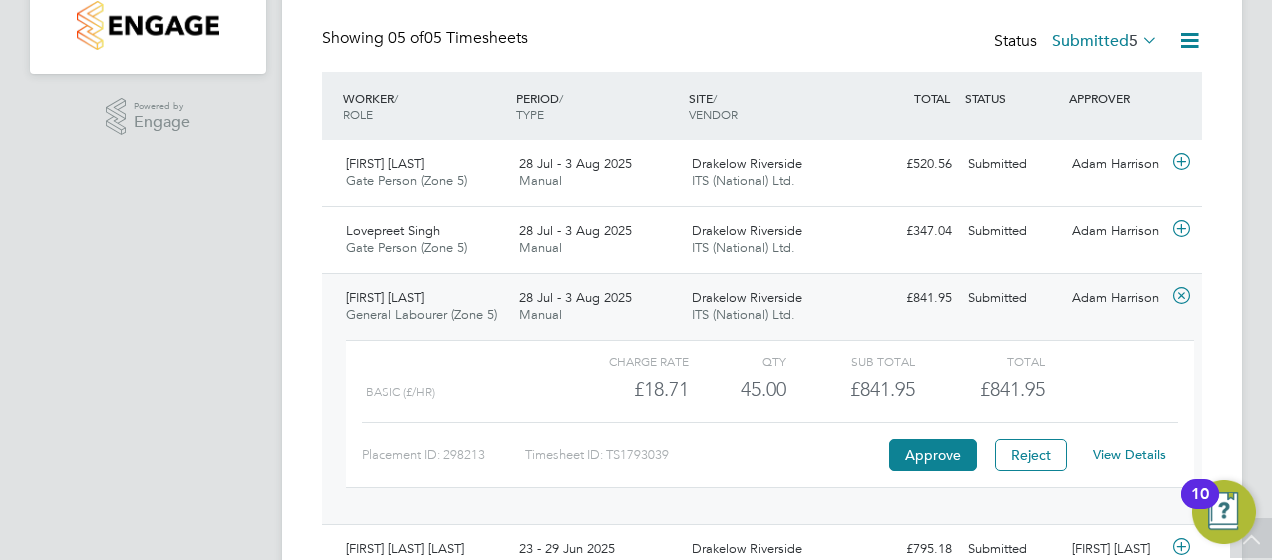 click on "View Details" 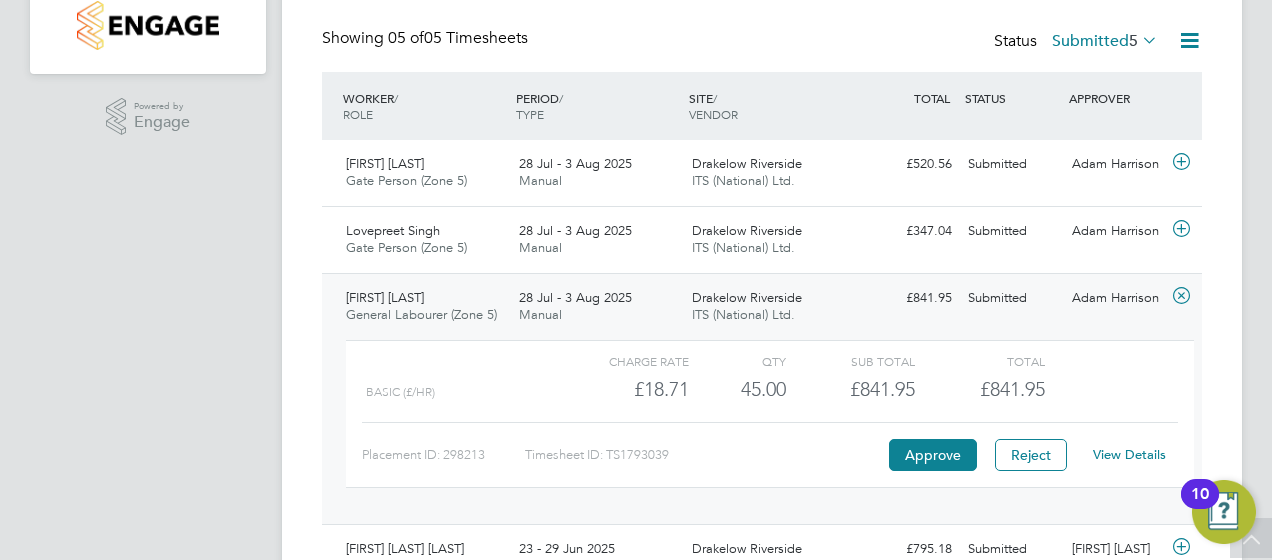 click on "View Details" 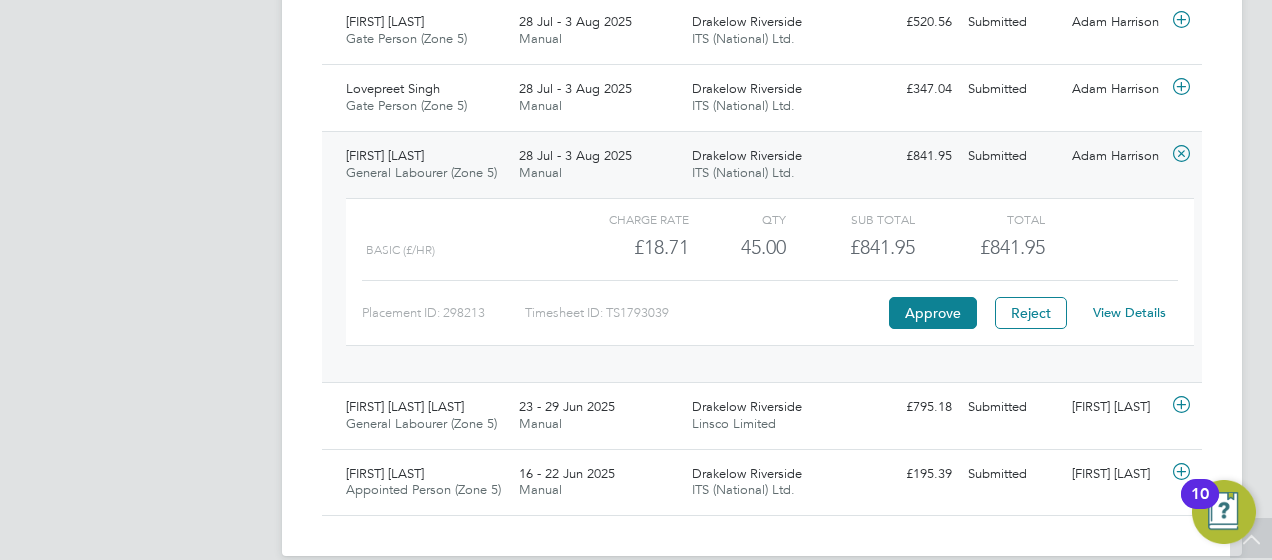 scroll, scrollTop: 591, scrollLeft: 0, axis: vertical 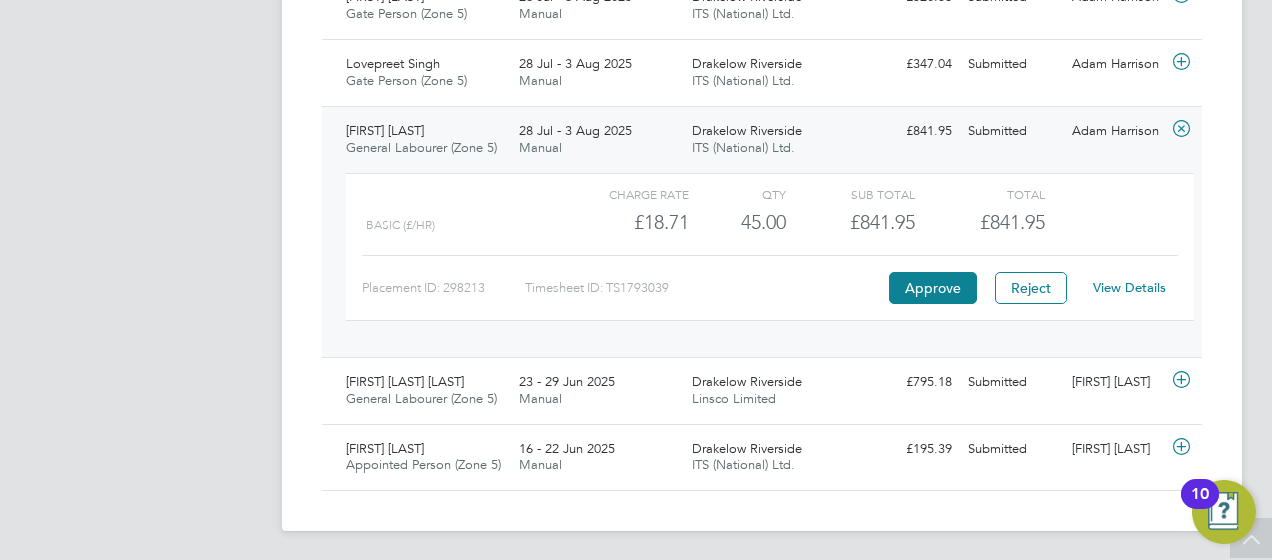 click on "Timesheets Client Config   Vendor   Site   Position   Timesheet ID   Approved On
Select date
To
Select date
Approver     Period Type   Period
Select date
To
Select date
Filter Showing   05 of  05 Timesheets Status  Submitted  5  WORKER  / ROLE WORKER  / PERIOD PERIOD  / TYPE SITE  / VENDOR TOTAL   TOTAL  / STATUS STATUS APPROVER Jack Lewis Gate Person (Zone 5)   28 Jul - 3 Aug 2025 28 Jul - 3 Aug 2025 Manual Drakelow Riverside ITS (National) Ltd. £520.56 Submitted Submitted Adam Harrison Lovepreet Singh Gate Person (Zone 5)   28 Jul - 3 Aug 2025 28 Jul - 3 Aug 2025 Manual Drakelow Riverside ITS (National) Ltd. £347.04 Submitted Submitted Adam Harrison Nicholas Hines General Labourer (Zone 5)   28 Jul - 3 Aug 2025 28 Jul - 3 Aug 2025 Manual Drakelow Riverside ITS (National) Ltd. £841.95 Submitted Submitted Adam Harrison   Charge rate QTY Sub Total Total Basic (£/HR)     £18.71 45 45.00 45 £841.95 £841.95 Placement ID: 298213 Timesheet ID: TS1793039" 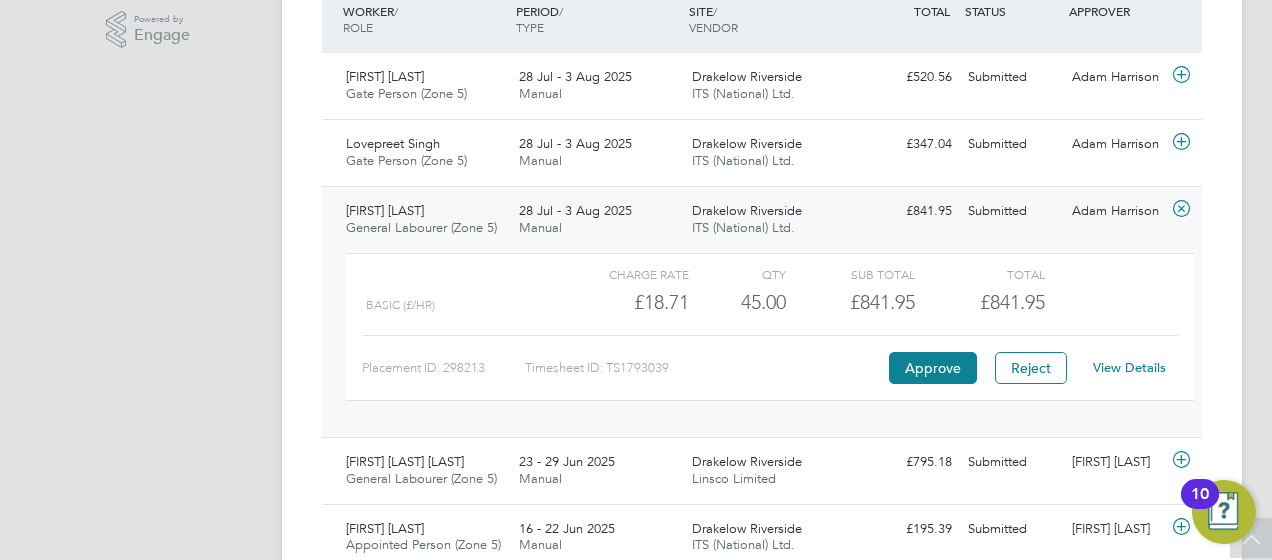 scroll, scrollTop: 471, scrollLeft: 0, axis: vertical 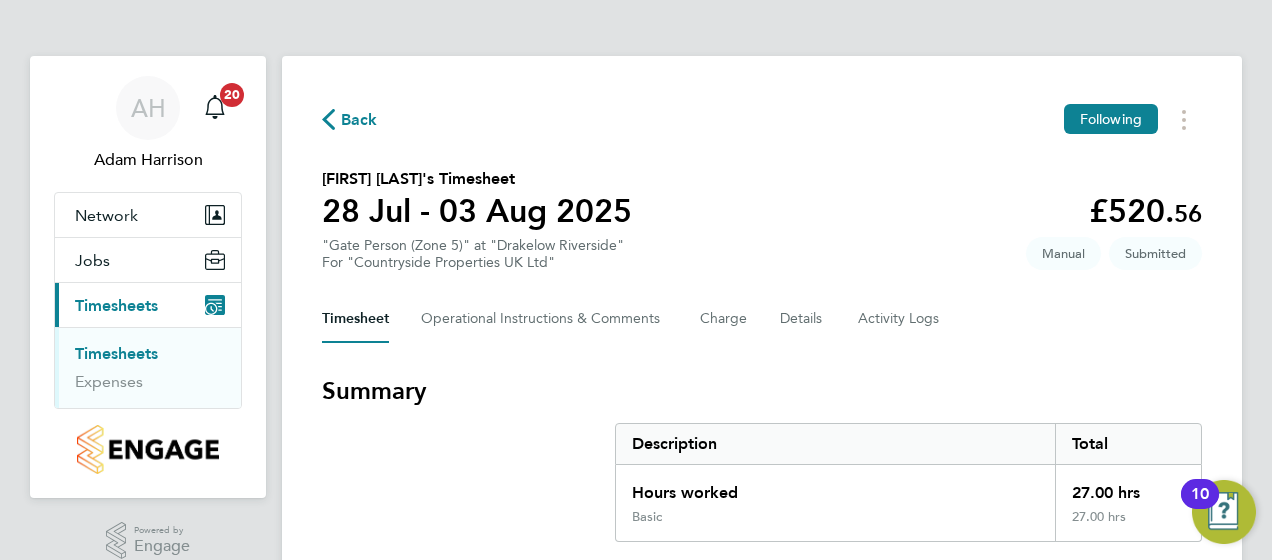click on "[FIRST] [LAST]'s Timesheet   [DD] [MON] - [DD] [MON] [YYYY]   £520. 56  "Gate Person (Zone 5)" at "Drakelow Riverside"  For "Countryside Properties UK Ltd"  Submitted   Manual" 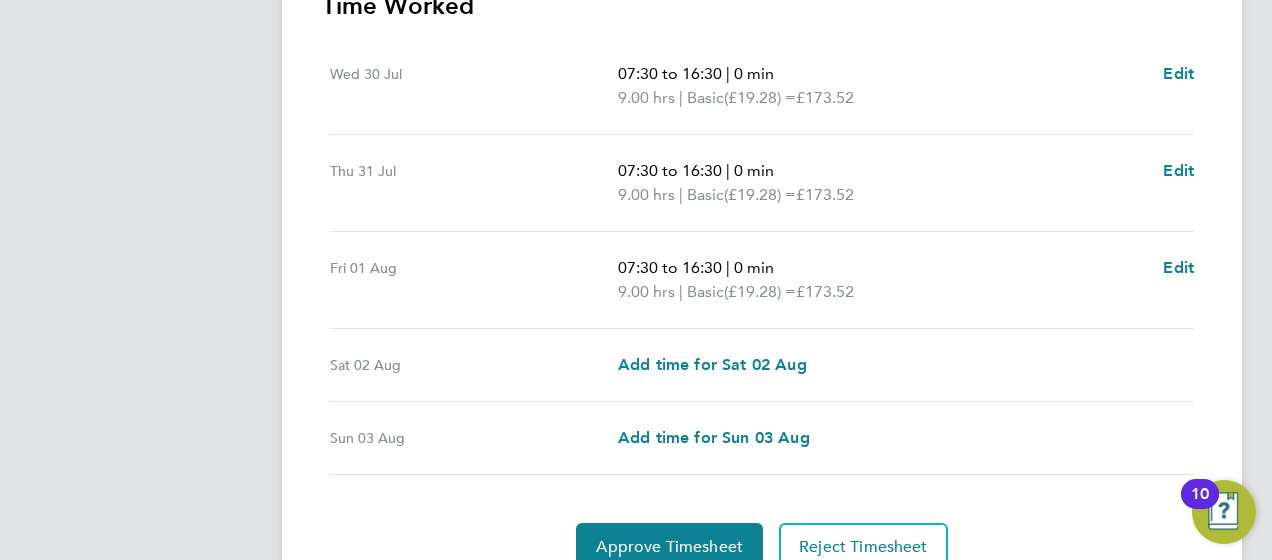 scroll, scrollTop: 688, scrollLeft: 0, axis: vertical 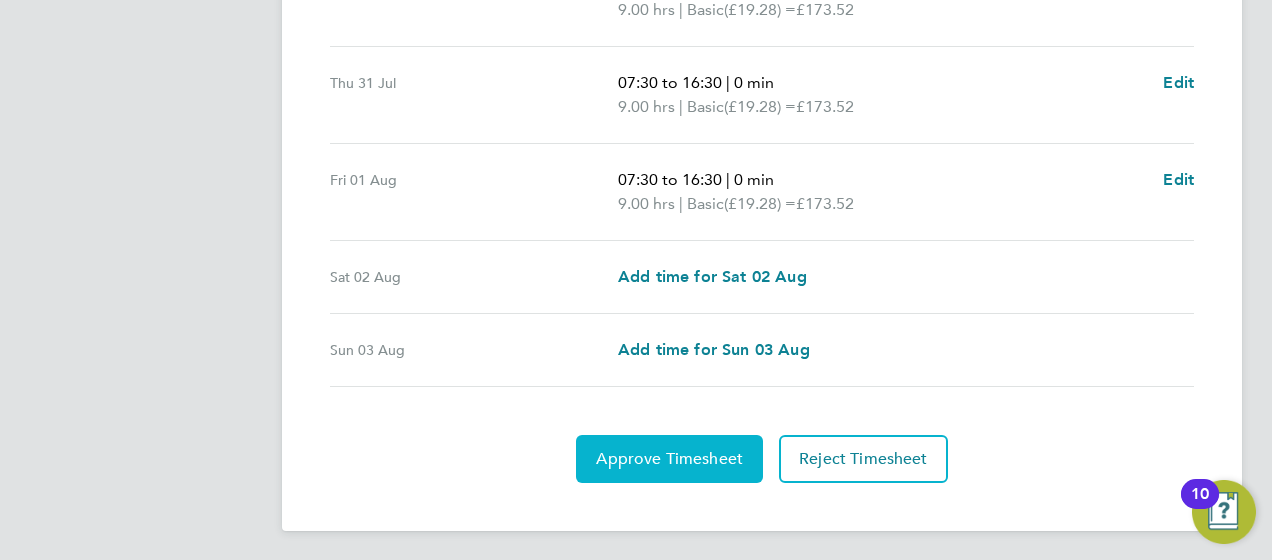 click on "Approve Timesheet" 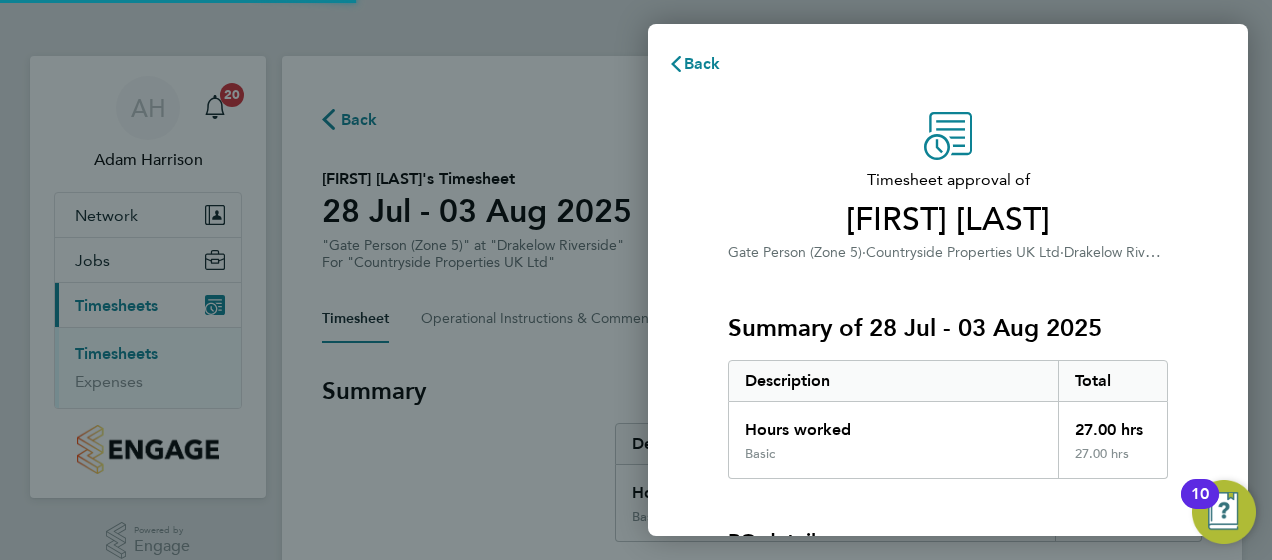 scroll, scrollTop: 0, scrollLeft: 0, axis: both 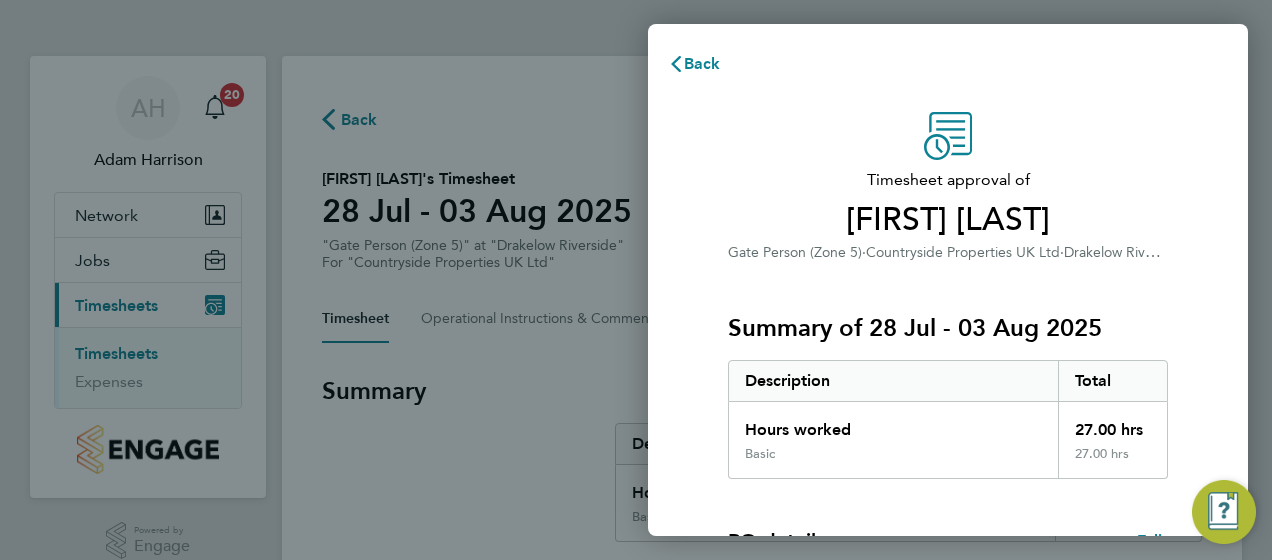 click on "Timesheet approval of   Jack Lewis   Gate Person (Zone 5)   ·   Countryside Properties UK Ltd   ·   Drakelow Riverside" 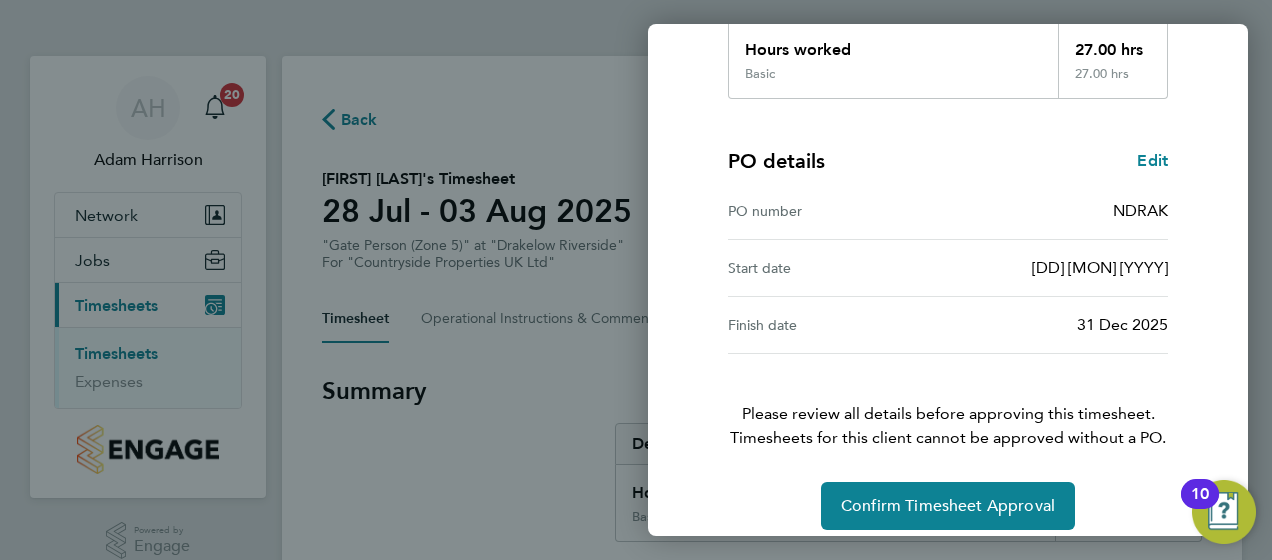 scroll, scrollTop: 396, scrollLeft: 0, axis: vertical 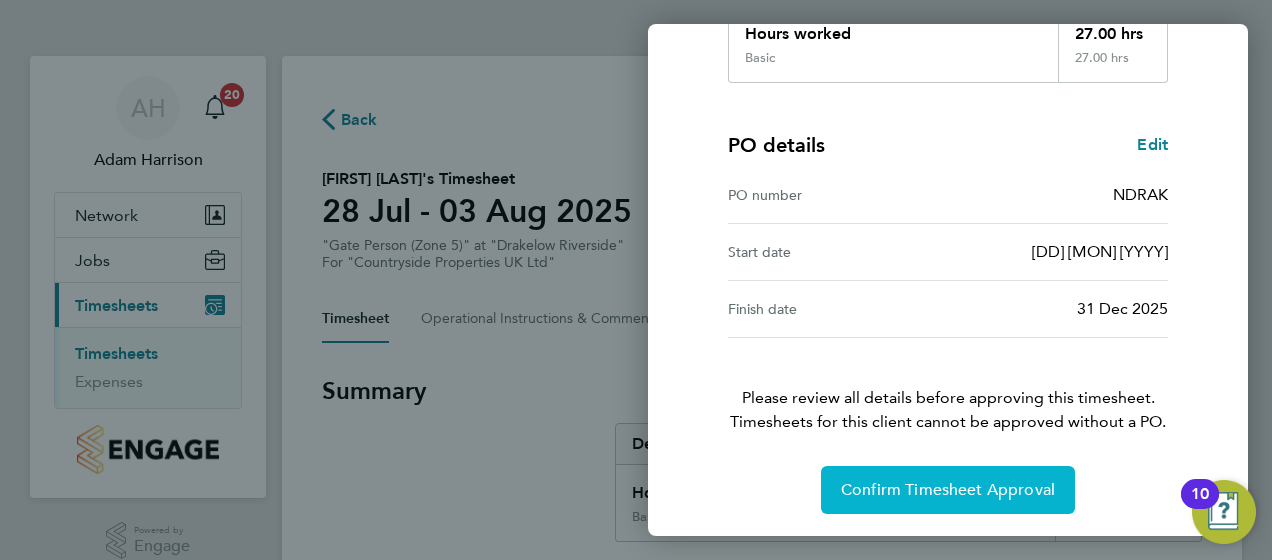 click on "Confirm Timesheet Approval" 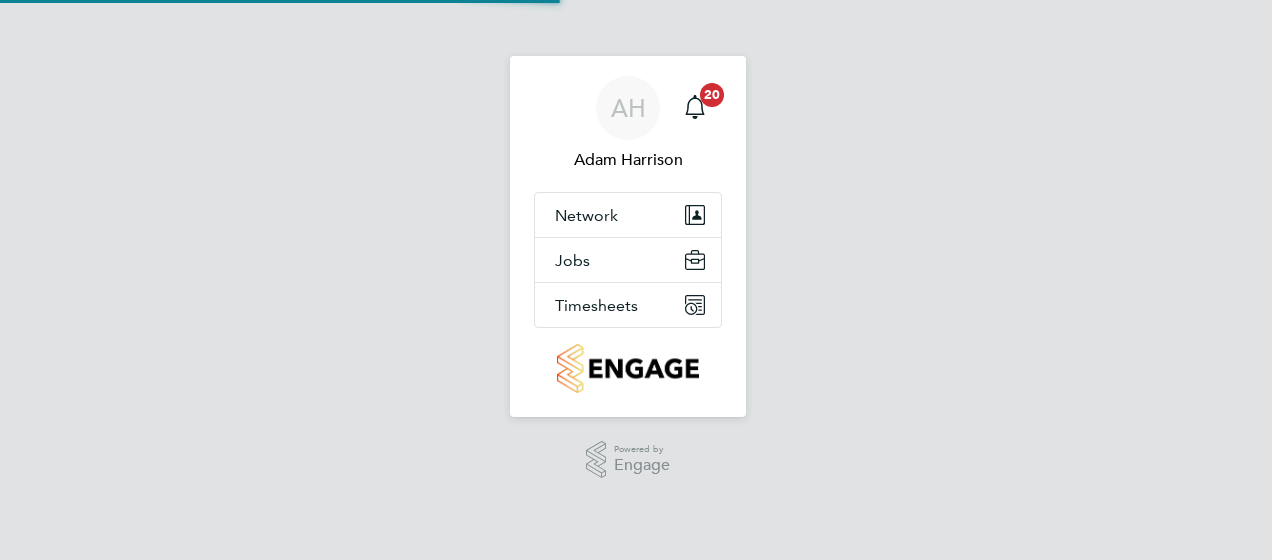 scroll, scrollTop: 0, scrollLeft: 0, axis: both 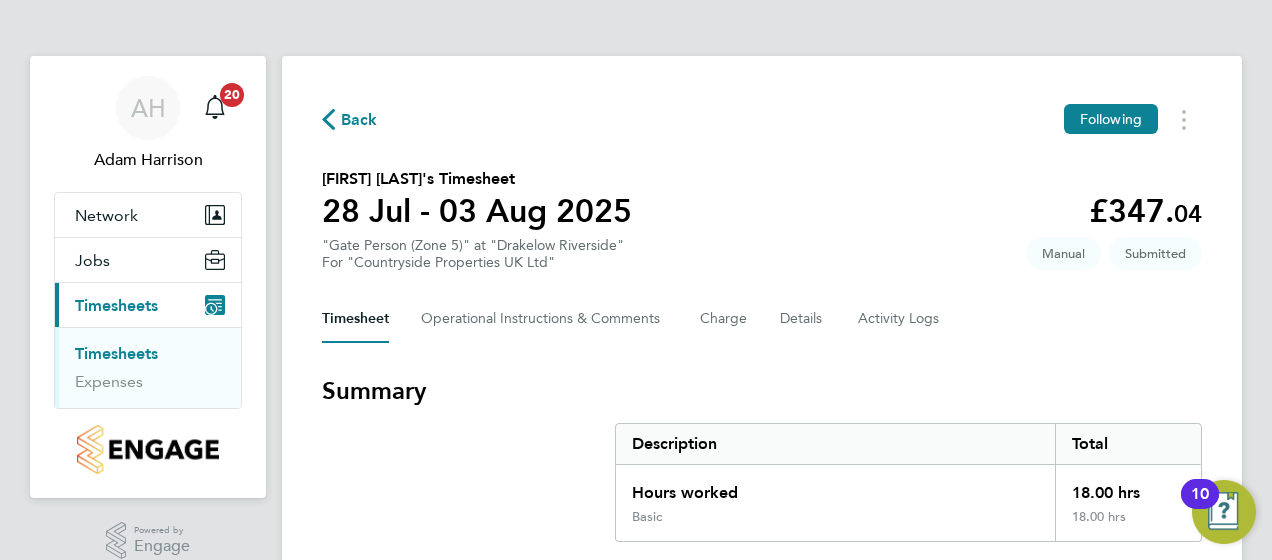click on "Back  Following
Lovepreet Singh's Timesheet   28 Jul - 03 Aug 2025   £347. 04  "Gate Person (Zone 5)" at "Drakelow Riverside"  For "Countryside Properties UK Ltd"  Submitted   Manual   Timesheet   Operational Instructions & Comments   Charge   Details   Activity Logs   Summary   Description   Total   Hours worked   18.00 hrs   Basic   18.00 hrs   Time Worked   Mon 28 Jul   07:30 to 16:30   |   0 min   9.00 hrs   |   Basic   (£19.28) =   £173.52   Edit   Tue 29 Jul   07:30 to 16:30   |   0 min   9.00 hrs   |   Basic   (£19.28) =   £173.52   Edit   Approve Timesheet   Reject Timesheet" 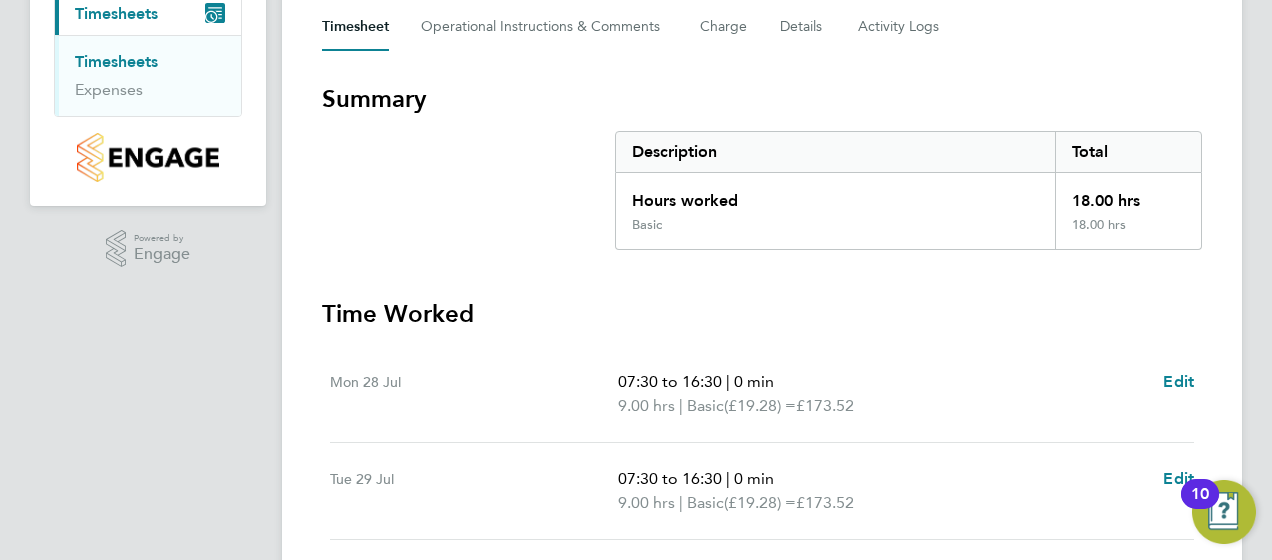 scroll, scrollTop: 400, scrollLeft: 0, axis: vertical 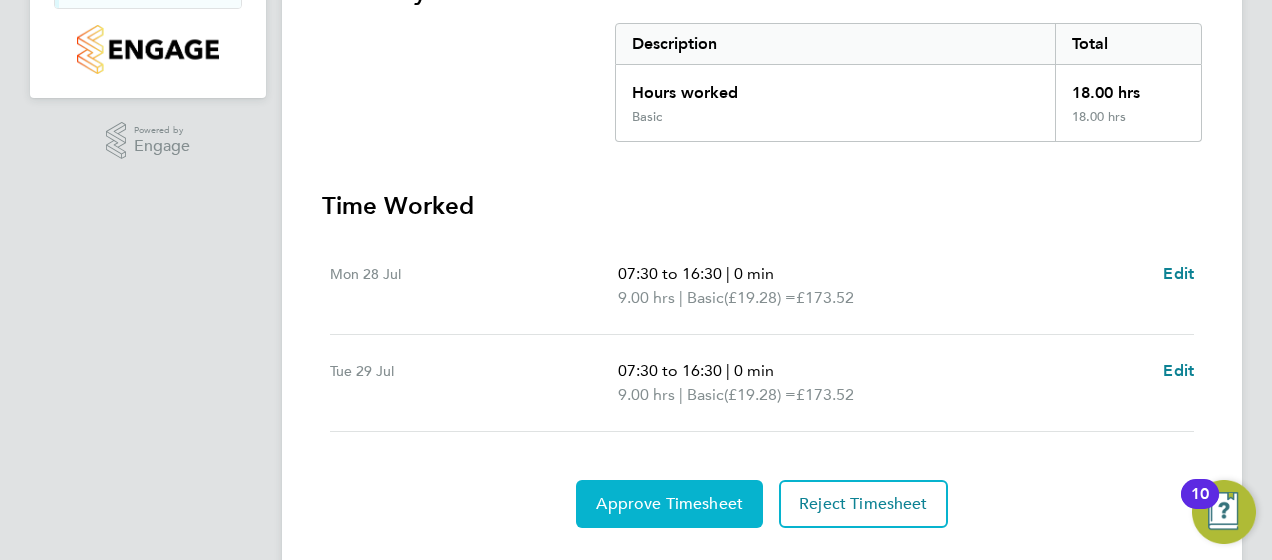 click on "Approve Timesheet" 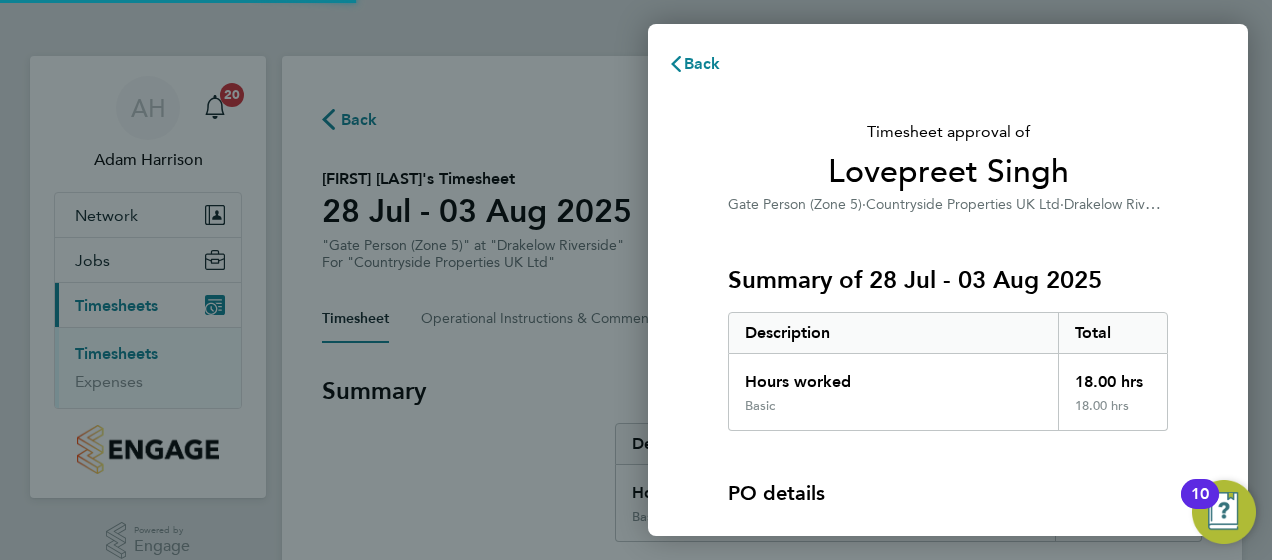 scroll, scrollTop: 0, scrollLeft: 0, axis: both 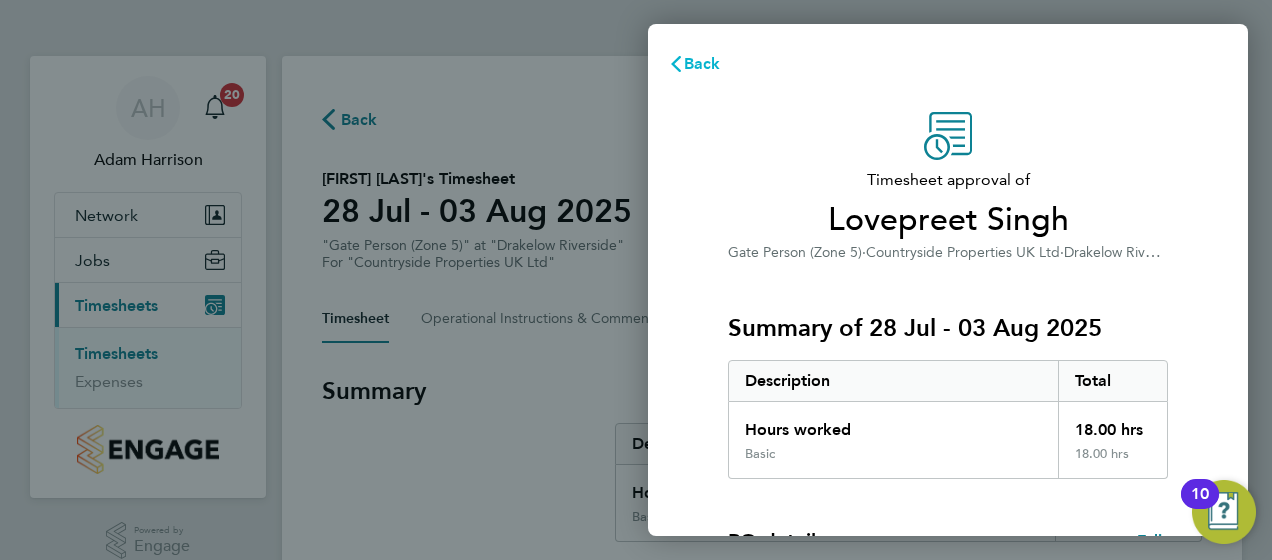 click on "Back" 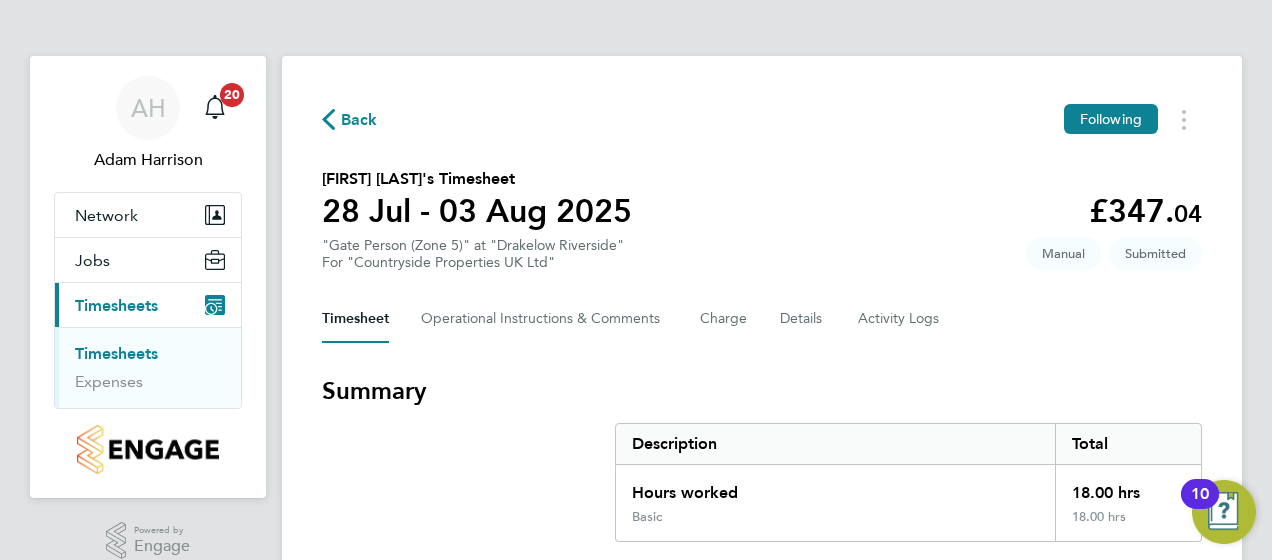 click on "Summary   Description   Total   Hours worked   18.00 hrs   Basic   18.00 hrs" at bounding box center (762, 458) 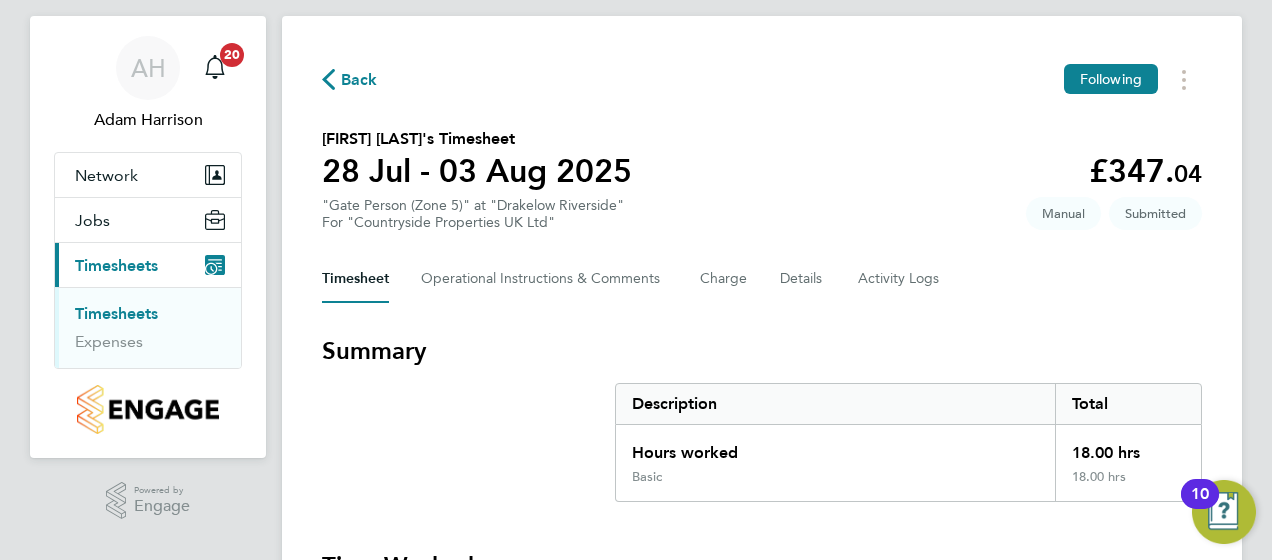 scroll, scrollTop: 0, scrollLeft: 0, axis: both 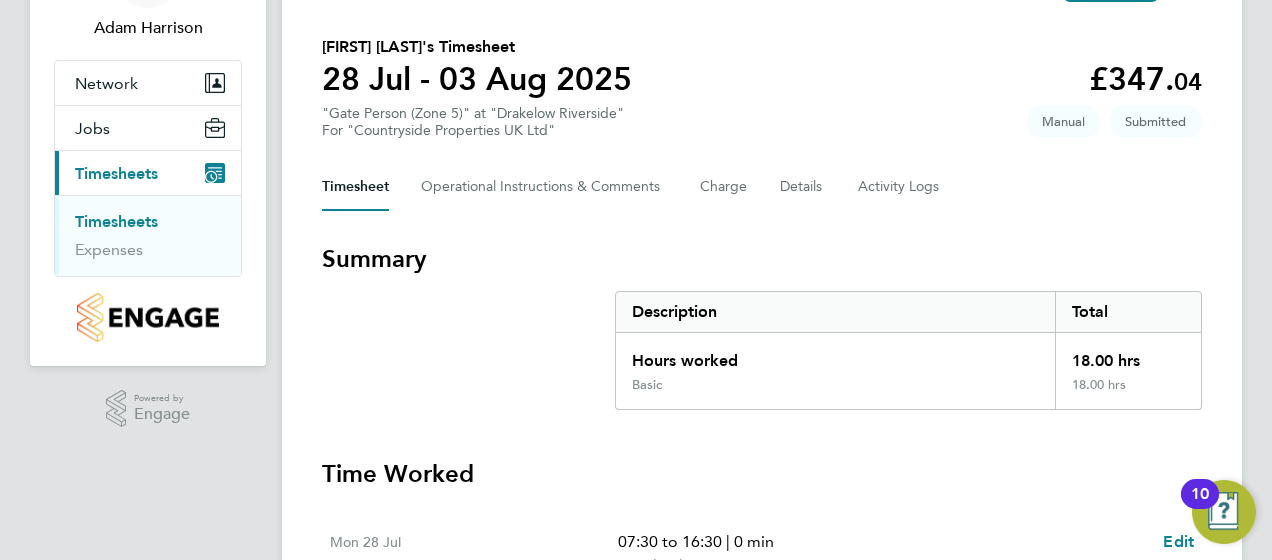 click on "Summary   Description   Total   Hours worked   18.00 hrs   Basic   18.00 hrs" at bounding box center [762, 326] 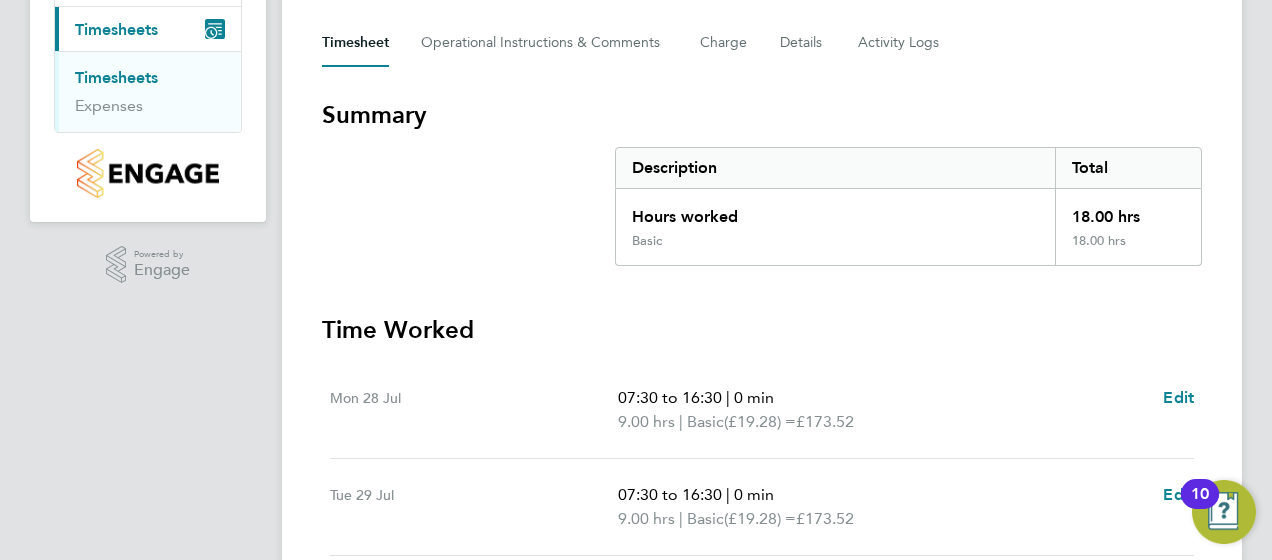 scroll, scrollTop: 400, scrollLeft: 0, axis: vertical 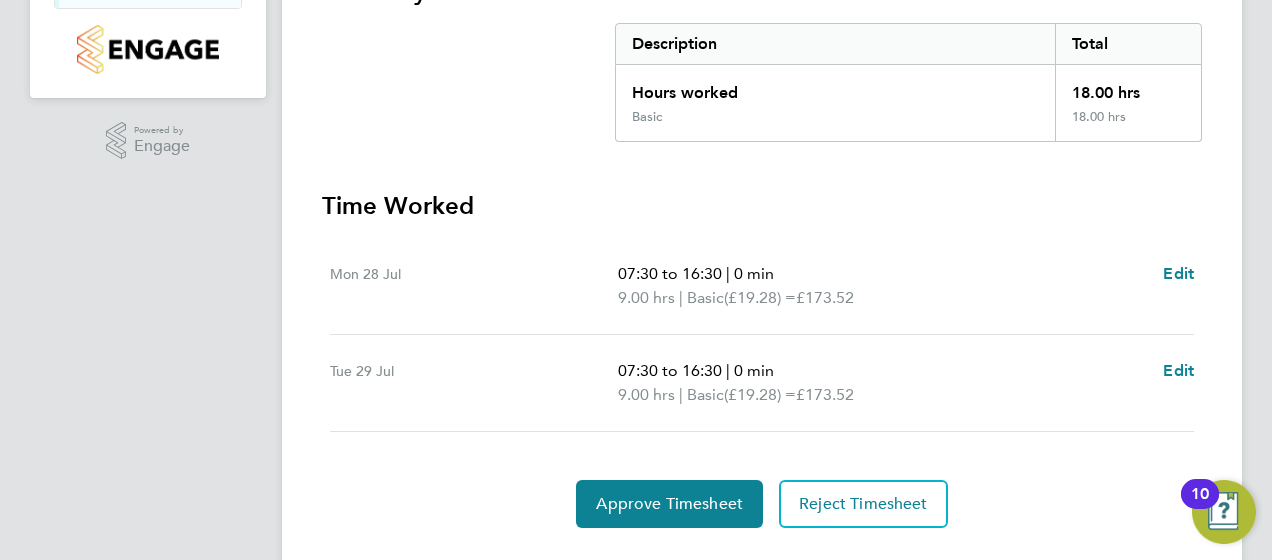 click on "Mon 28 Jul   07:30 to 16:30   |   0 min   9.00 hrs   |   Basic   (£19.28) =   £173.52   Edit   Tue 29 Jul   07:30 to 16:30   |   0 min   9.00 hrs   |   Basic   (£19.28) =   £173.52   Edit" 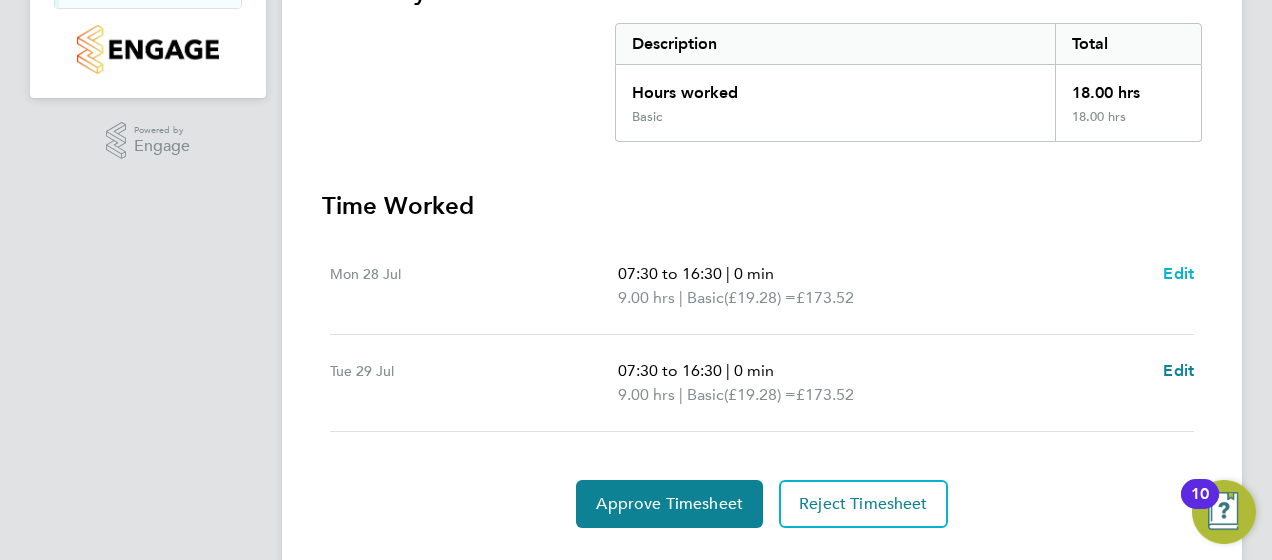 click on "Edit" at bounding box center [1178, 273] 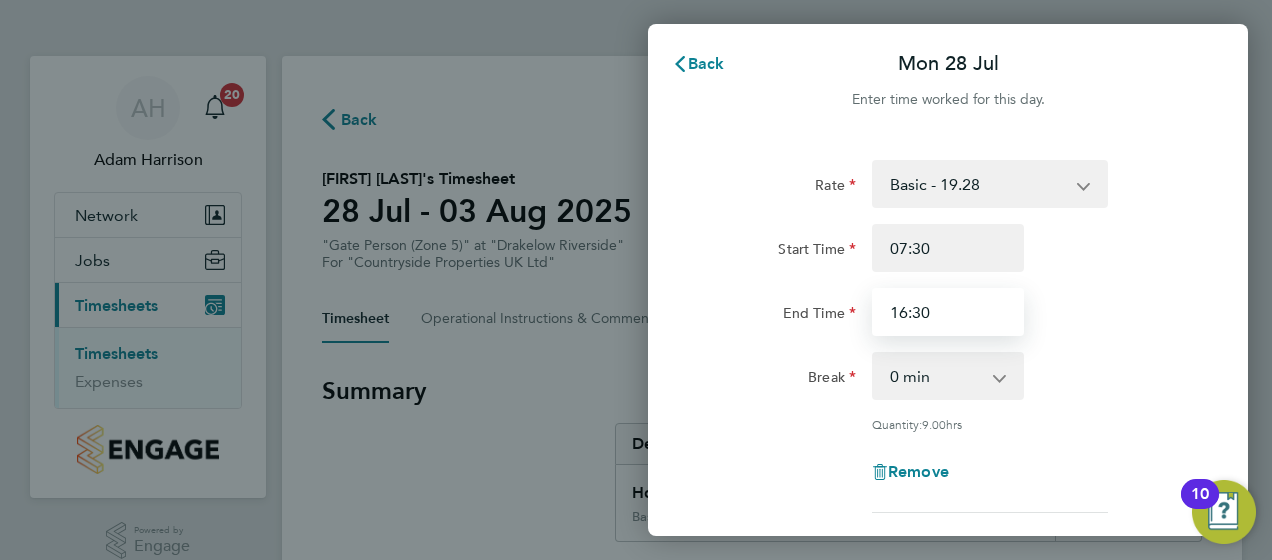 click on "16:30" at bounding box center (948, 312) 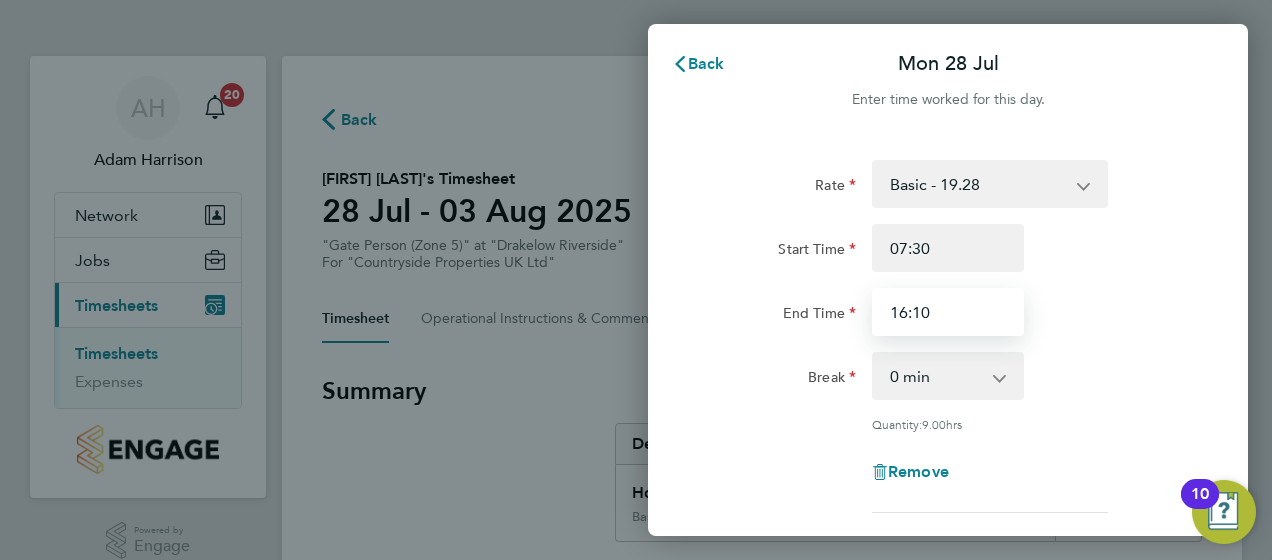 type on "16:10" 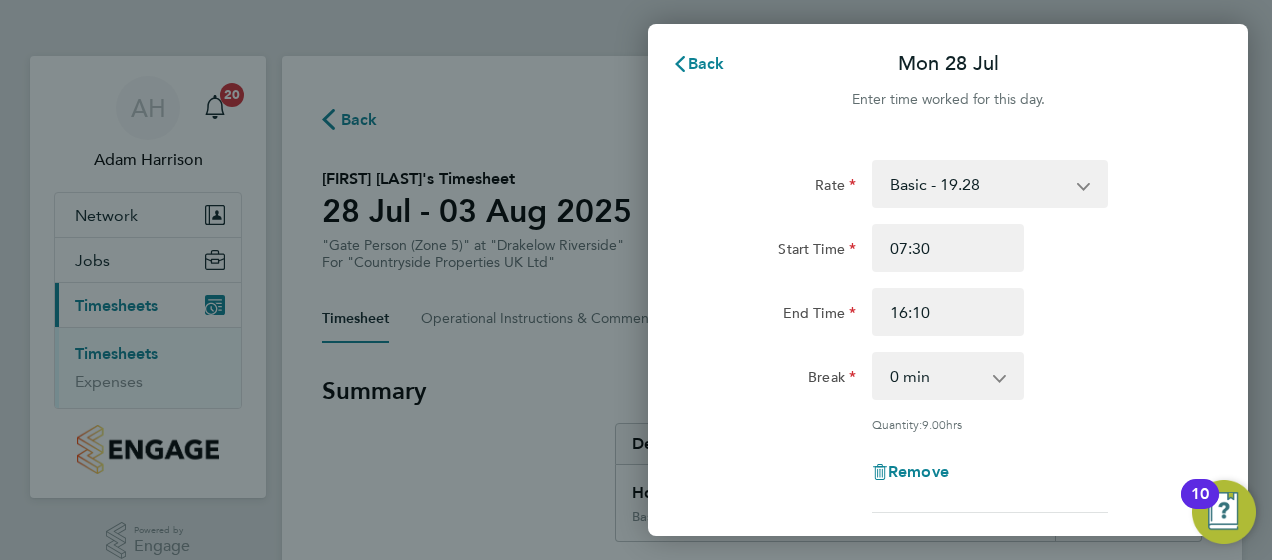 click on "Break  0 min   15 min   30 min   45 min   60 min   75 min   90 min" 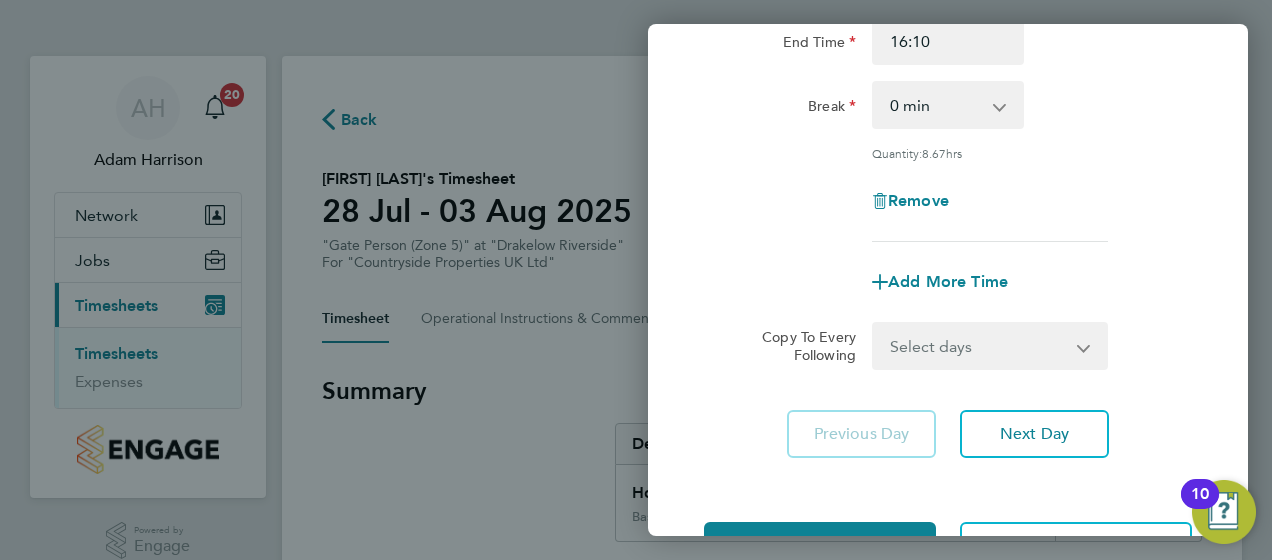 scroll, scrollTop: 280, scrollLeft: 0, axis: vertical 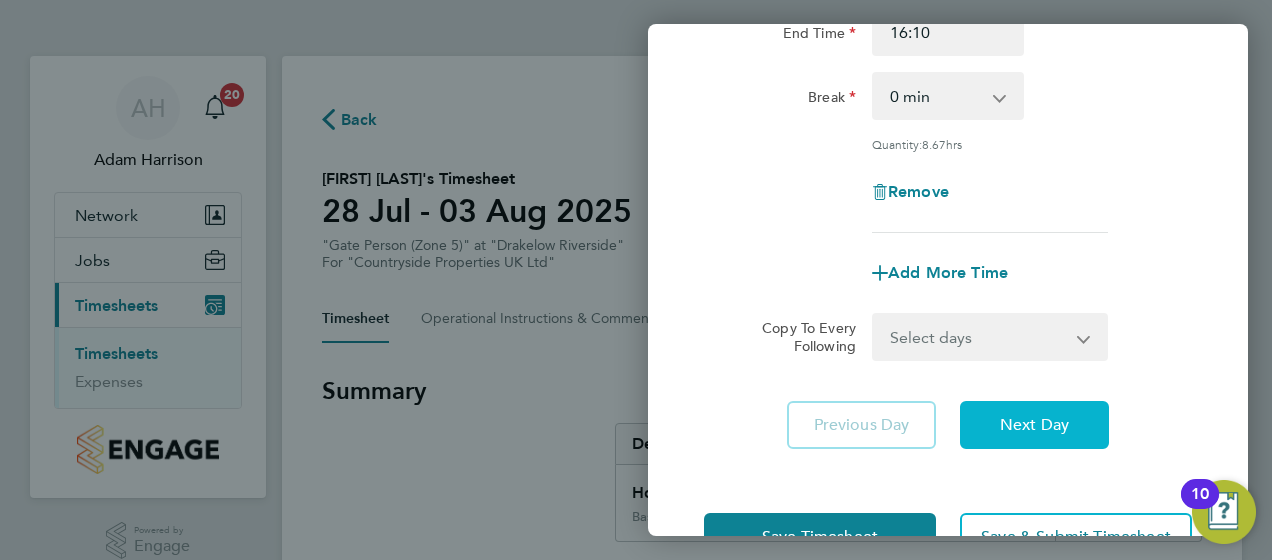 click on "Next Day" 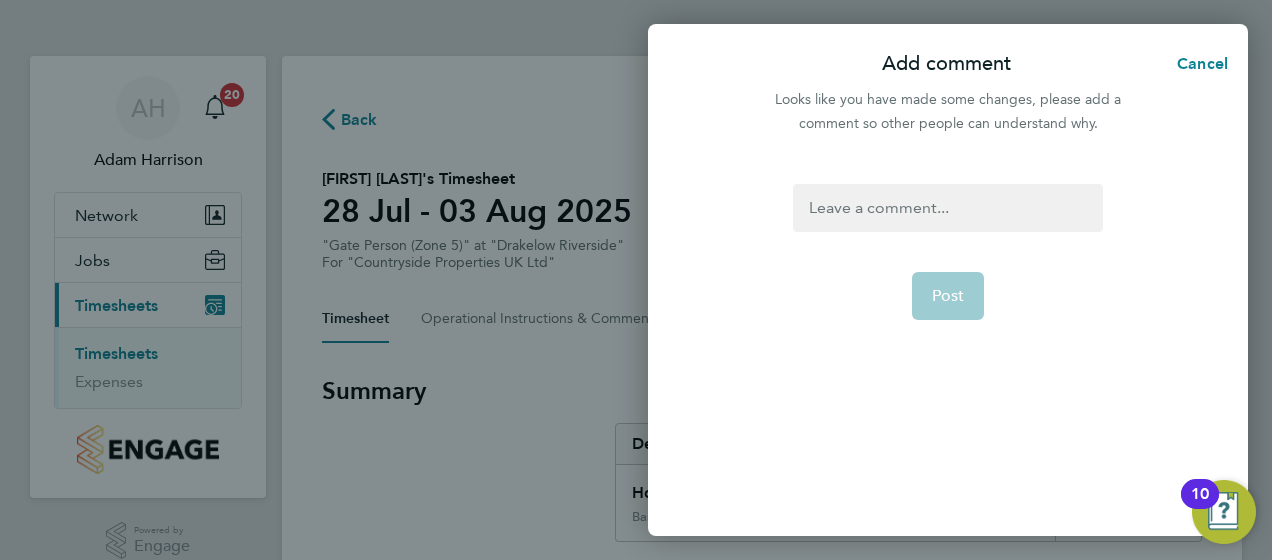 click on "Post" 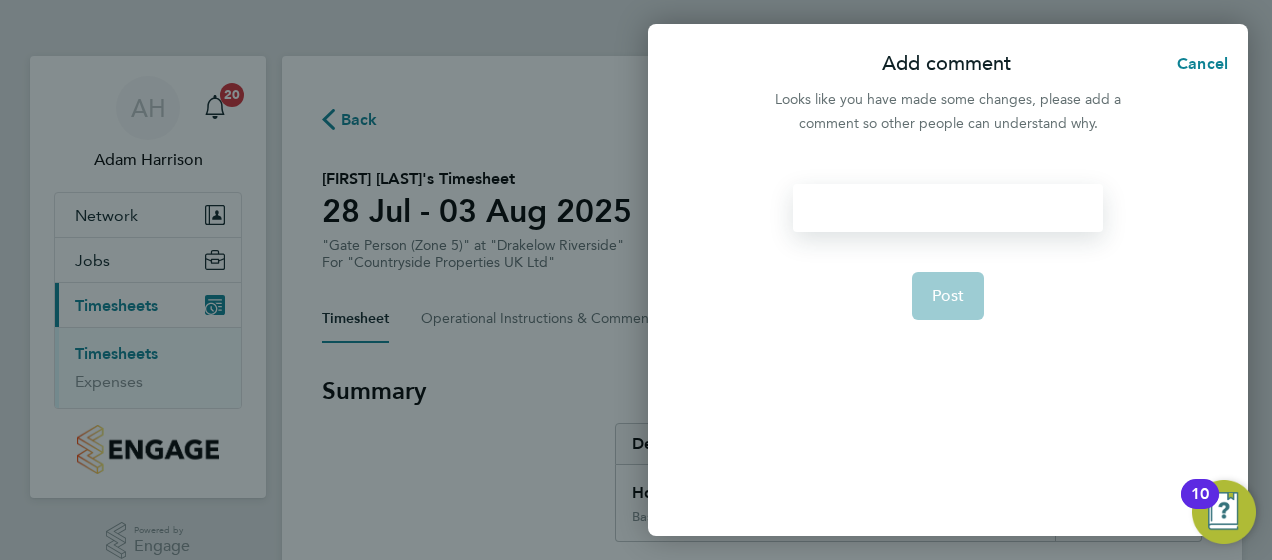 click at bounding box center (947, 208) 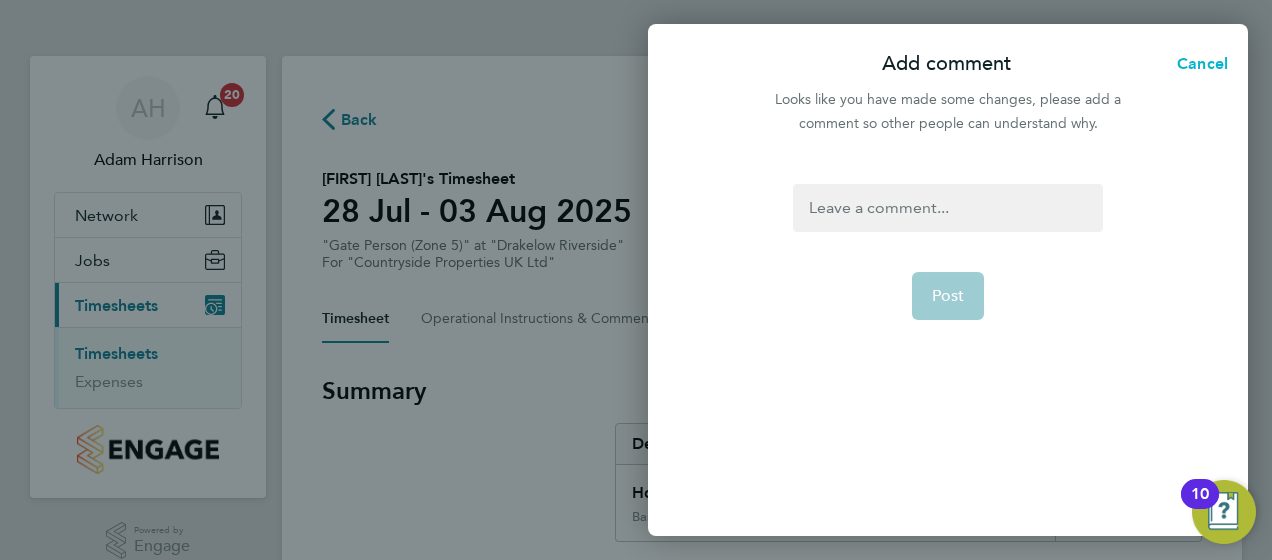 click on "Cancel" 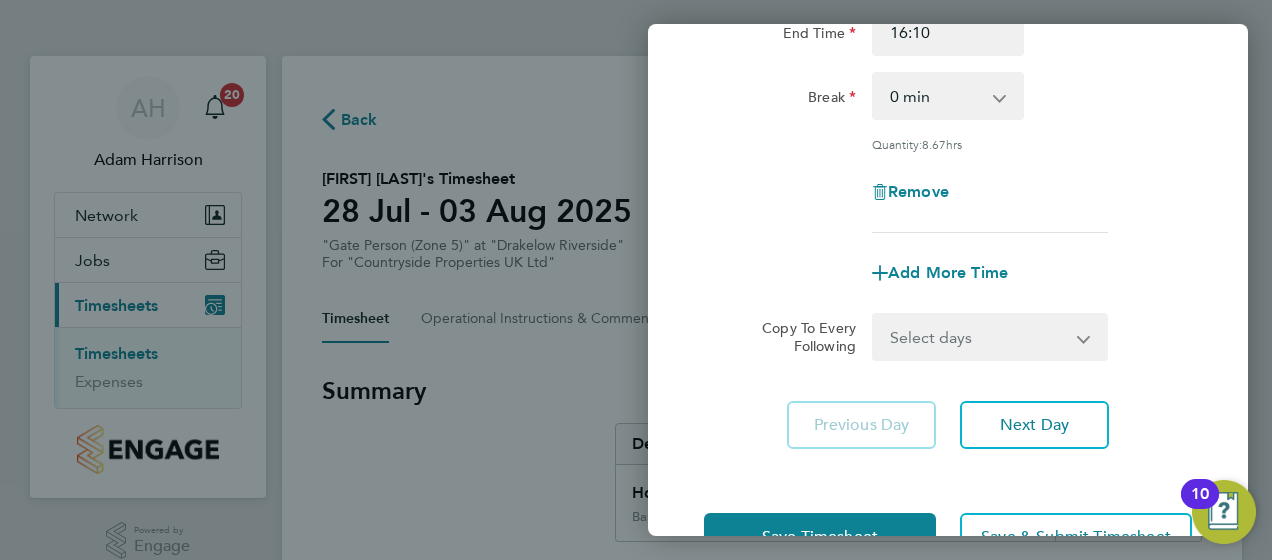 click on "Add More Time" 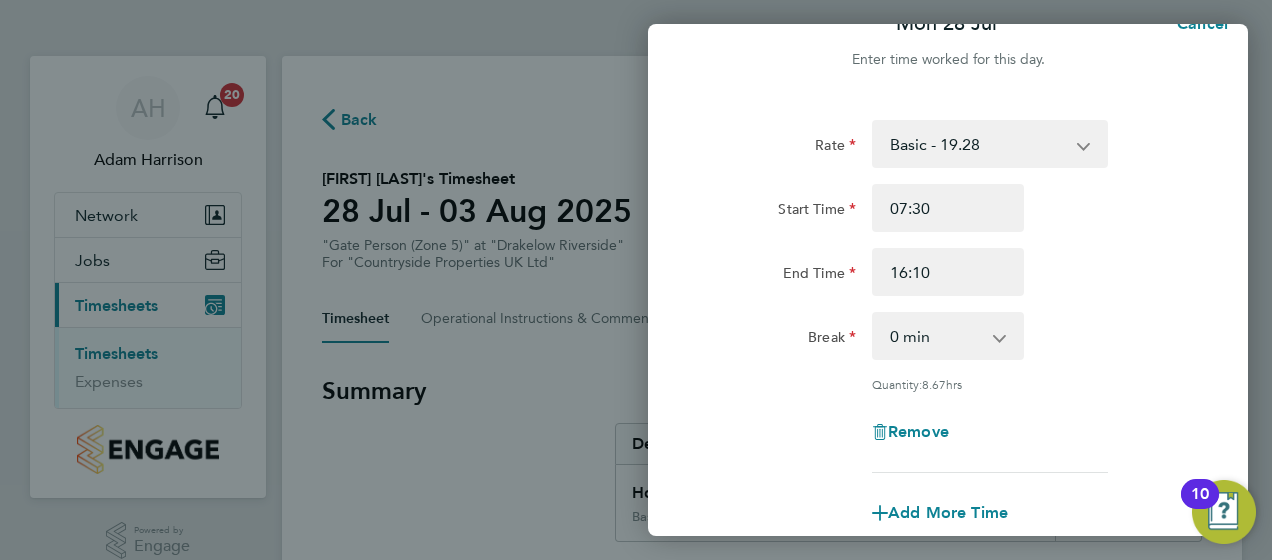 scroll, scrollTop: 0, scrollLeft: 0, axis: both 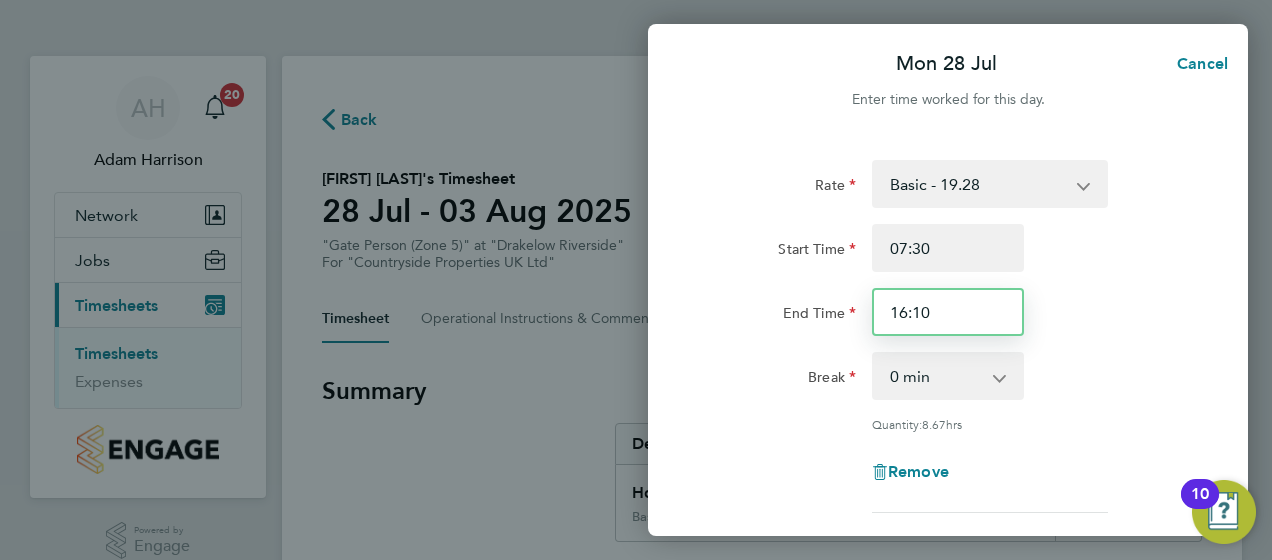 click on "16:10" at bounding box center (948, 312) 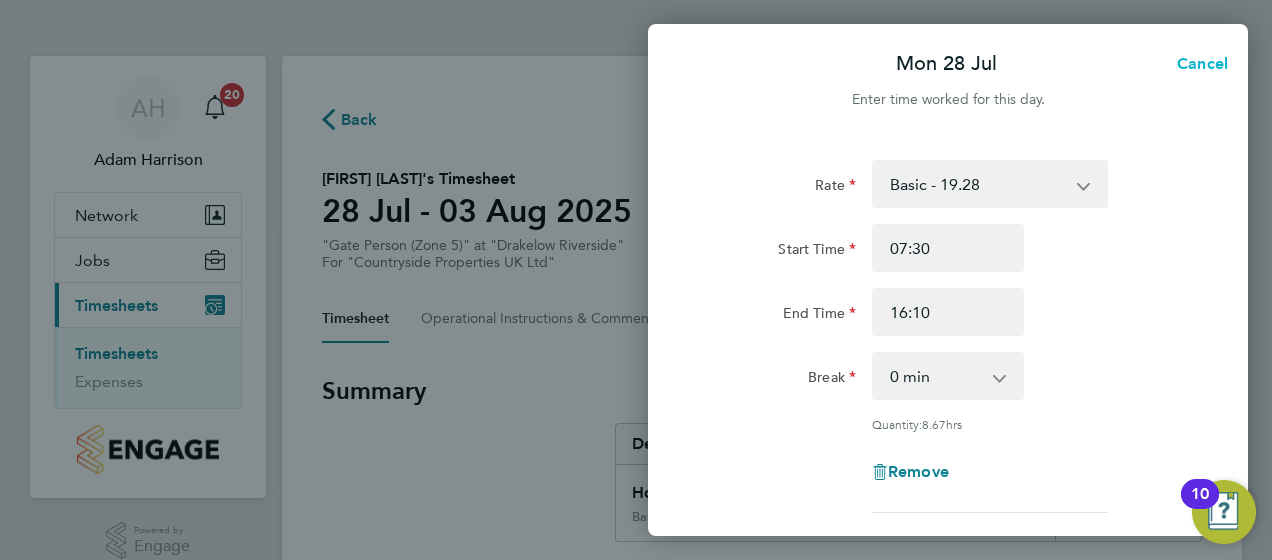 click on "Cancel" 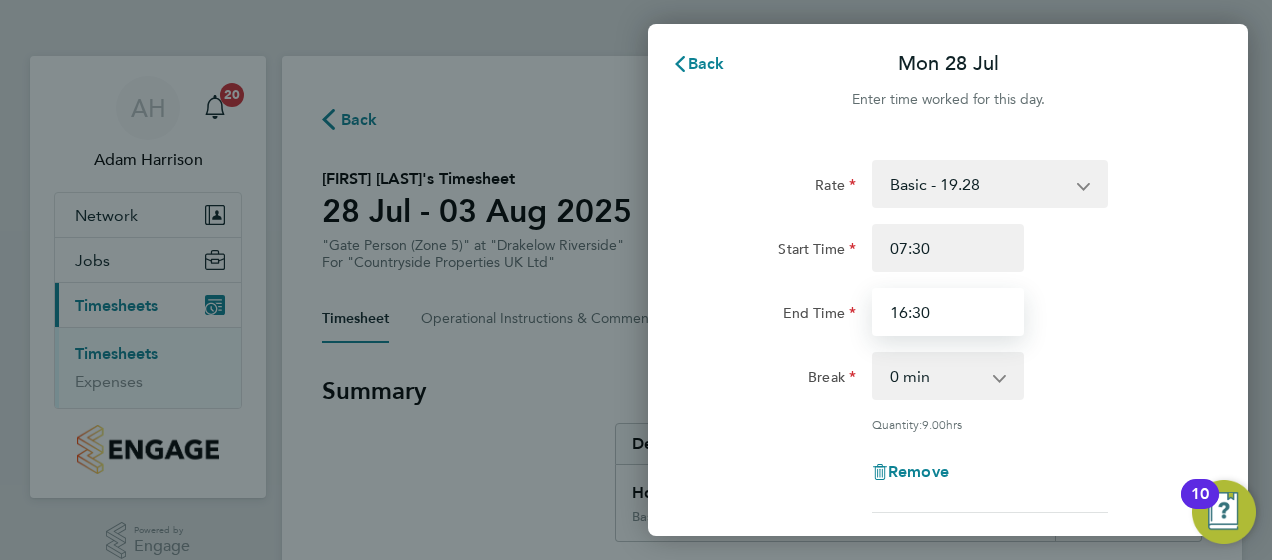 click on "16:30" at bounding box center (948, 312) 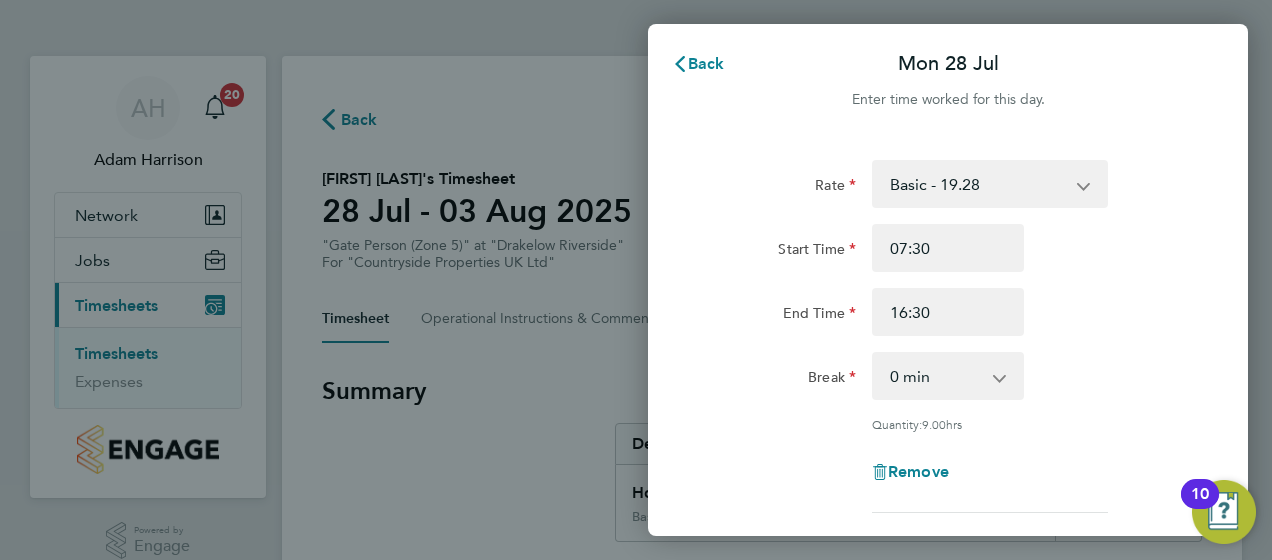 click on "0 min   15 min   30 min   45 min   60 min   75 min   90 min" at bounding box center (936, 376) 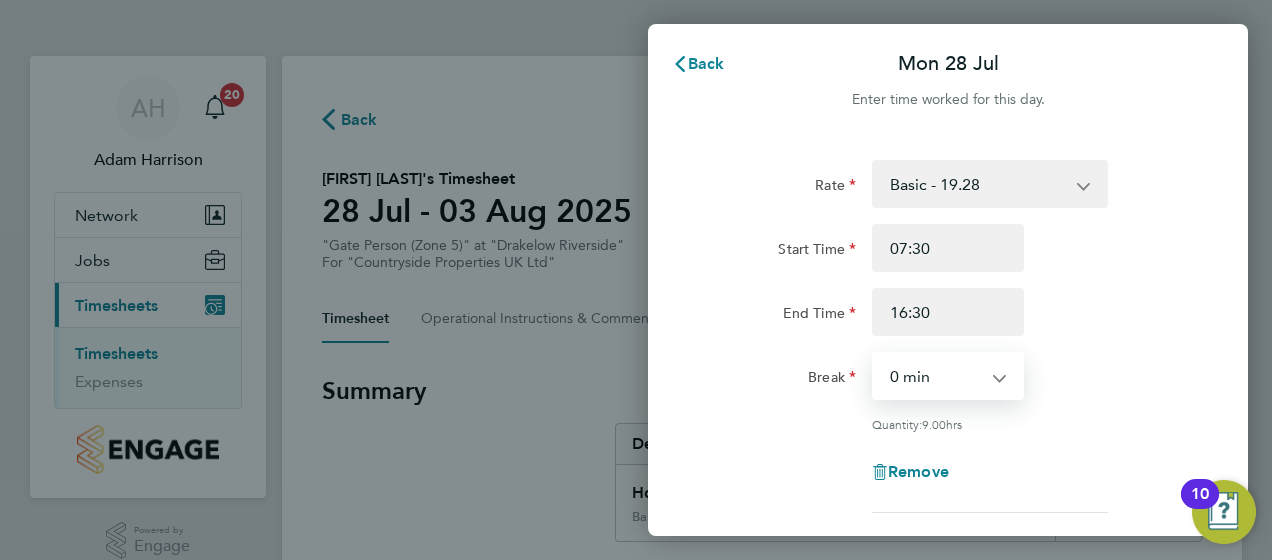 select on "30" 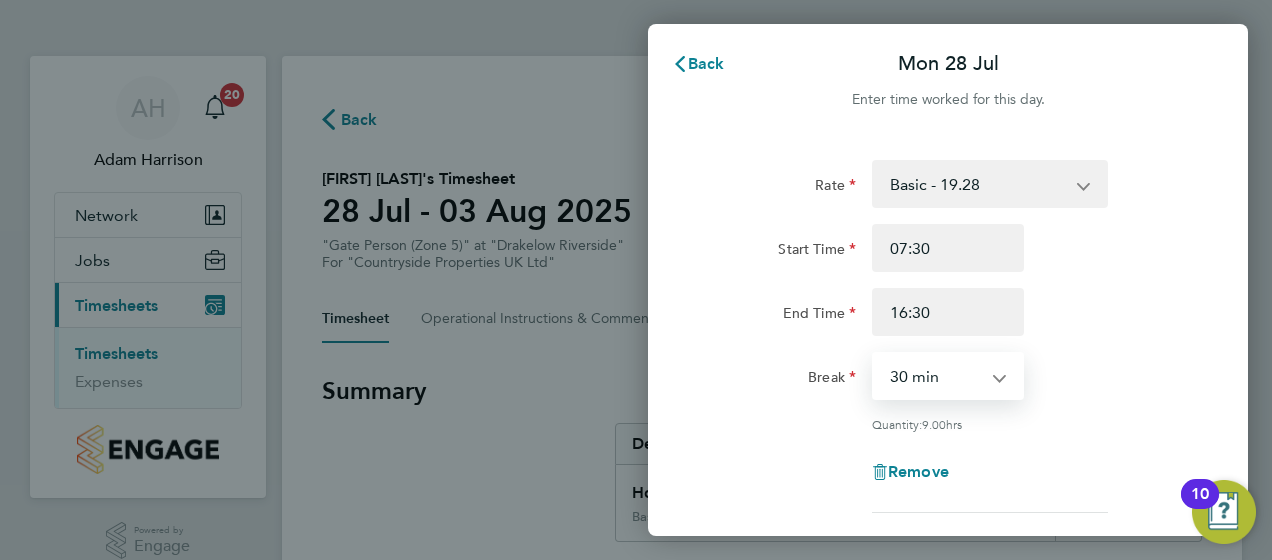 click on "0 min   15 min   30 min   45 min   60 min   75 min   90 min" at bounding box center (936, 376) 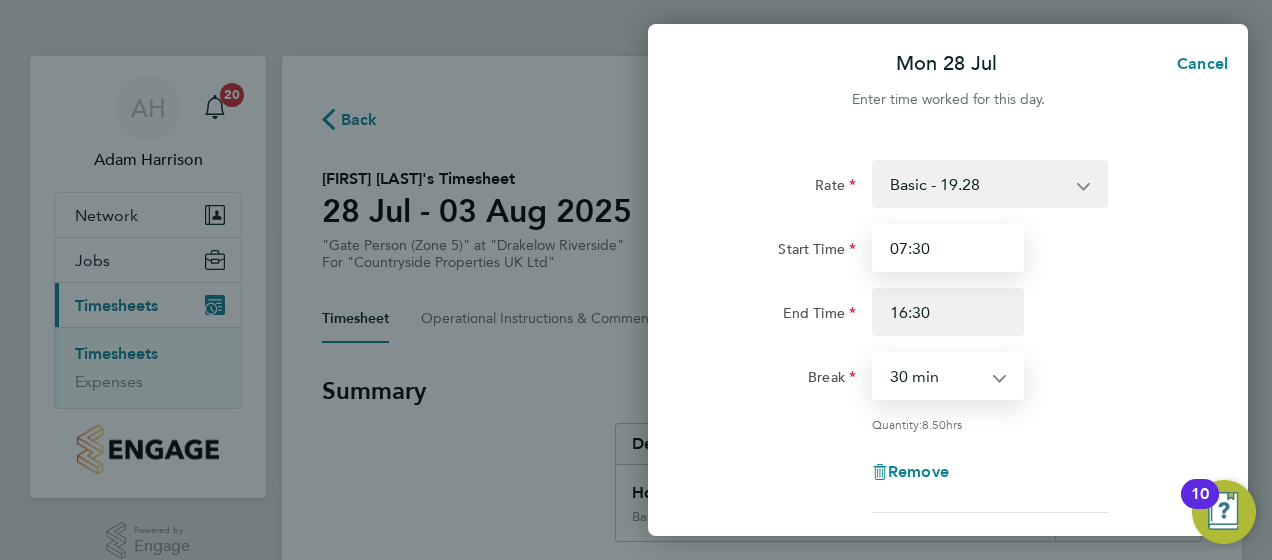 click on "07:30" at bounding box center [948, 248] 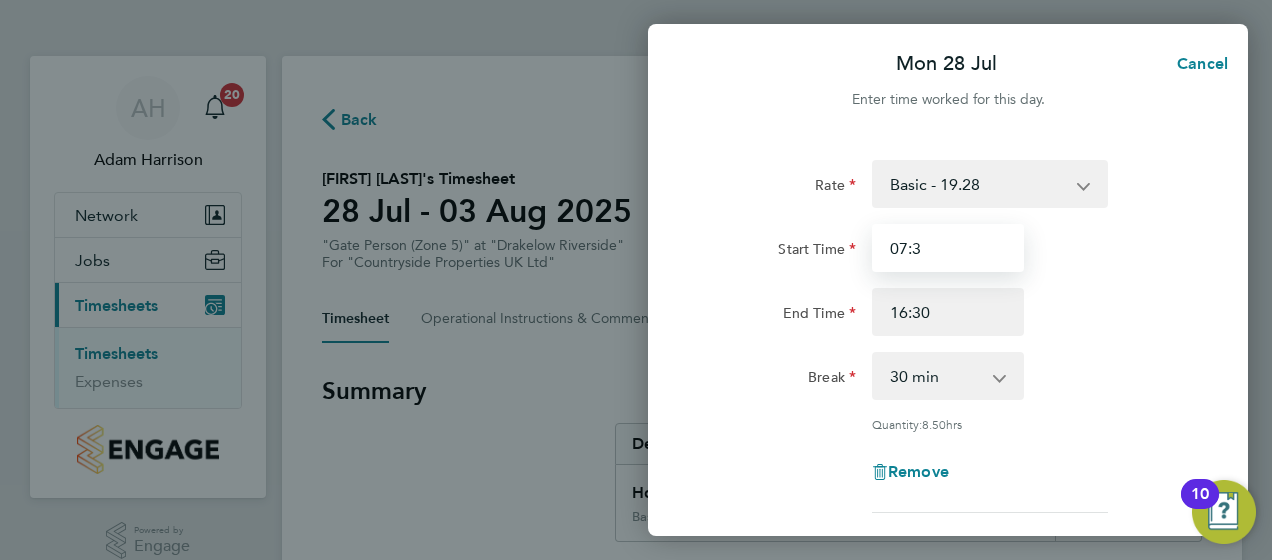 type on "07:30" 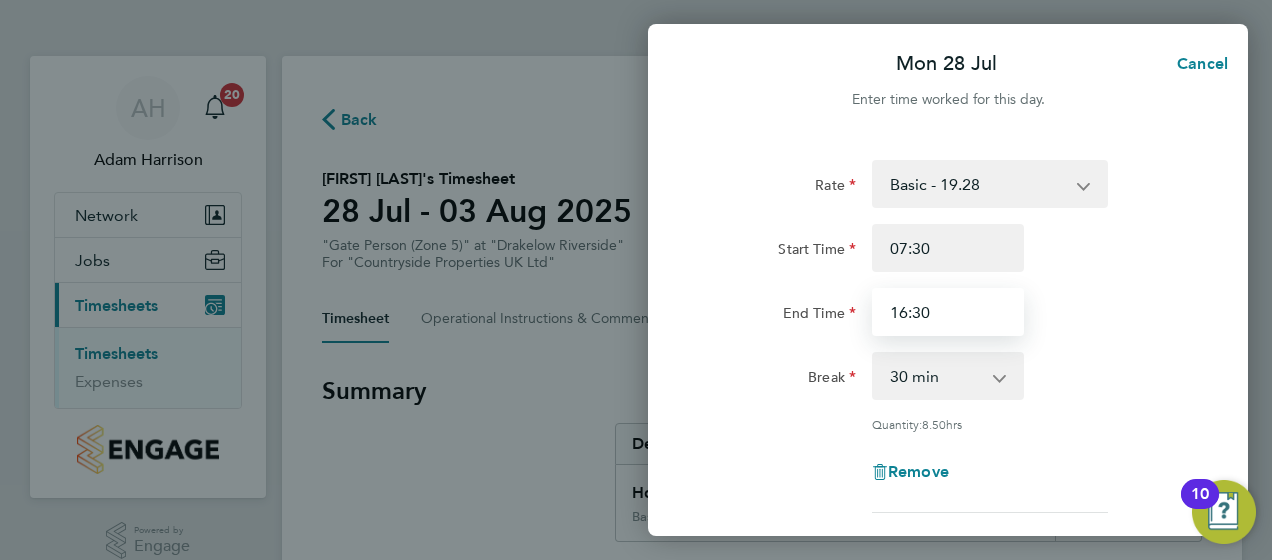 click on "16:30" at bounding box center [948, 312] 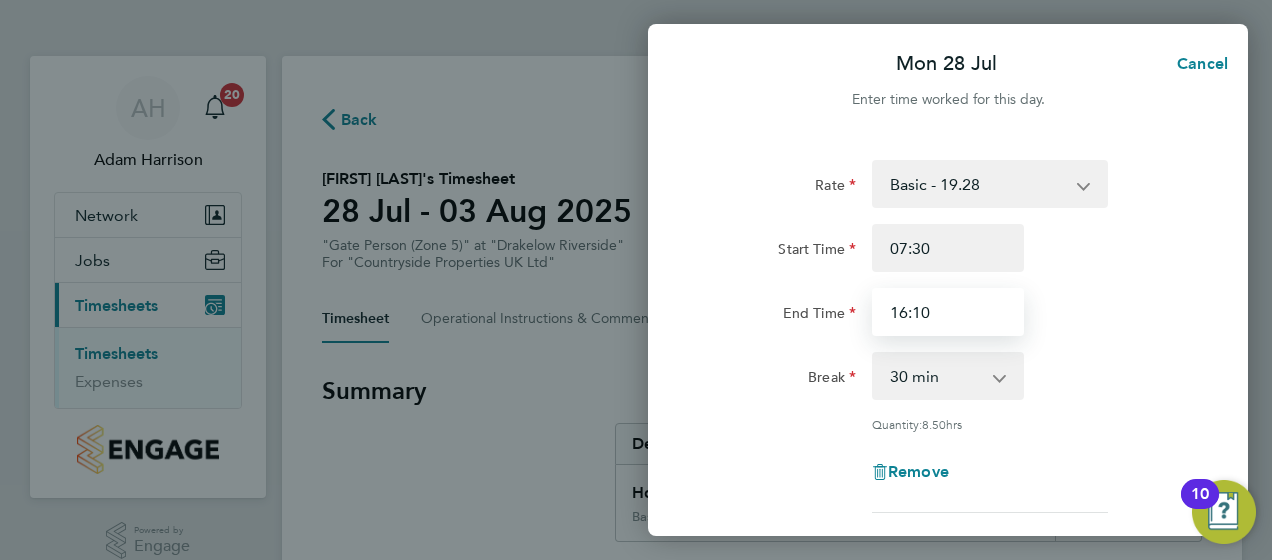 type on "16:10" 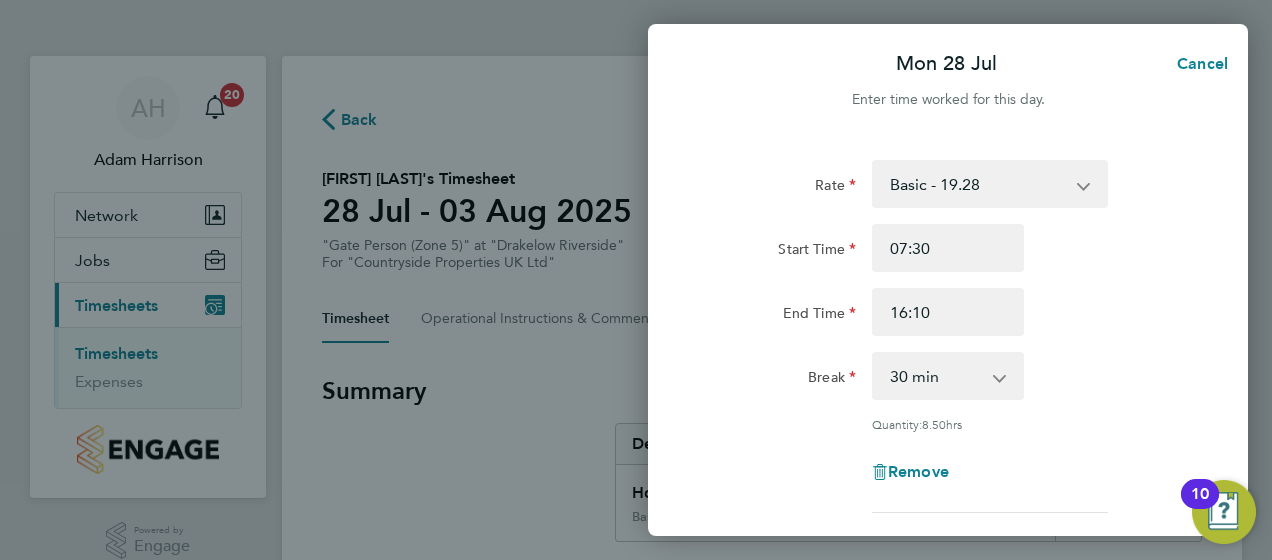 click on "End Time 16:10" 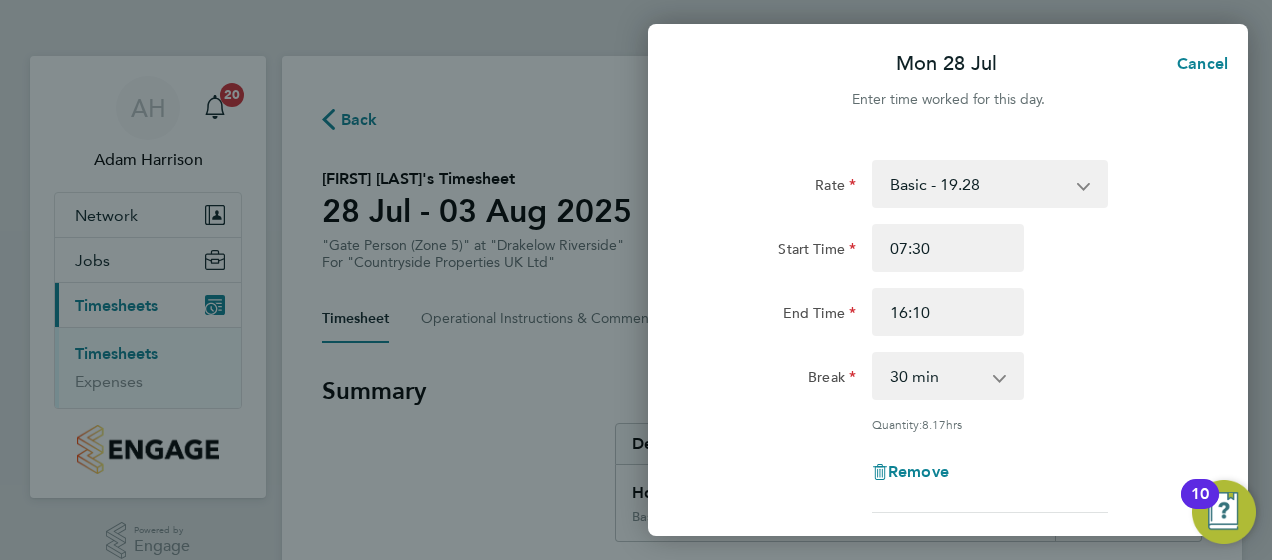 click on "Start Time 07:30" 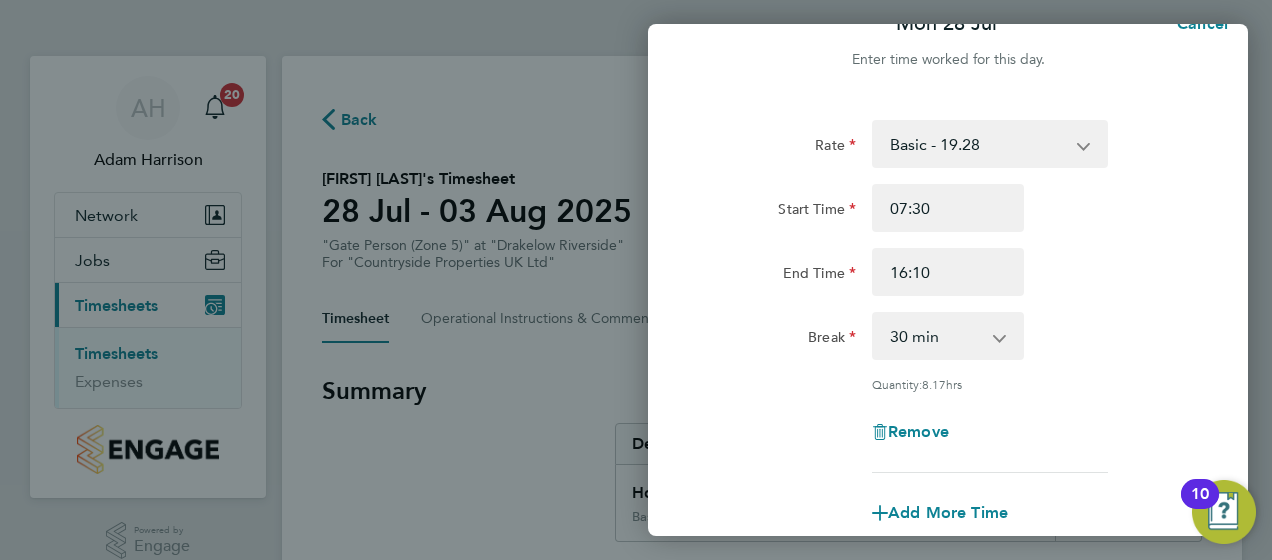 scroll, scrollTop: 257, scrollLeft: 0, axis: vertical 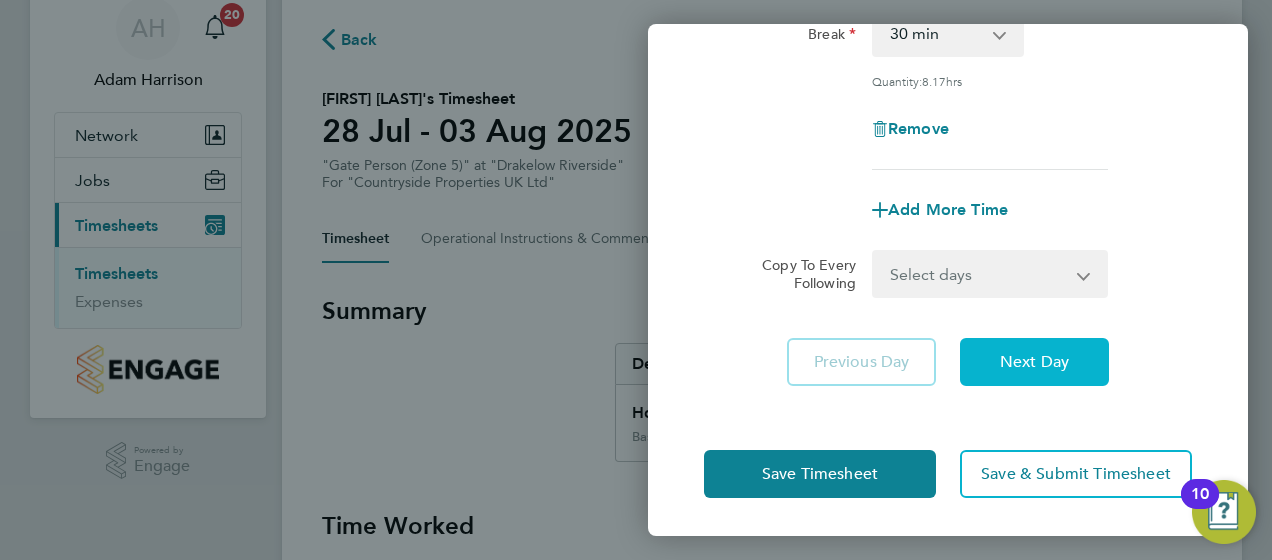 click on "Next Day" 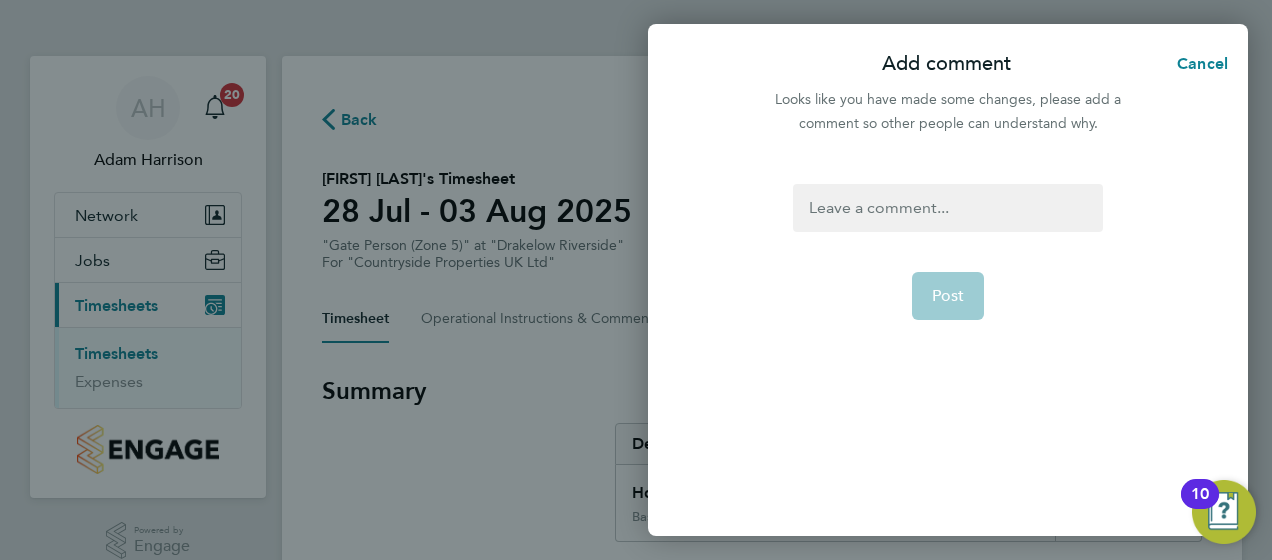 scroll, scrollTop: 0, scrollLeft: 0, axis: both 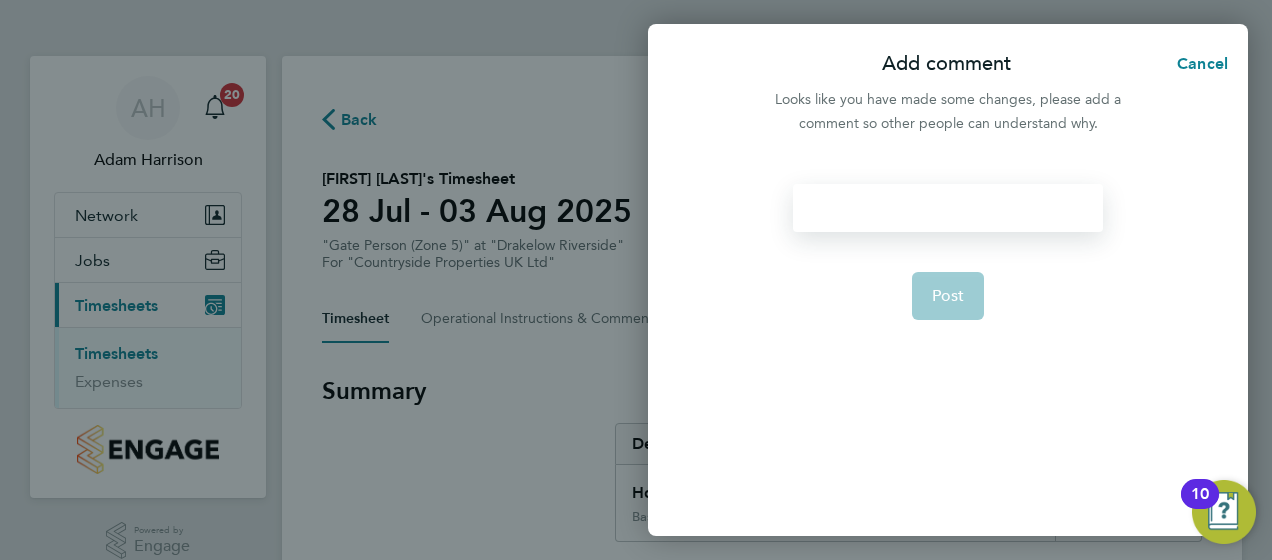 drag, startPoint x: 1004, startPoint y: 214, endPoint x: 996, endPoint y: 231, distance: 18.788294 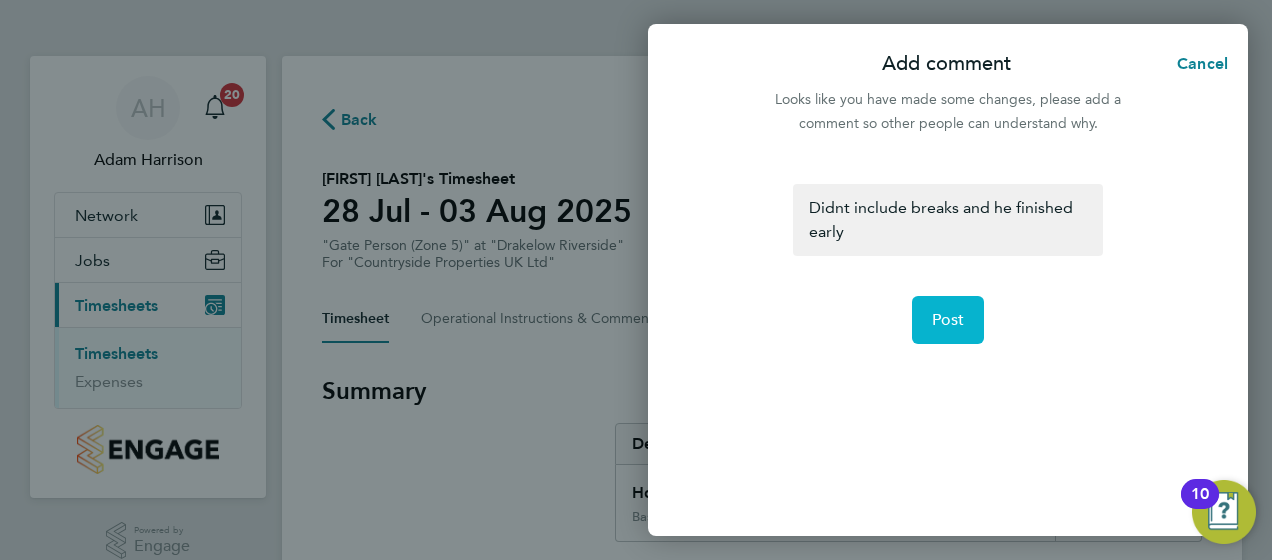 click on "Post" 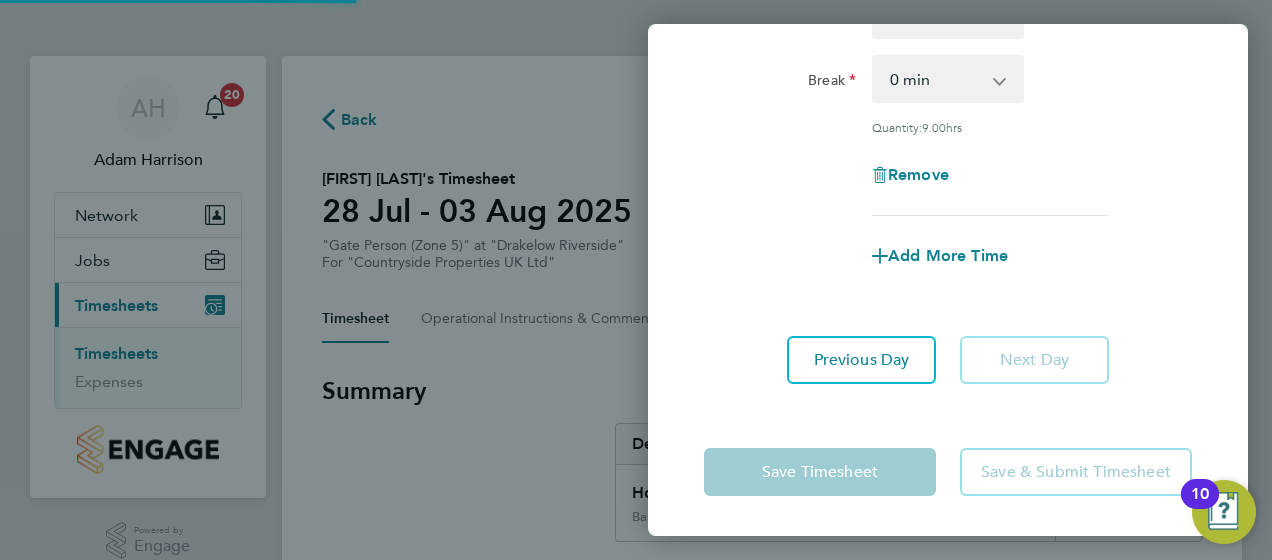 scroll, scrollTop: 295, scrollLeft: 0, axis: vertical 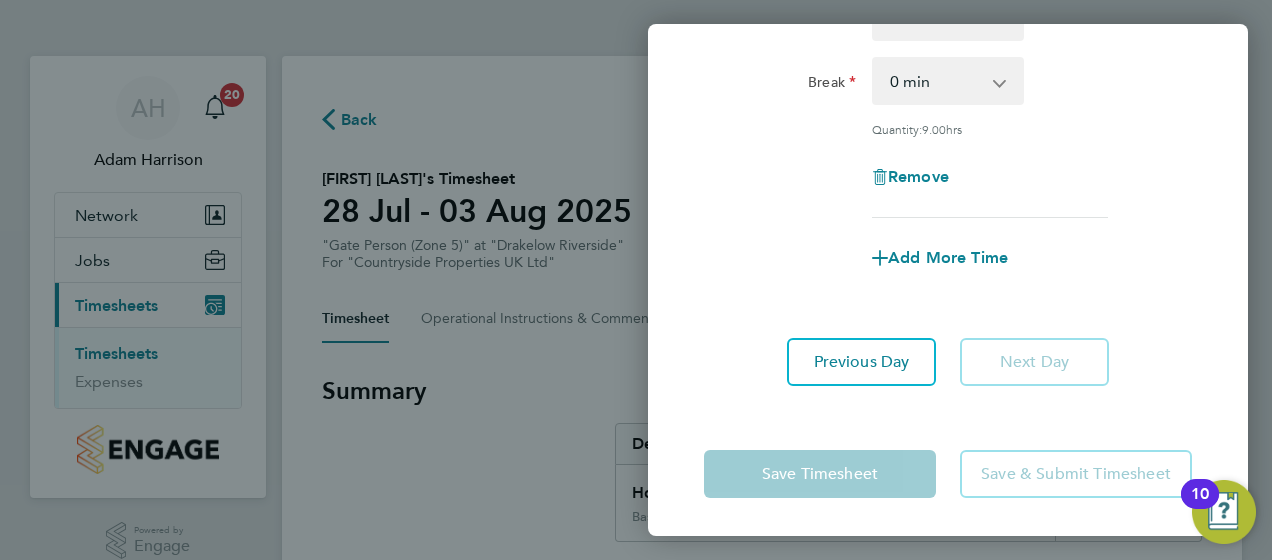 click on "Add More Time" 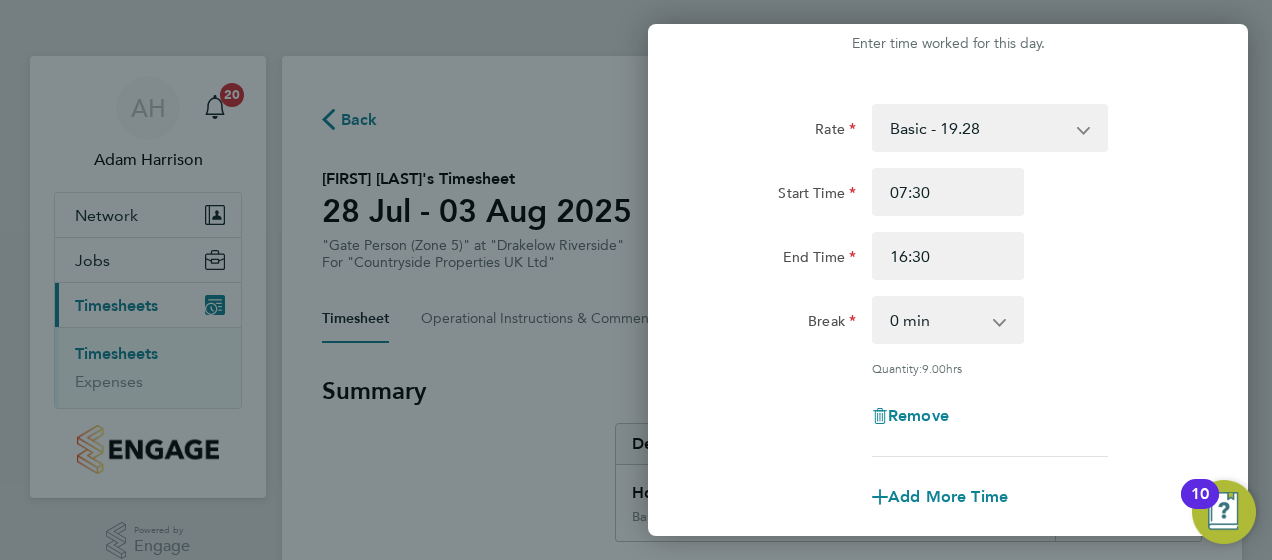 scroll, scrollTop: 55, scrollLeft: 0, axis: vertical 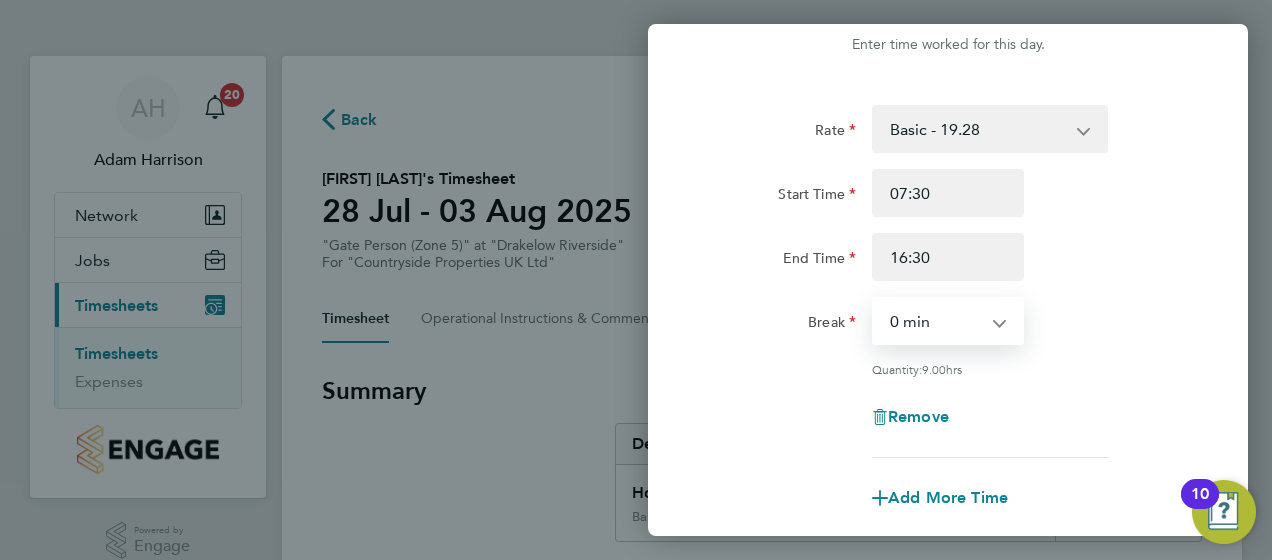 click on "0 min   15 min   30 min   45 min   60 min   75 min   90 min" at bounding box center [936, 321] 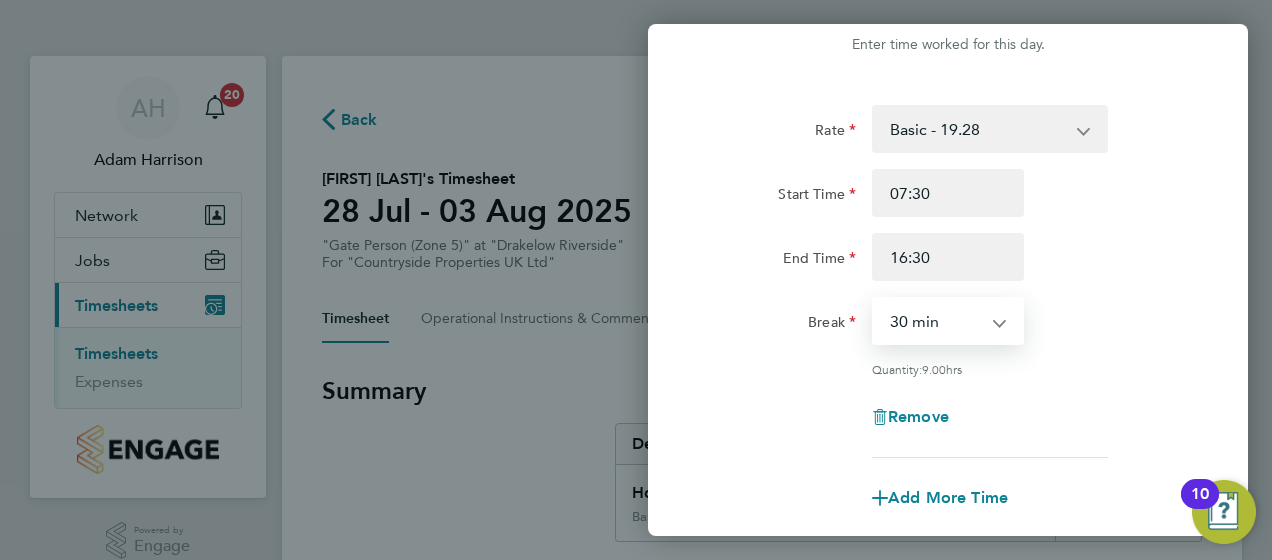 click on "0 min   15 min   30 min   45 min   60 min   75 min   90 min" at bounding box center [936, 321] 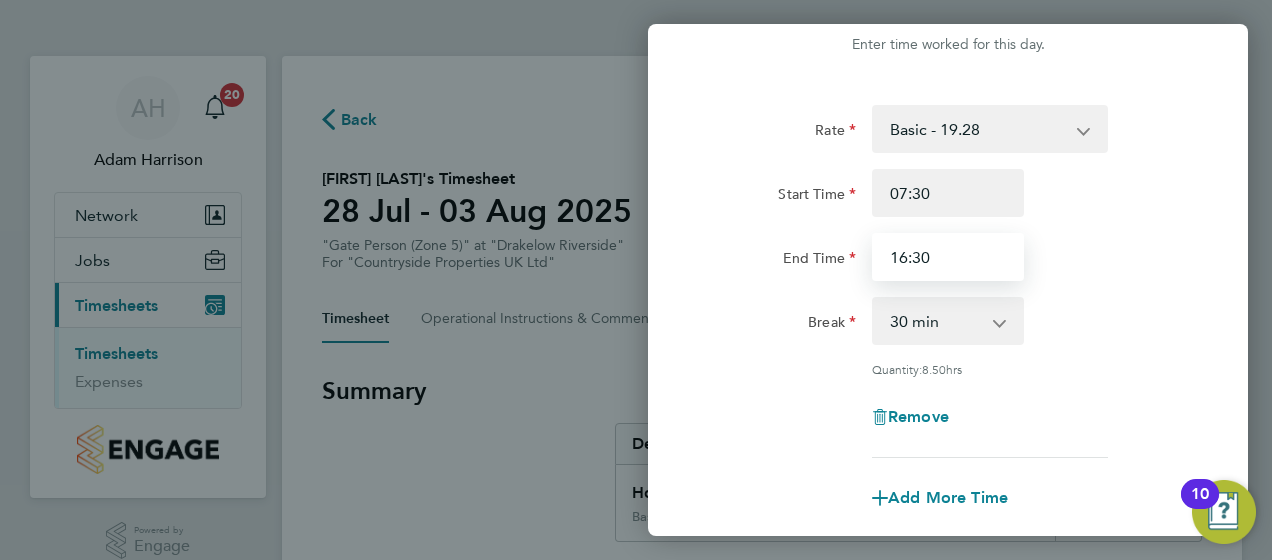 click on "16:30" at bounding box center (948, 257) 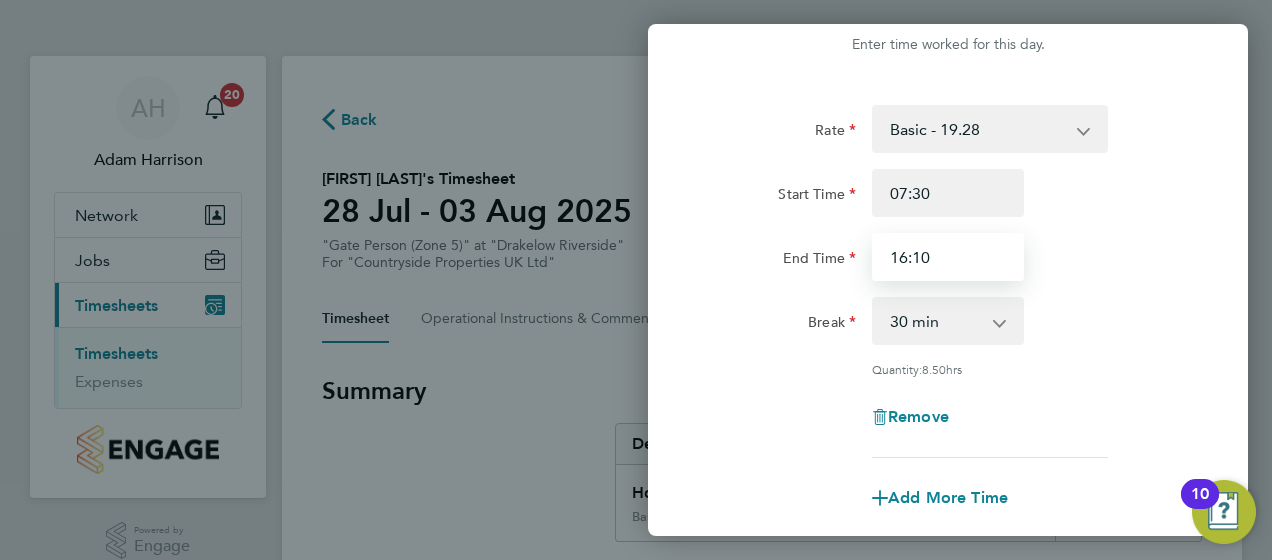type on "16:10" 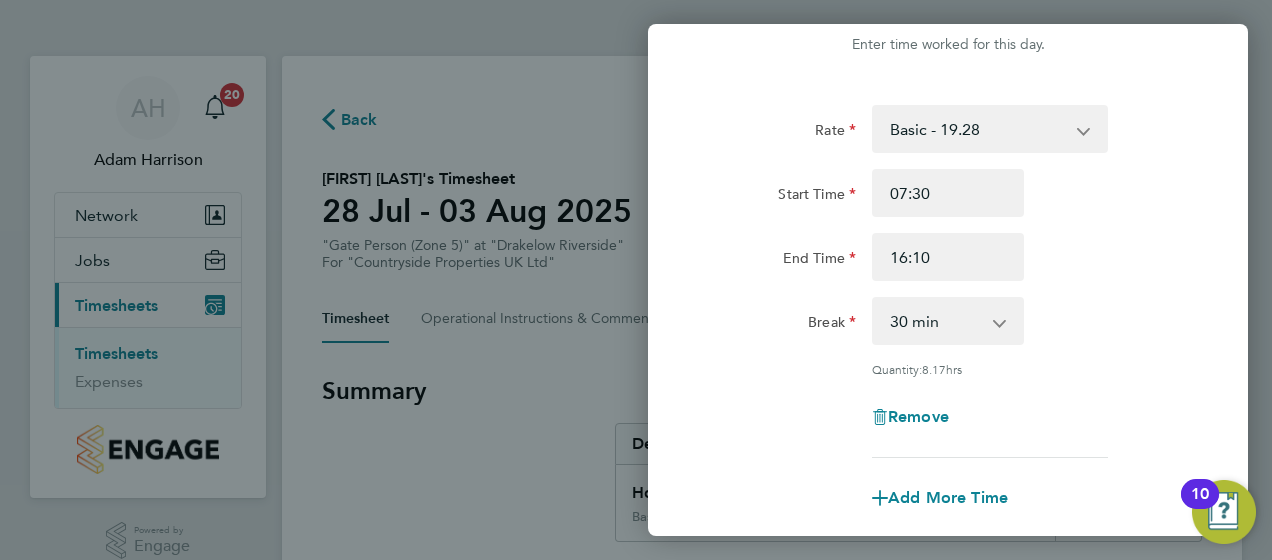 click on "Quantity:  8.17  hrs" 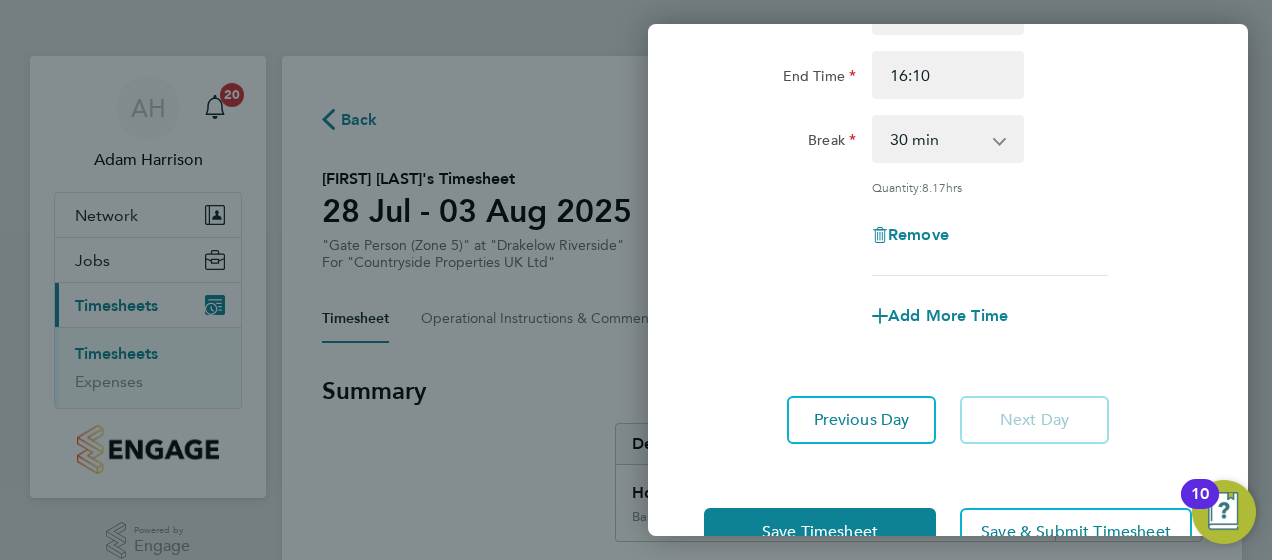 scroll, scrollTop: 255, scrollLeft: 0, axis: vertical 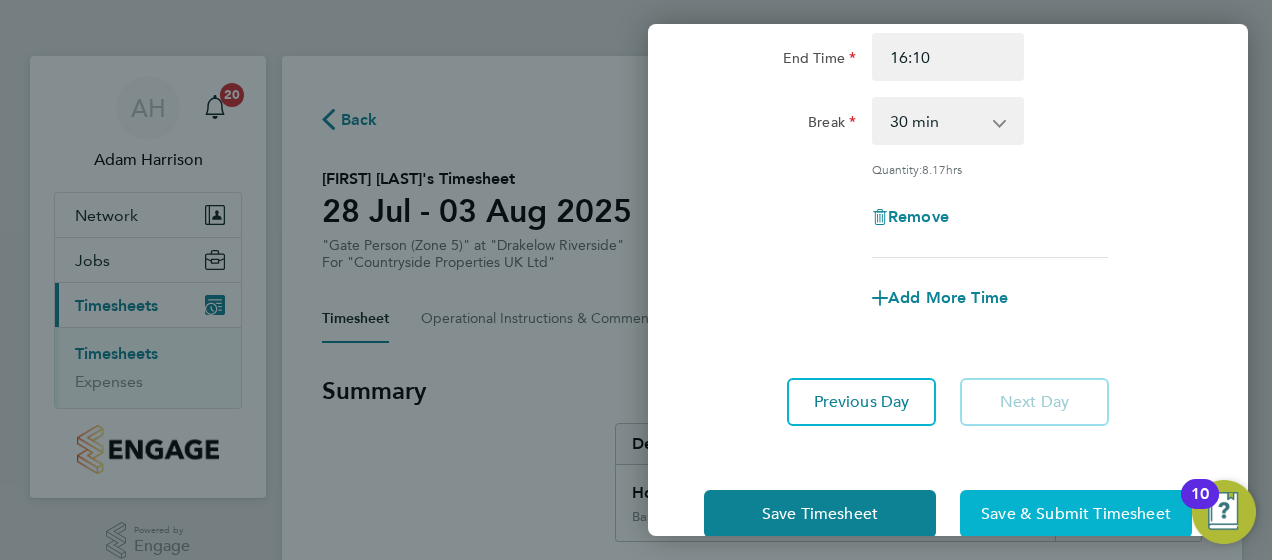 drag, startPoint x: 1046, startPoint y: 493, endPoint x: 1060, endPoint y: 491, distance: 14.142136 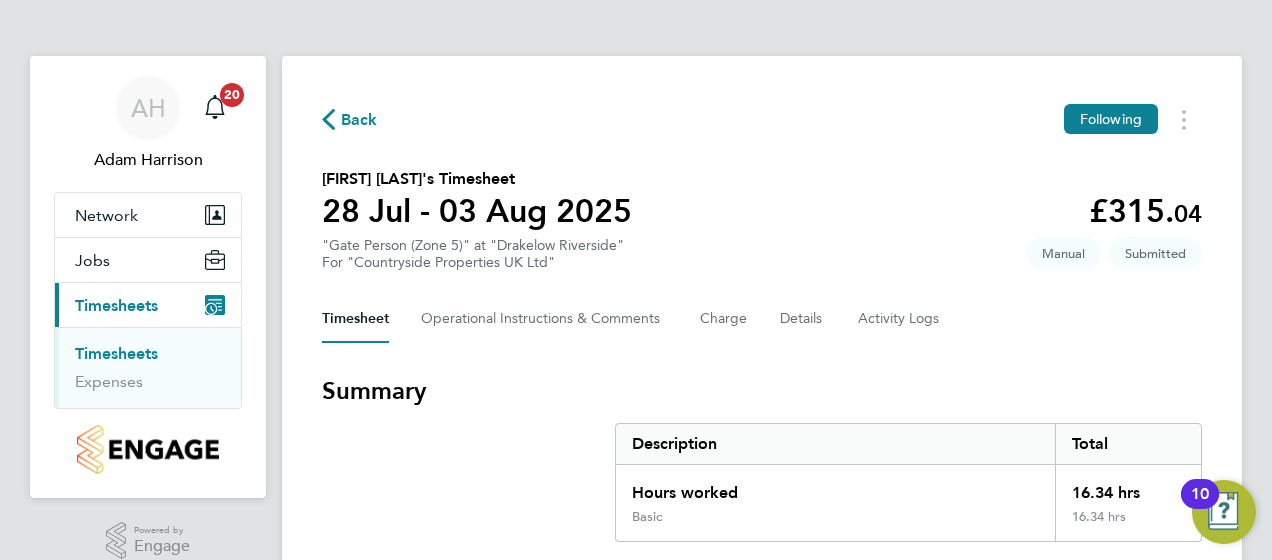 click on "Summary" at bounding box center (762, 391) 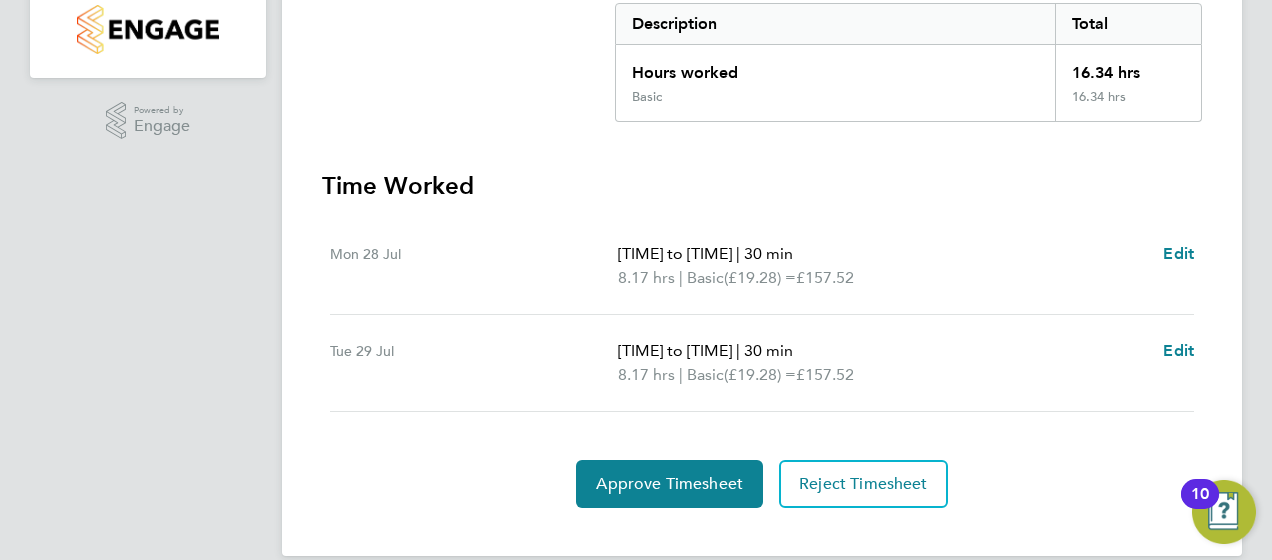 scroll, scrollTop: 446, scrollLeft: 0, axis: vertical 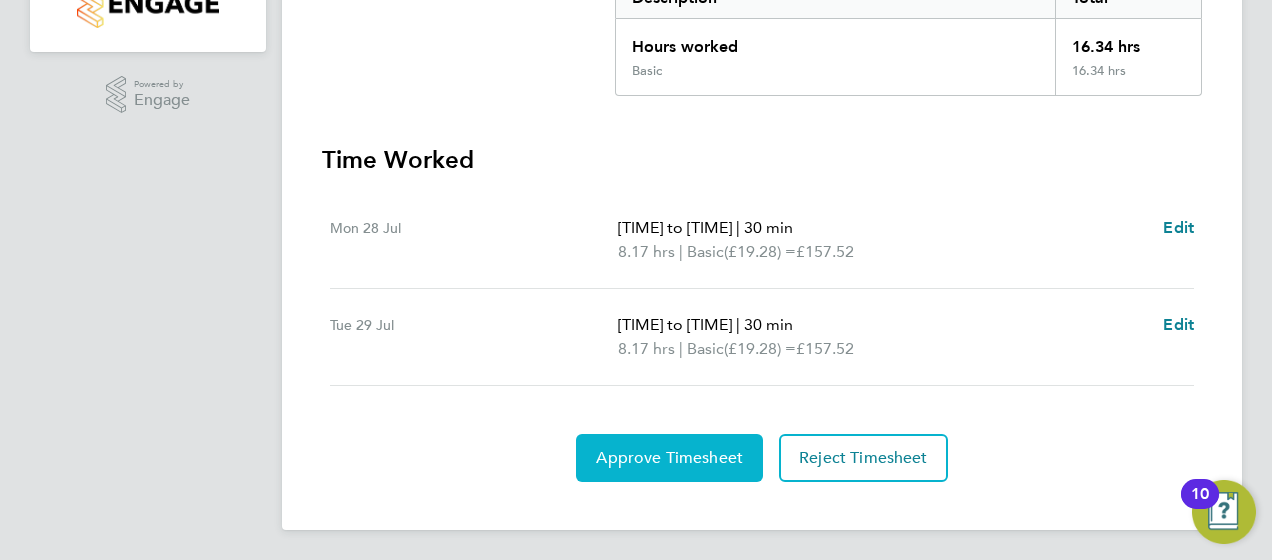 click on "Approve Timesheet" 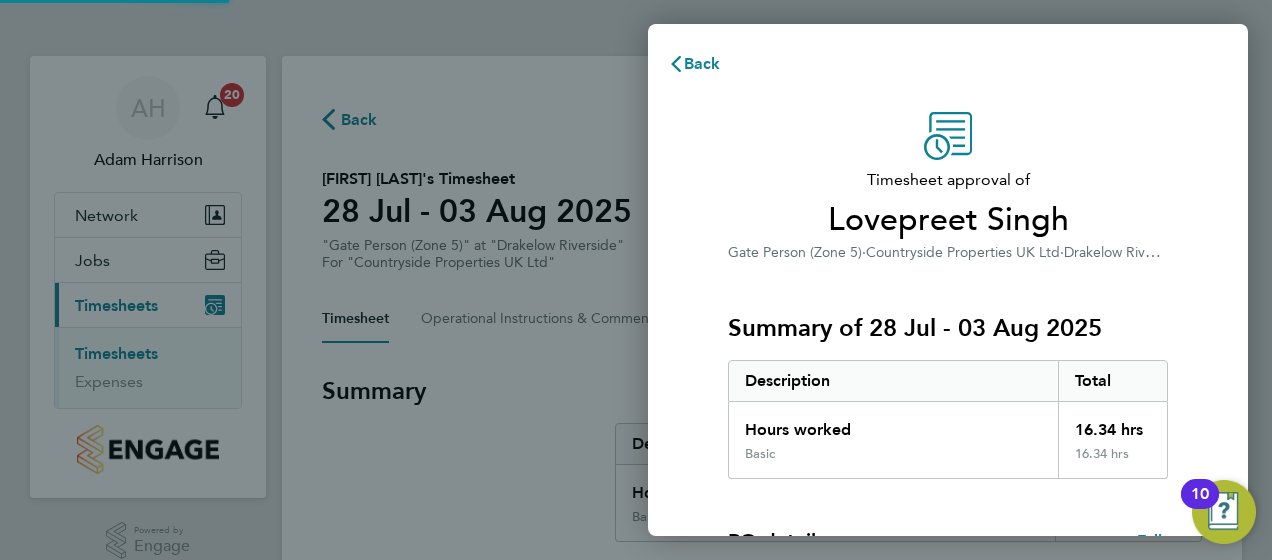 scroll, scrollTop: 0, scrollLeft: 0, axis: both 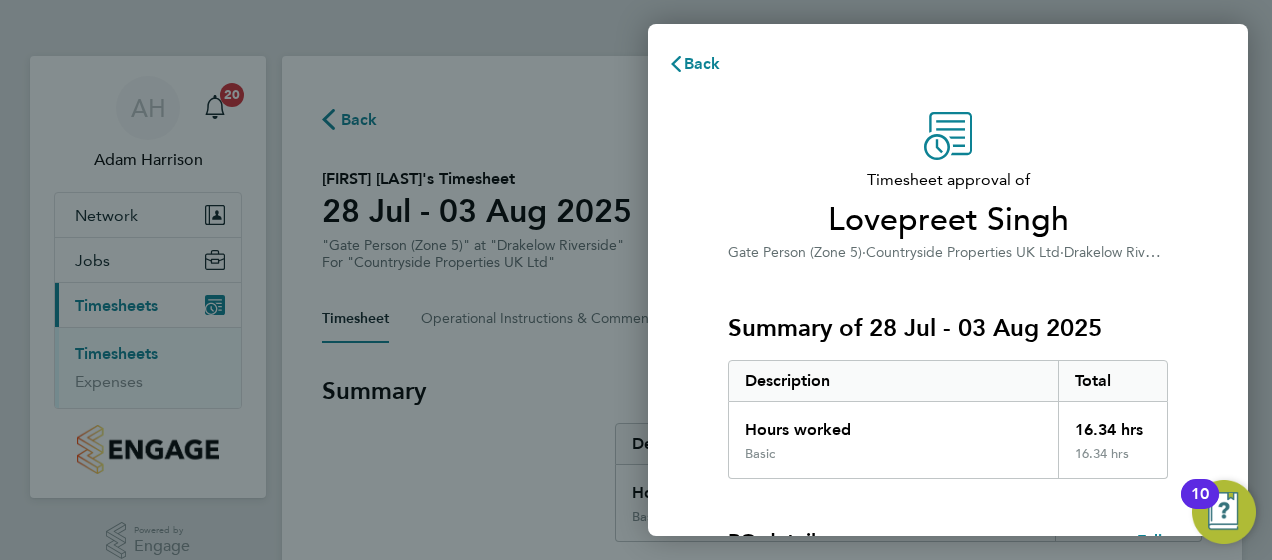 click on "Summary of 28 Jul - 03 Aug 2025   Description   Total   Hours worked   16.34 hrs   Basic   16.34 hrs" 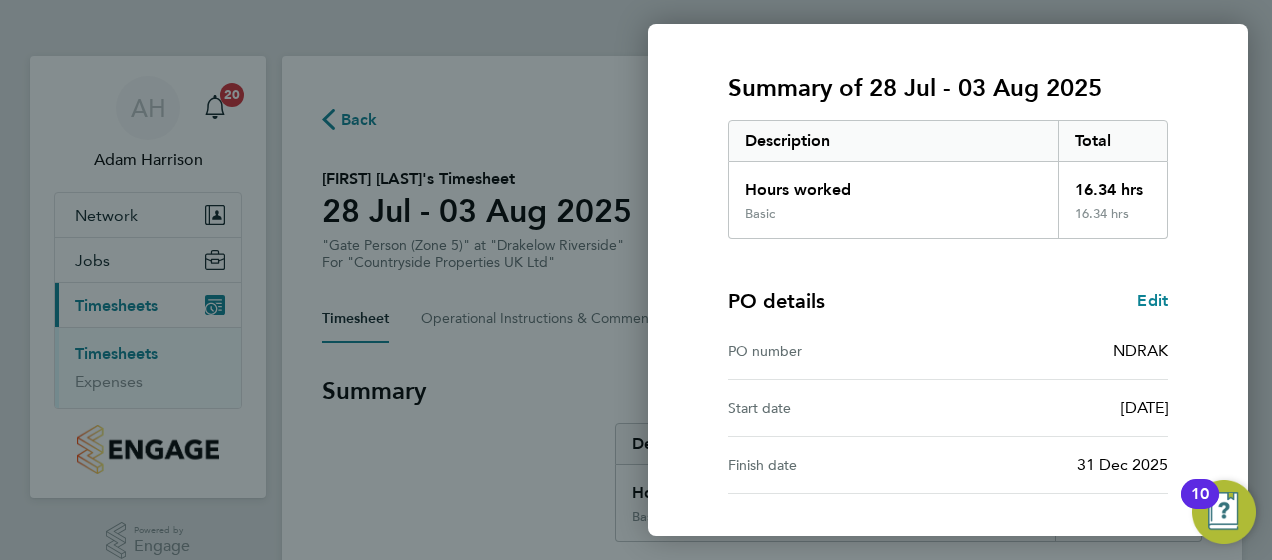scroll, scrollTop: 200, scrollLeft: 0, axis: vertical 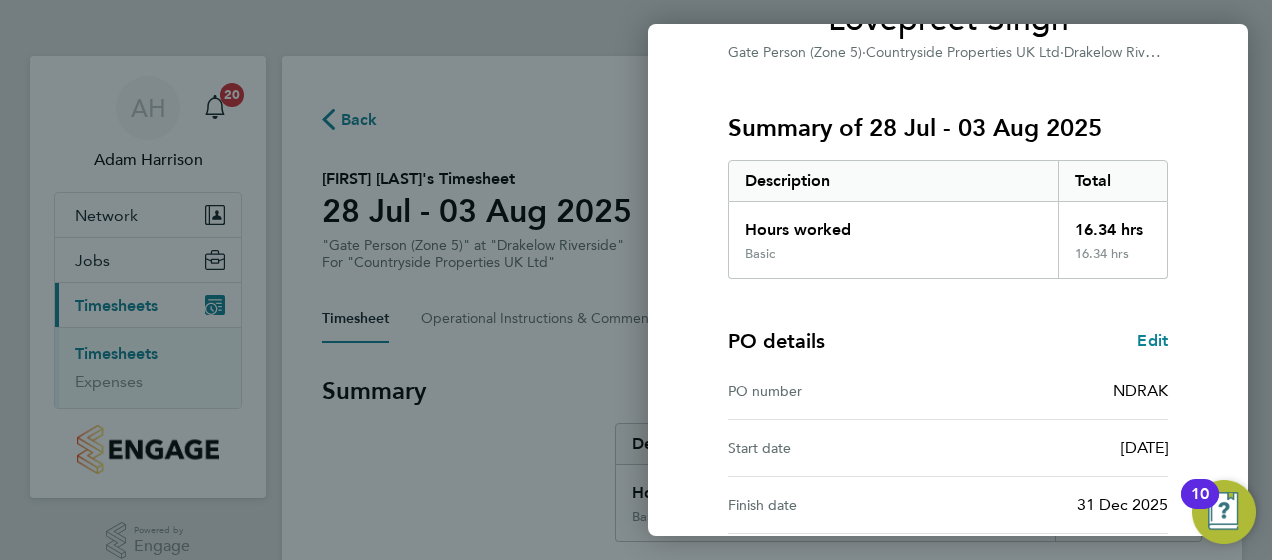 click on "PO details  Edit" 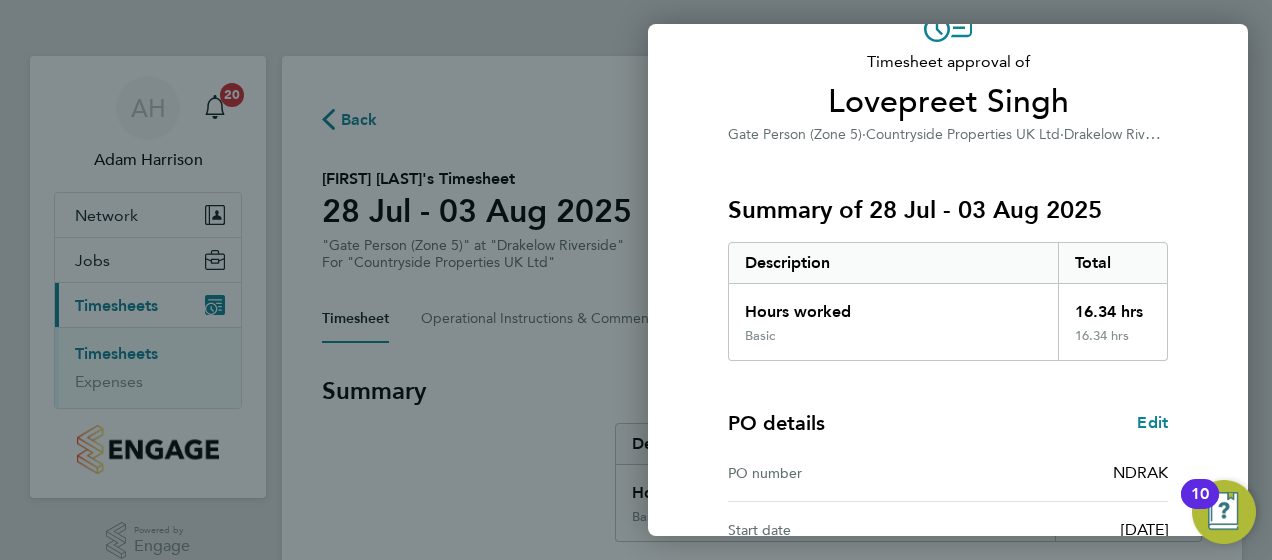 scroll, scrollTop: 120, scrollLeft: 0, axis: vertical 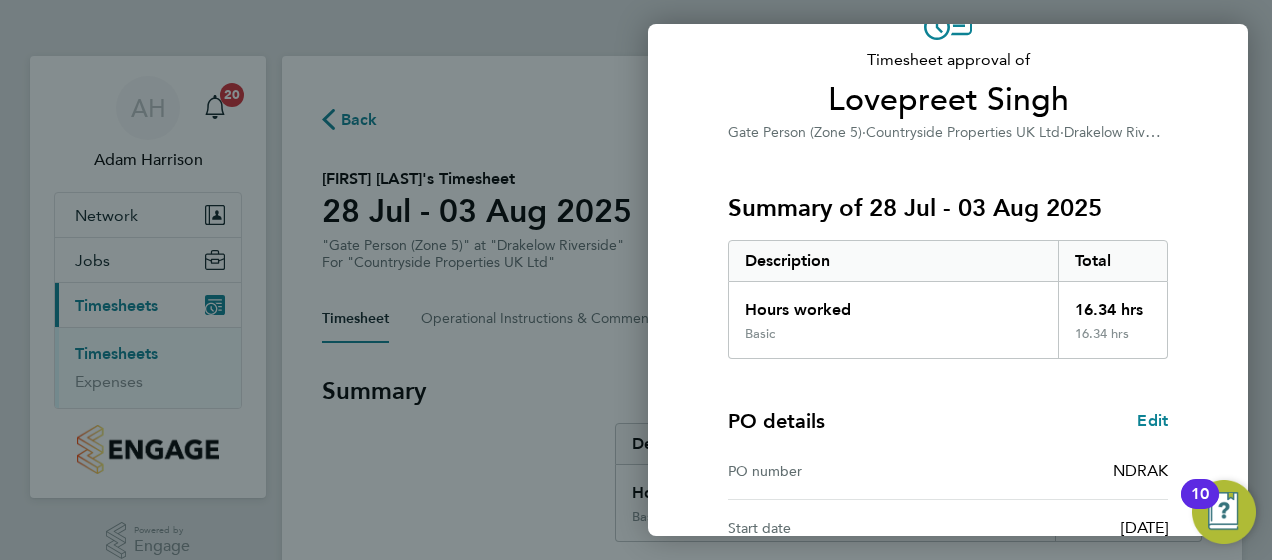 click on "PO details  Edit" 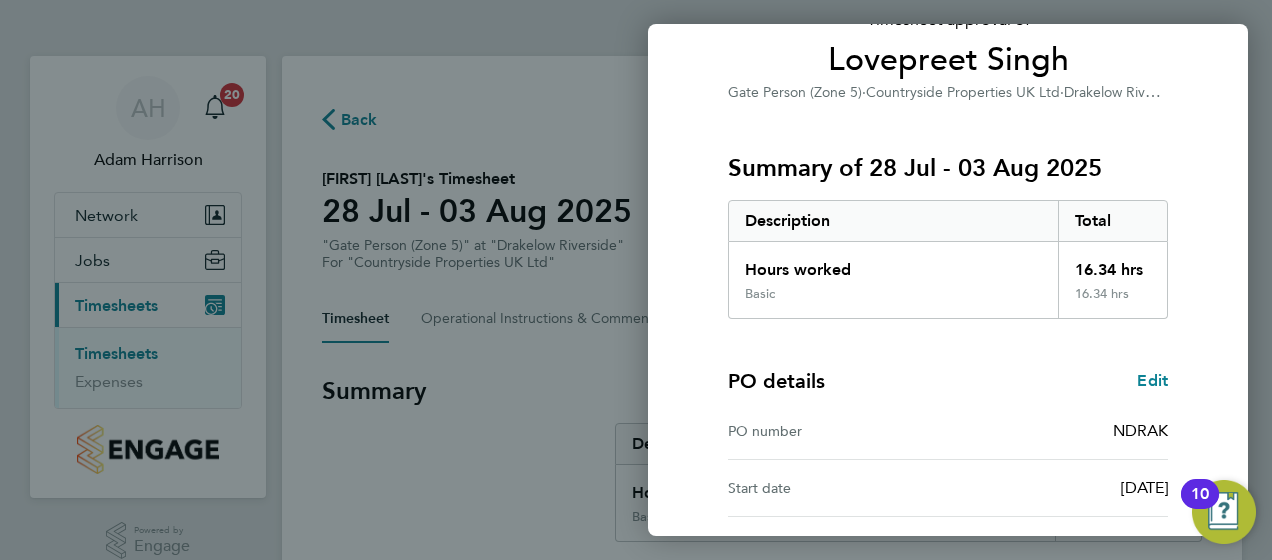click on "Hours worked" 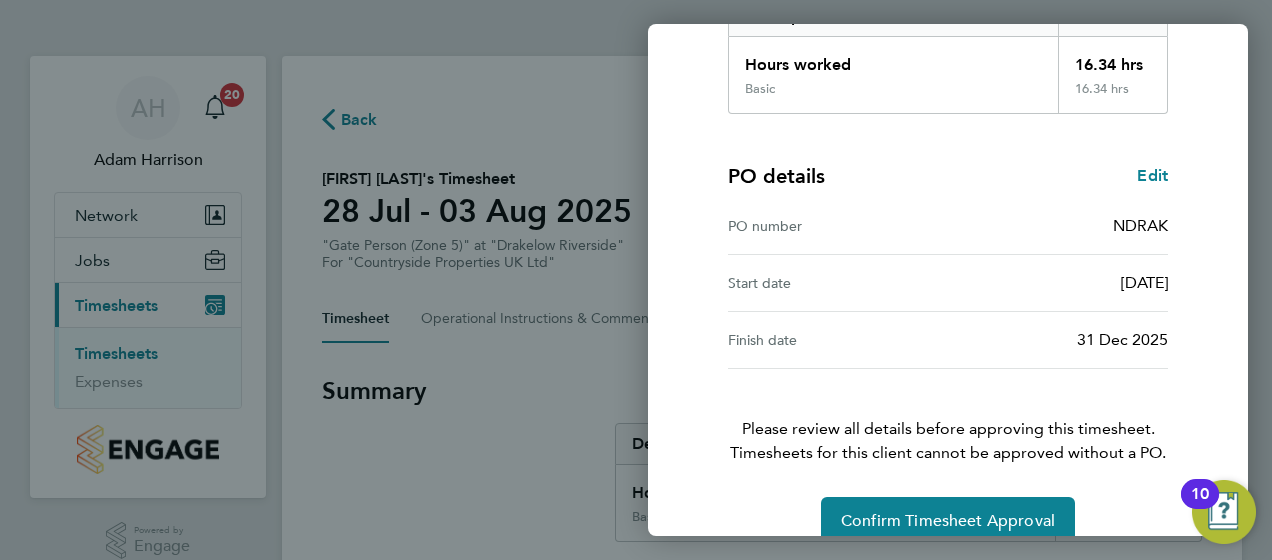 scroll, scrollTop: 396, scrollLeft: 0, axis: vertical 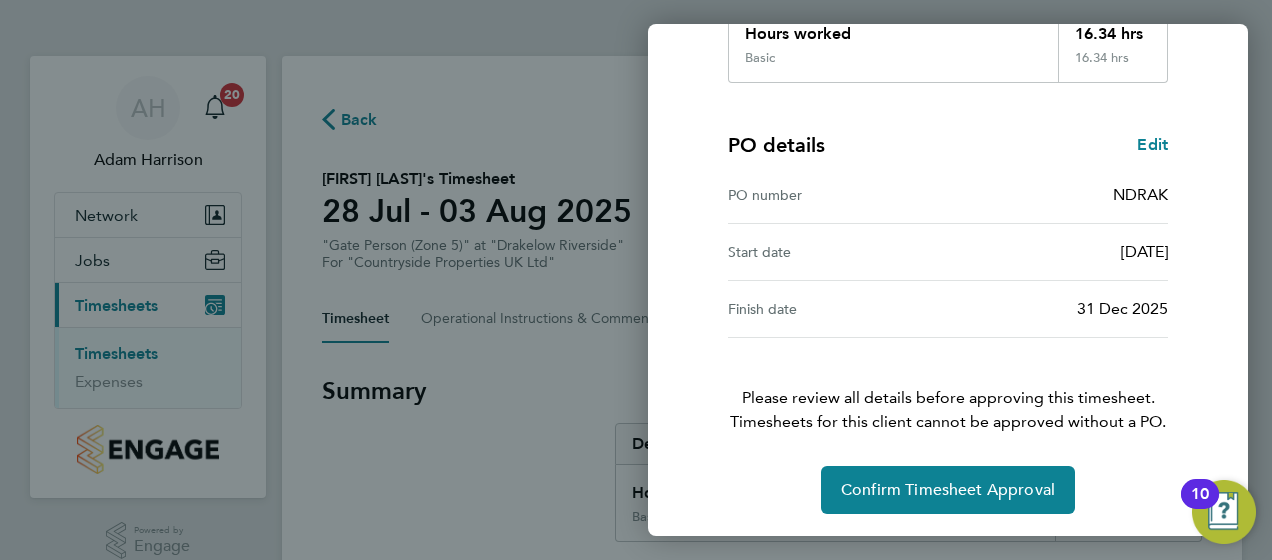 click on "Timesheets for this client cannot be approved without a PO." 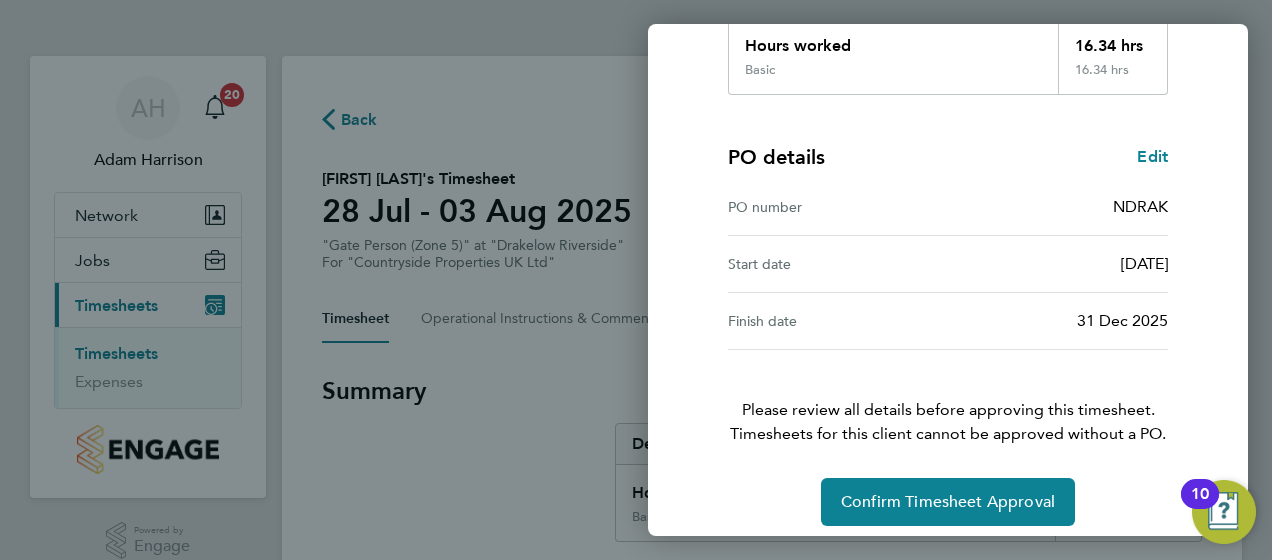 scroll, scrollTop: 396, scrollLeft: 0, axis: vertical 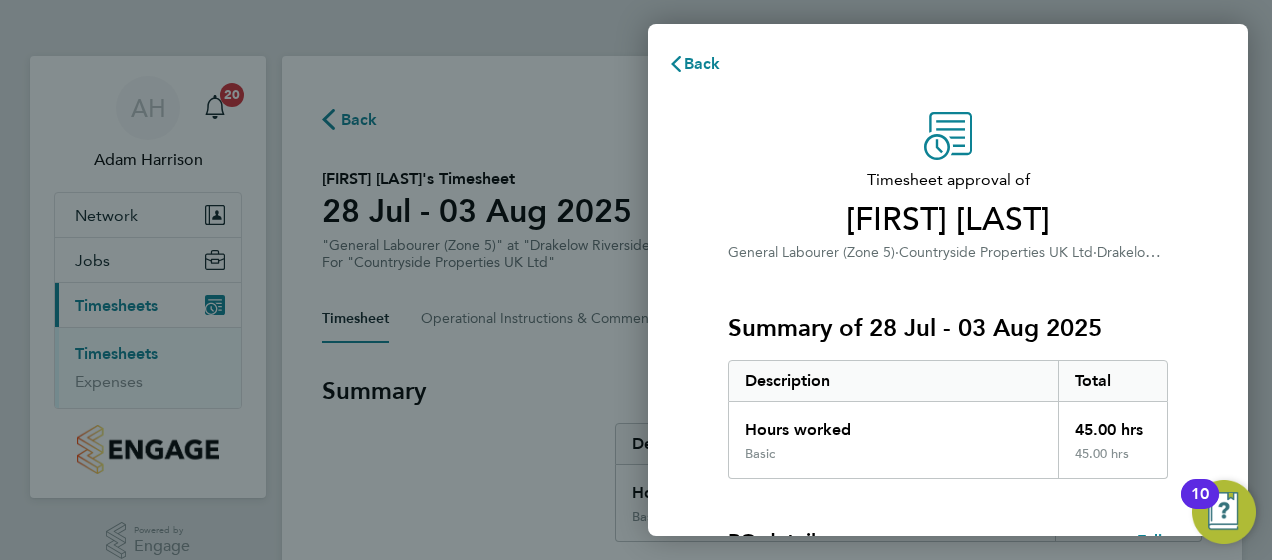 click on "Timesheet approval of   Nicholas Hines   General Labourer (Zone 5)   ·   Countryside Properties UK Ltd   ·   Drakelow Riverside" 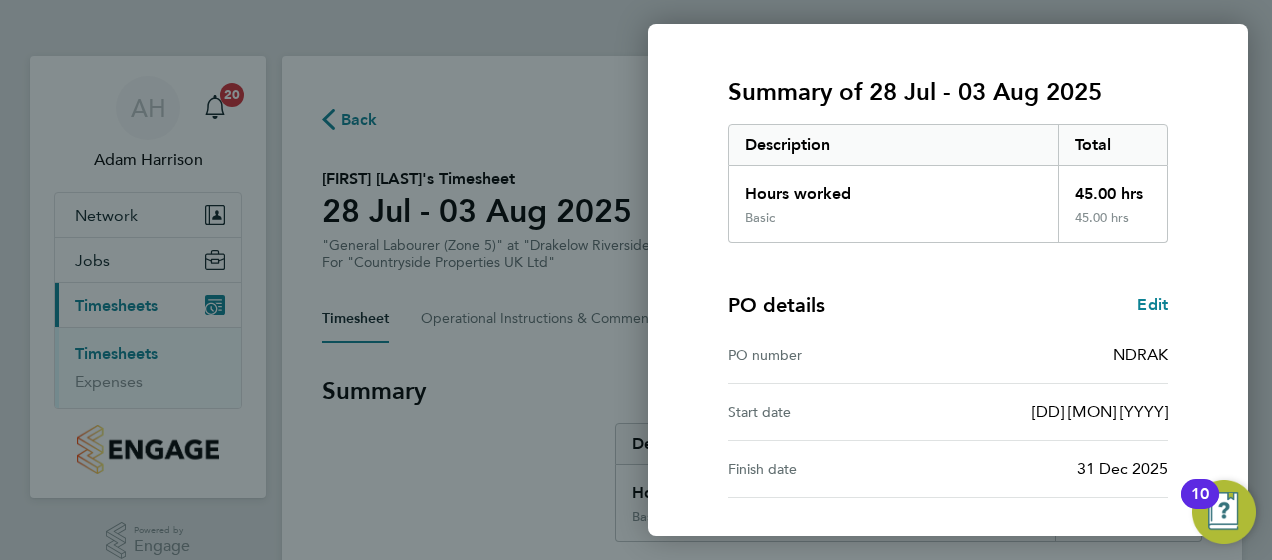 scroll, scrollTop: 396, scrollLeft: 0, axis: vertical 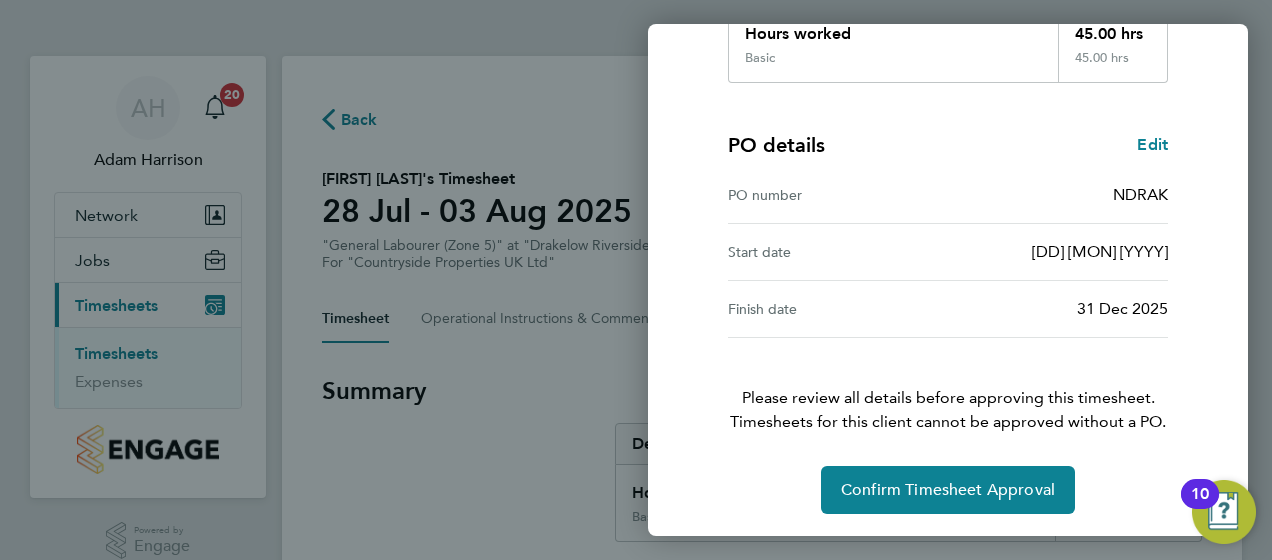 click on "NDRAK" at bounding box center [1058, 195] 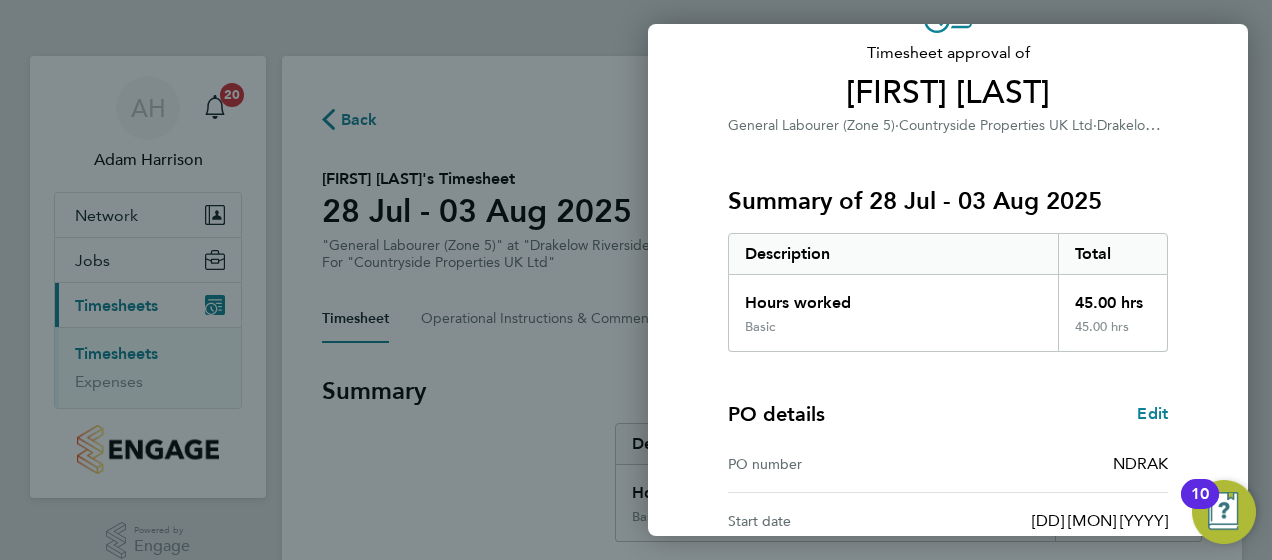 scroll, scrollTop: 76, scrollLeft: 0, axis: vertical 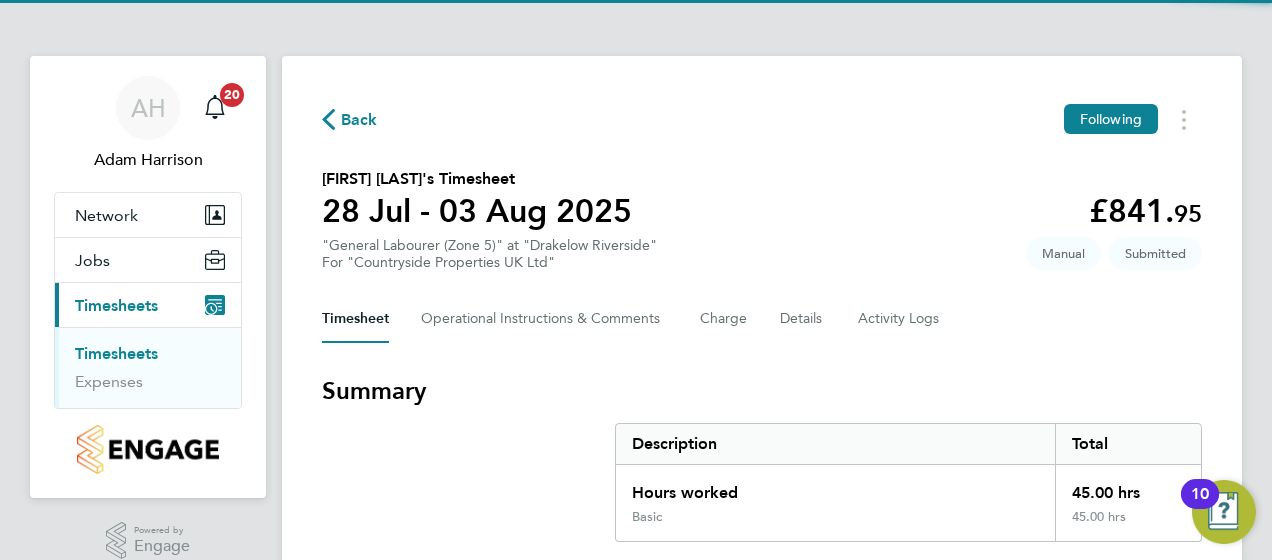 click on "Back  Following
[FIRST] [LAST]'s Timesheet   [DATE] - [DATE] [YEAR]   £841. 95  "General Labourer (Zone 5)" at "Drakelow Riverside"  For "Countryside Properties UK Ltd"  Submitted   Manual   Timesheet   Operational Instructions & Comments   Charge   Details   Activity Logs   Summary   Description   Total   Hours worked   45.00 hrs   Basic   45.00 hrs   Time Worked   Mon [DATE]   [TIME] to [TIME]   |   0 min   9.00 hrs   |   Basic   (£18.71) =   £168.39   Edit   Tue [DATE]   [TIME] to [TIME]   |   0 min   9.00 hrs   |   Basic   (£18.71) =   £168.39   Edit   Wed [DATE]   [TIME] to [TIME]   |   0 min   9.00 hrs   |   Basic   (£18.71) =   £168.39   Edit   Thu [DATE]   [TIME] to [TIME]   |   0 min   9.00 hrs   |   Basic   (£18.71) =   £168.39   Edit   Fri [DATE]   [TIME] to [TIME]   |   0 min   9.00 hrs   |   Basic   (£18.71) =   £168.39   Edit   Sat [DATE]   Add time for Sat [DATE]   Add time for Sat [DATE]   Sun [DATE]   Add time for Sun [DATE]   Add time for Sun [DATE]   Approve Timesheet" 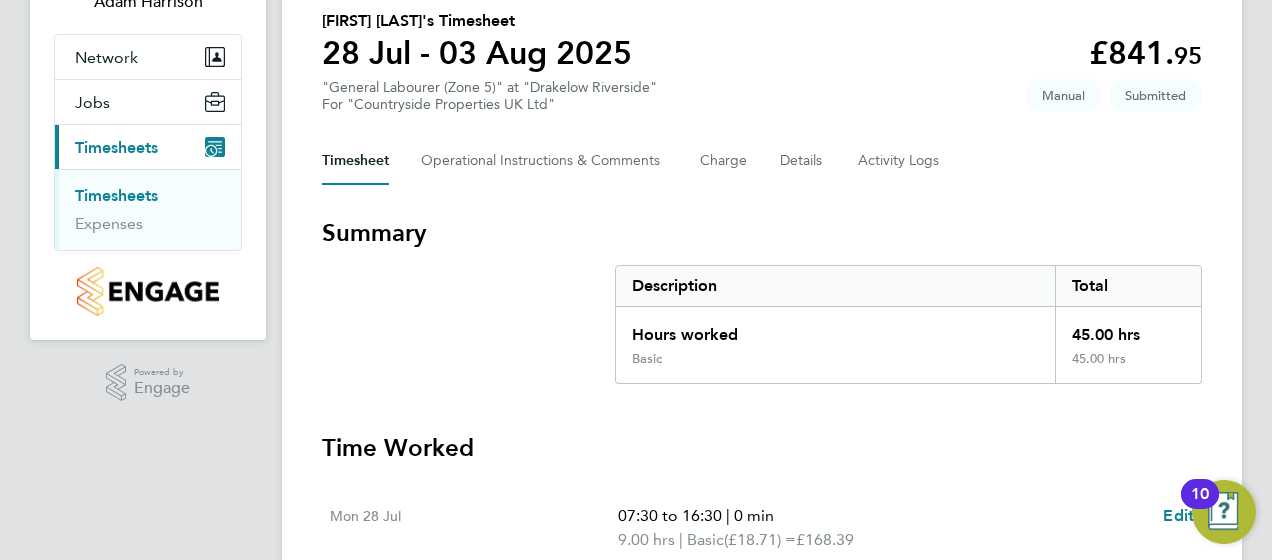 scroll, scrollTop: 160, scrollLeft: 0, axis: vertical 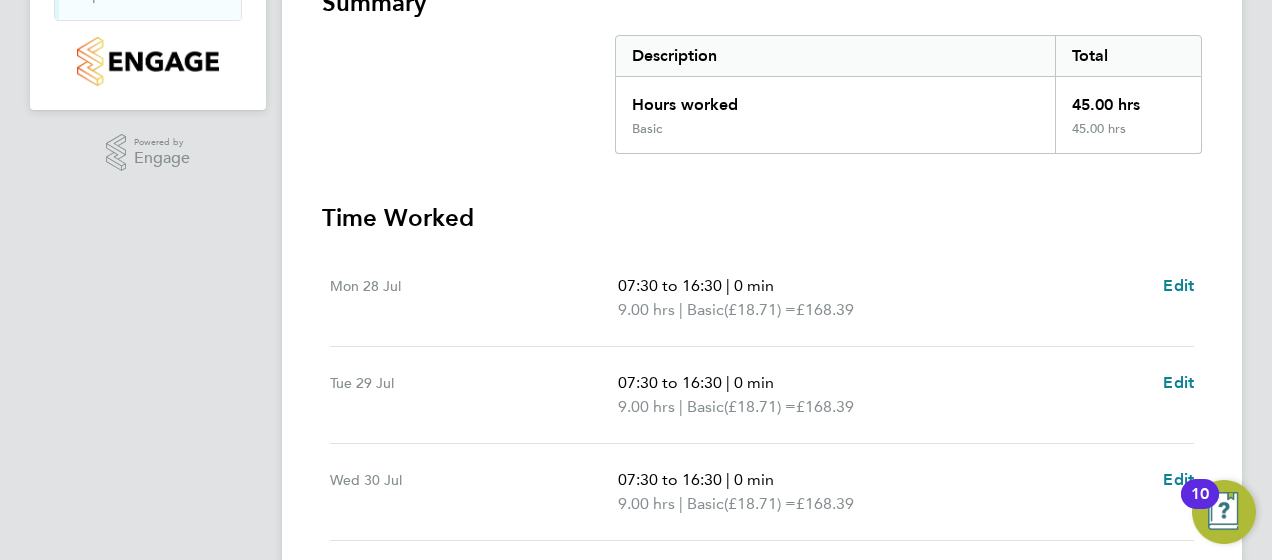 click on "Time Worked   Mon [DATE]   [TIME] to [TIME]   |   0 min   9.00 hrs   |   Basic   (£18.71) =   £168.39   Edit   Tue [DATE]   [TIME] to [TIME]   |   0 min   9.00 hrs   |   Basic   (£18.71) =   £168.39   Edit   Wed [DATE]   [TIME] to [TIME]   |   0 min   9.00 hrs   |   Basic   (£18.71) =   £168.39   Edit   Thu [DATE]   [TIME] to [TIME]   |   0 min   9.00 hrs   |   Basic   (£18.71) =   £168.39   Edit   Fri [DATE]   [TIME] to [TIME]   |   0 min   9.00 hrs   |   Basic   (£18.71) =   £168.39   Edit   Sat [DATE]   Add time for Sat [DATE]   Add time for Sat [DATE]   Sun [DATE]   Add time for Sun [DATE]   Add time for Sun [DATE]   Approve Timesheet   Reject Timesheet" at bounding box center (762, 589) 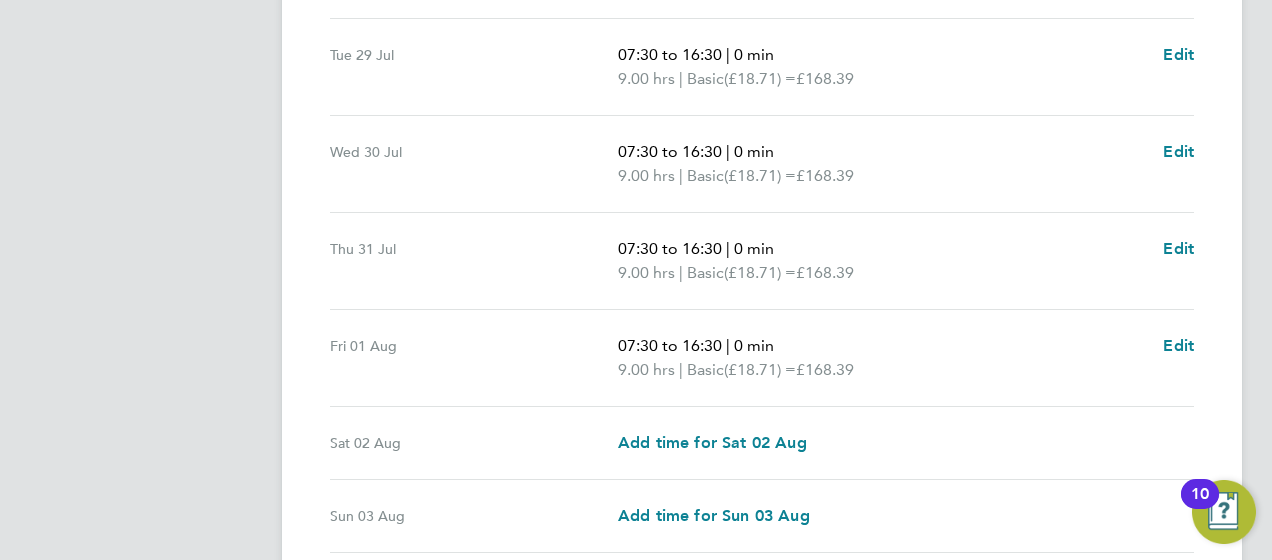 scroll, scrollTop: 800, scrollLeft: 0, axis: vertical 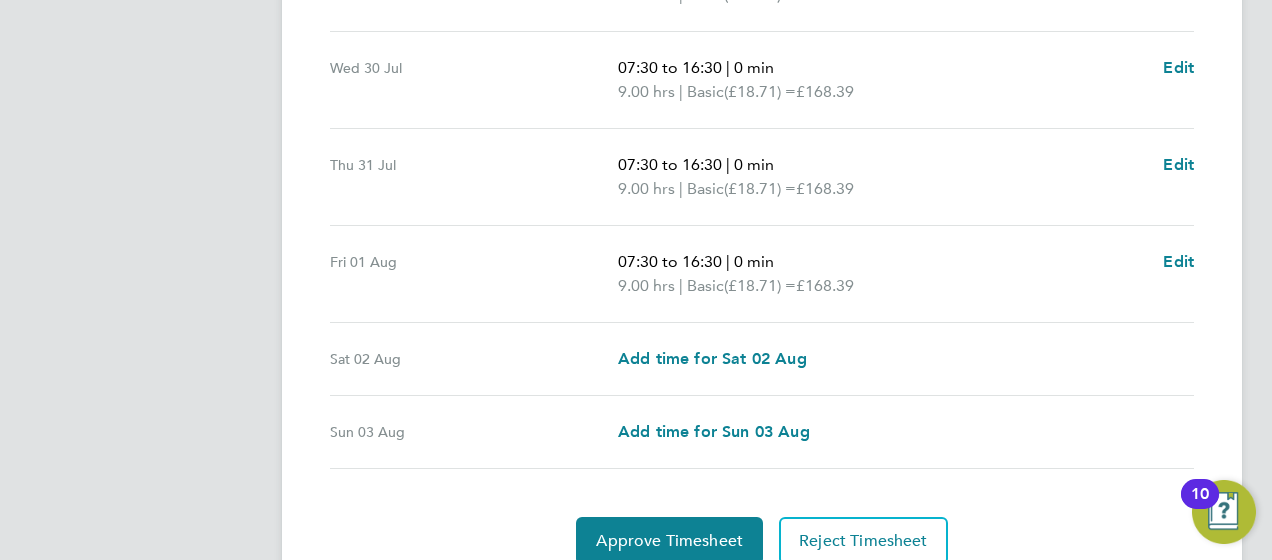 click on "Add time for Sat [DATE]   Add time for Sat [DATE]" at bounding box center [906, 359] 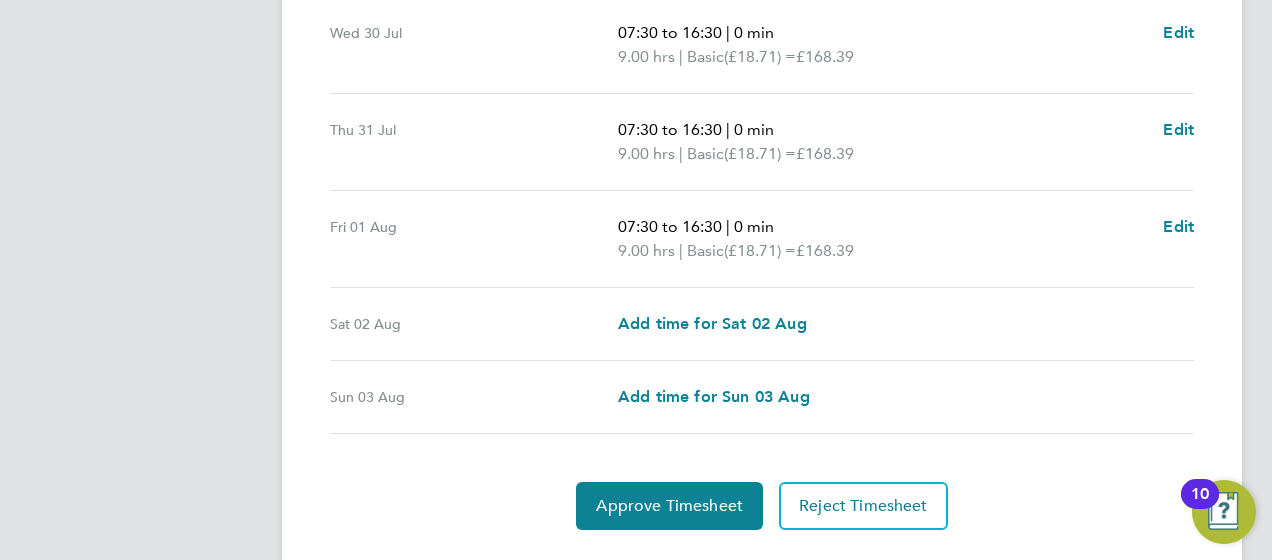 scroll, scrollTop: 840, scrollLeft: 0, axis: vertical 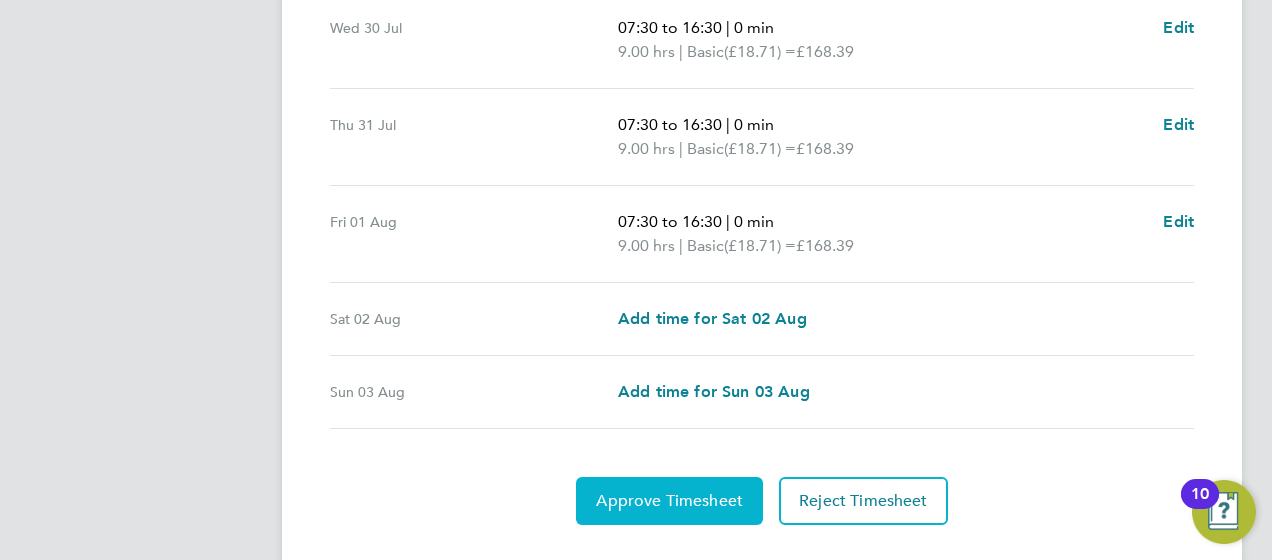 click on "Approve Timesheet" 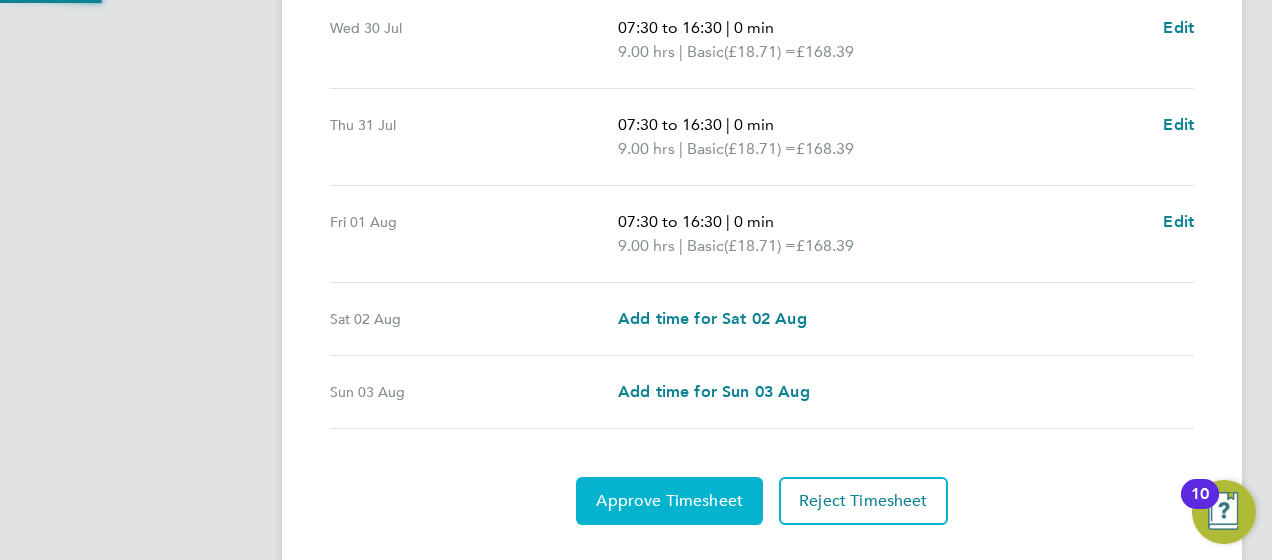 scroll, scrollTop: 0, scrollLeft: 0, axis: both 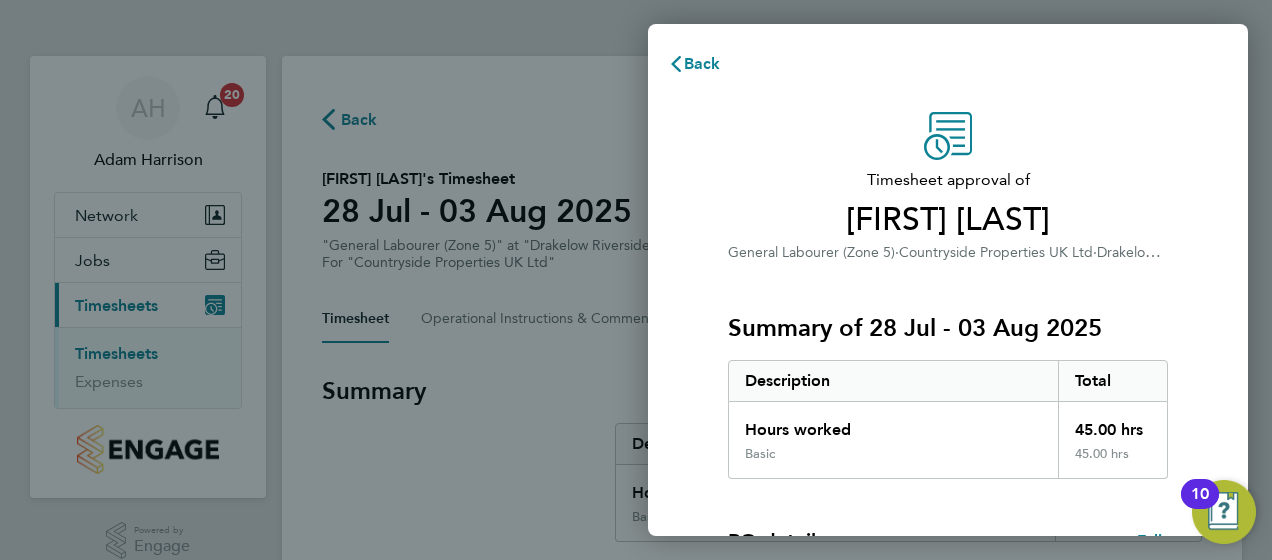 click on "Summary of [DATE] - [DATE] [YEAR]   Description   Total   Hours worked   45.00 hrs   Basic   45.00 hrs" 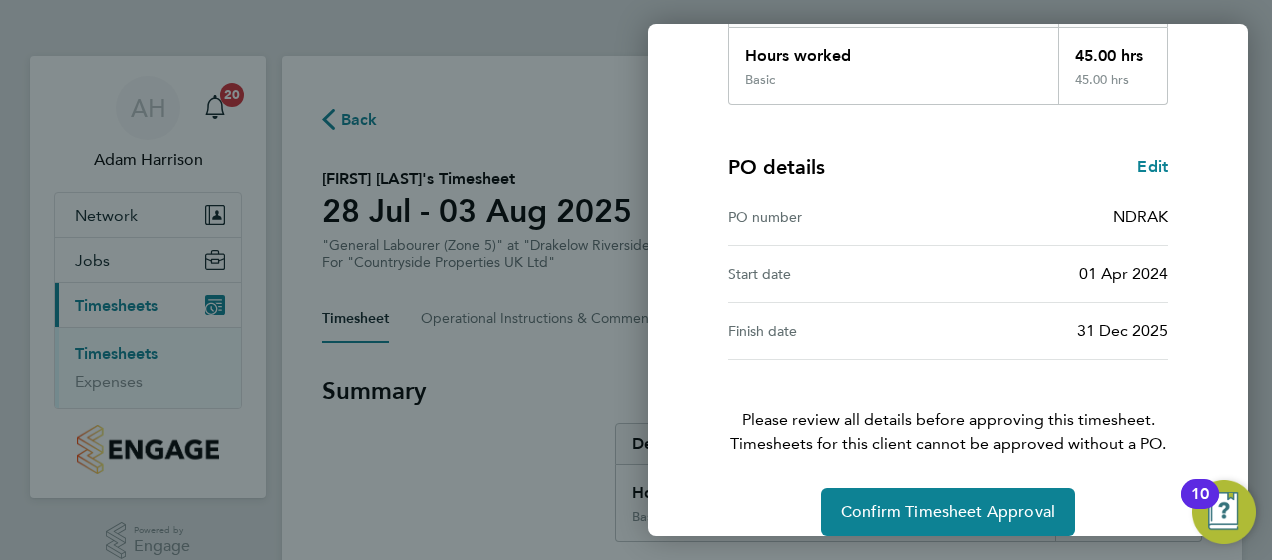 scroll, scrollTop: 396, scrollLeft: 0, axis: vertical 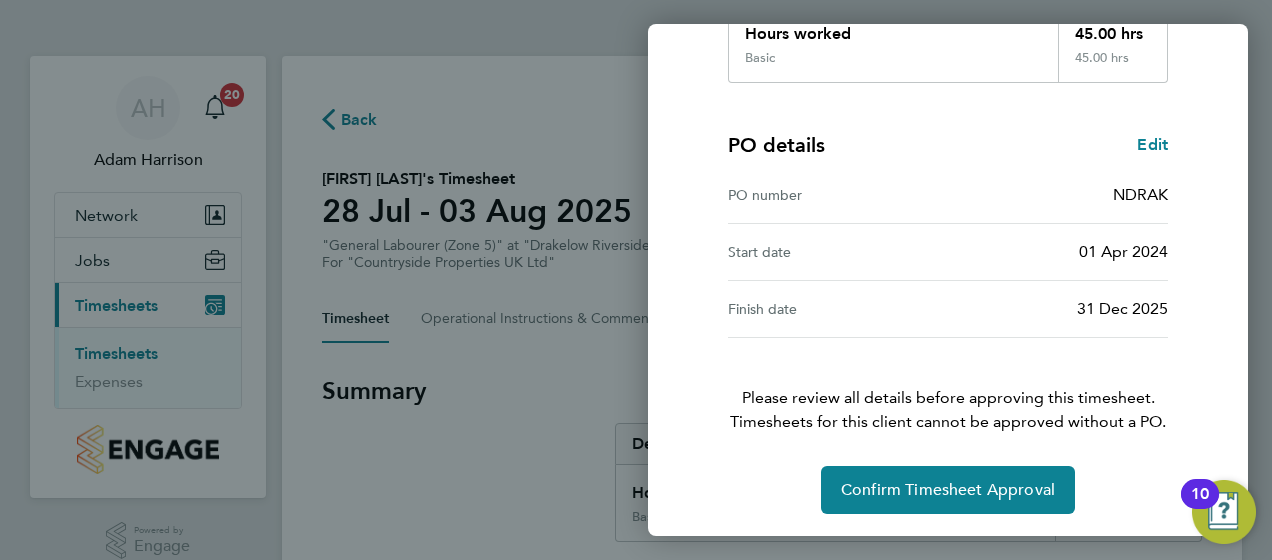 click on "Timesheets for this client cannot be approved without a PO." 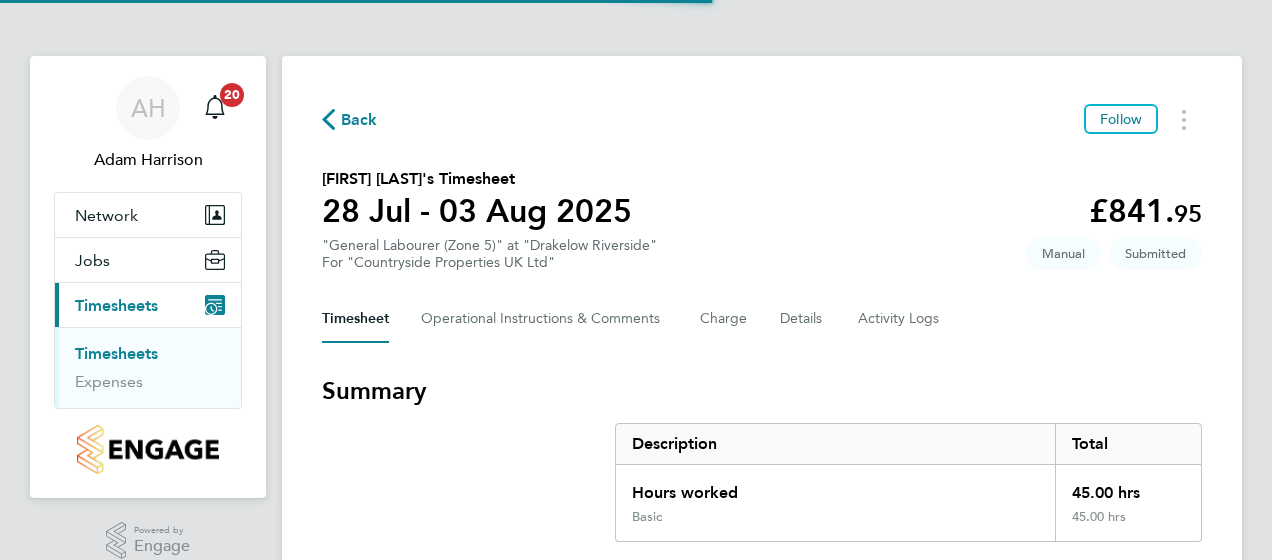 scroll, scrollTop: 0, scrollLeft: 0, axis: both 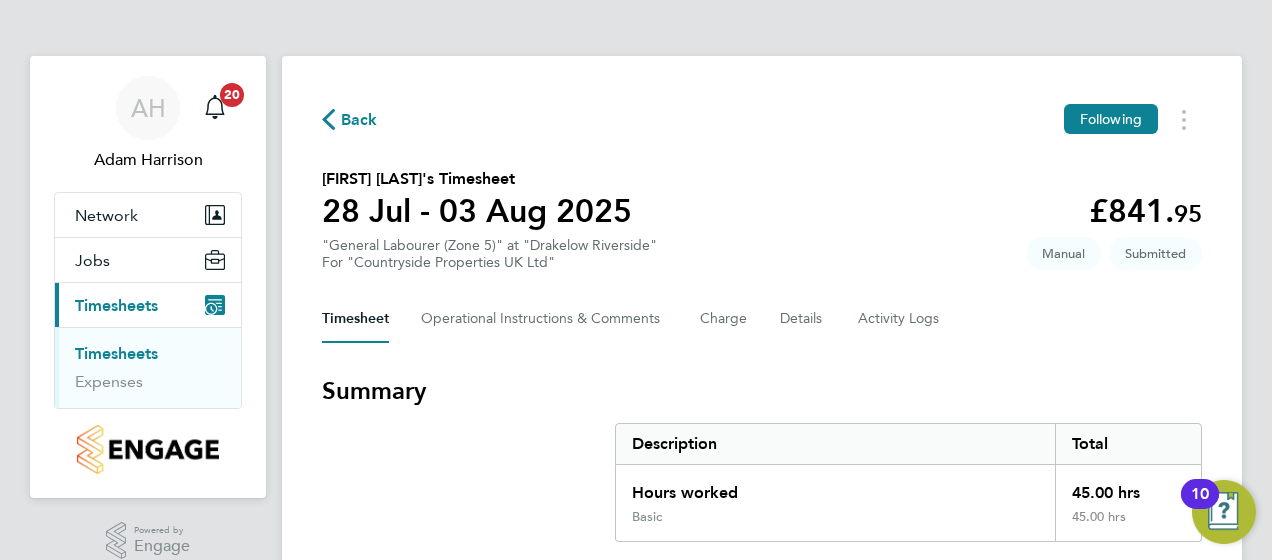 click on "Back  Following
[FIRST] [LAST]'s Timesheet   28 Jul - 03 Aug 2025   £841. 95  "General Labourer (Zone 5)" at "Drakelow Riverside"  For "Countryside Properties UK Ltd"  Submitted   Manual   Timesheet   Operational Instructions & Comments   Charge   Details   Activity Logs   Summary   Description   Total   Hours worked   45.00 hrs   Basic   45.00 hrs   Time Worked   Mon 28 Jul   07:30 to 16:30   |   0 min   9.00 hrs   |   Basic   (£18.71) =   £168.39   Edit   Tue 29 Jul   07:30 to 16:30   |   0 min   9.00 hrs   |   Basic   (£18.71) =   £168.39   Edit   Wed 30 Jul   07:30 to 16:30   |   0 min   9.00 hrs   |   Basic   (£18.71) =   £168.39   Edit   Thu 31 Jul   07:30 to 16:30   |   0 min   9.00 hrs   |   Basic   (£18.71) =   £168.39   Edit   Fri 01 Aug   07:30 to 16:30   |   0 min   9.00 hrs   |   Basic   (£18.71) =   £168.39   Edit   Sat 02 Aug   Add time for Sat 02 Aug   Add time for Sat 02 Aug   Sun 03 Aug   Add time for Sun 03 Aug   Add time for Sun 03 Aug   Approve Timesheet" 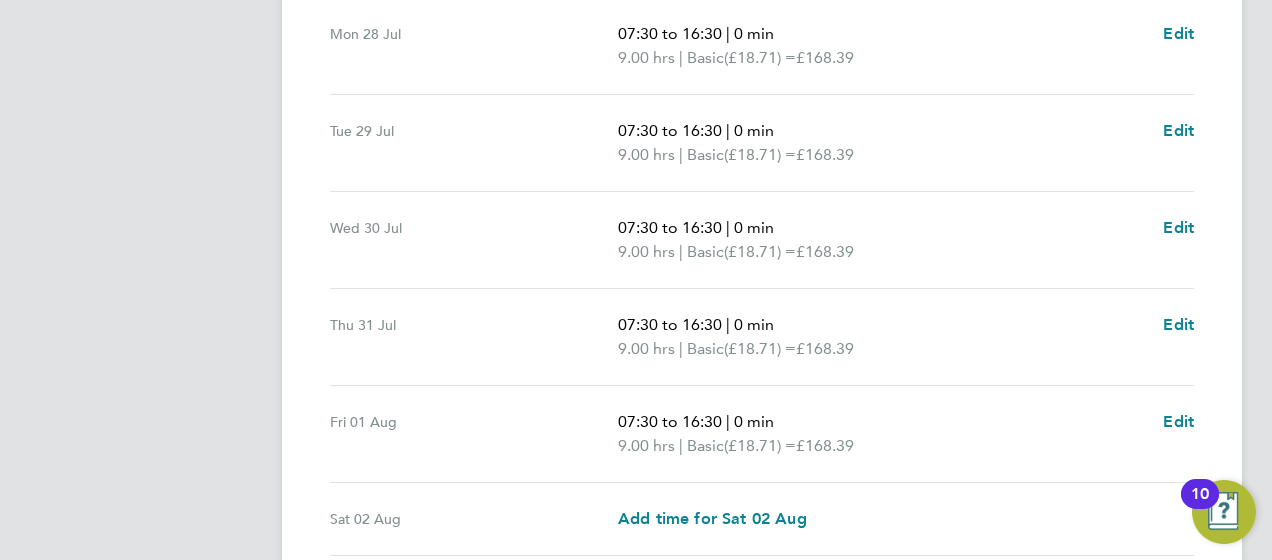 scroll, scrollTop: 680, scrollLeft: 0, axis: vertical 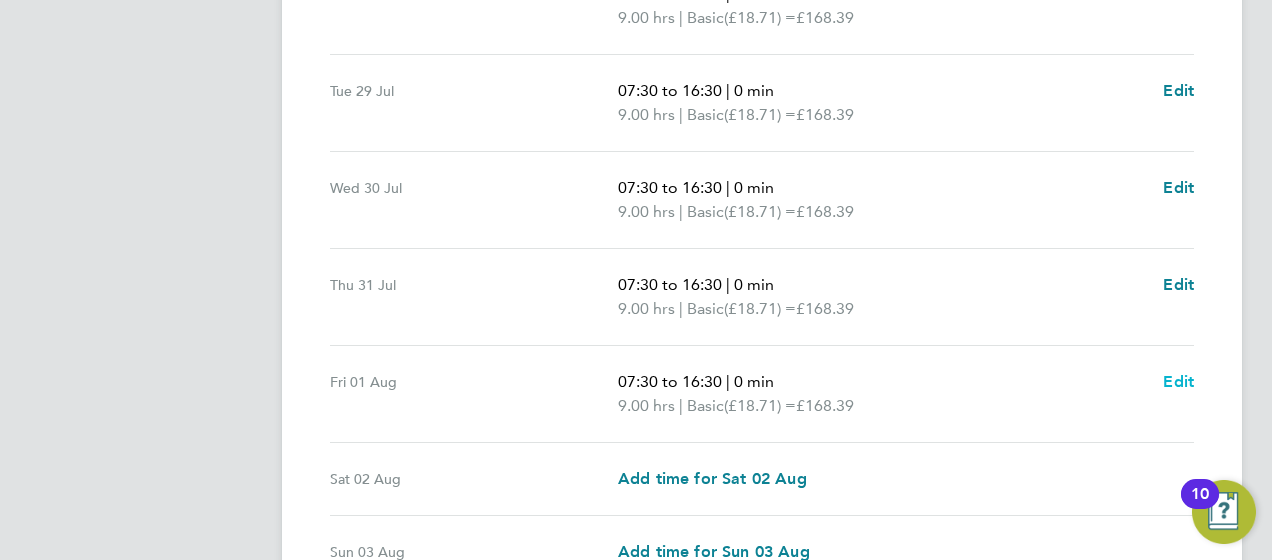 click on "Edit" at bounding box center (1178, 381) 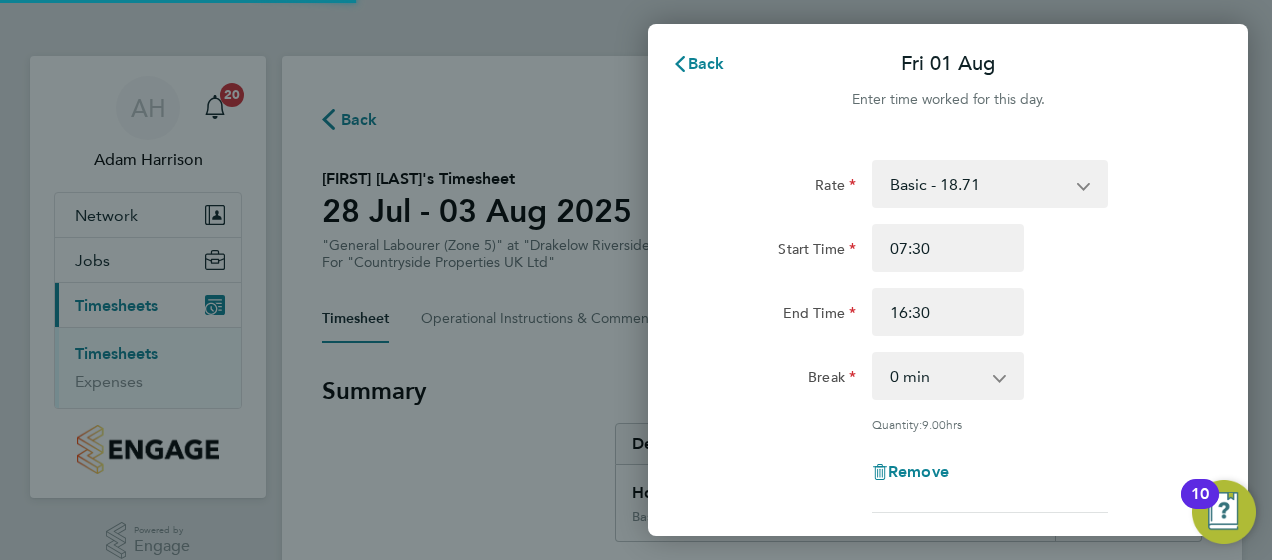 scroll, scrollTop: 0, scrollLeft: 0, axis: both 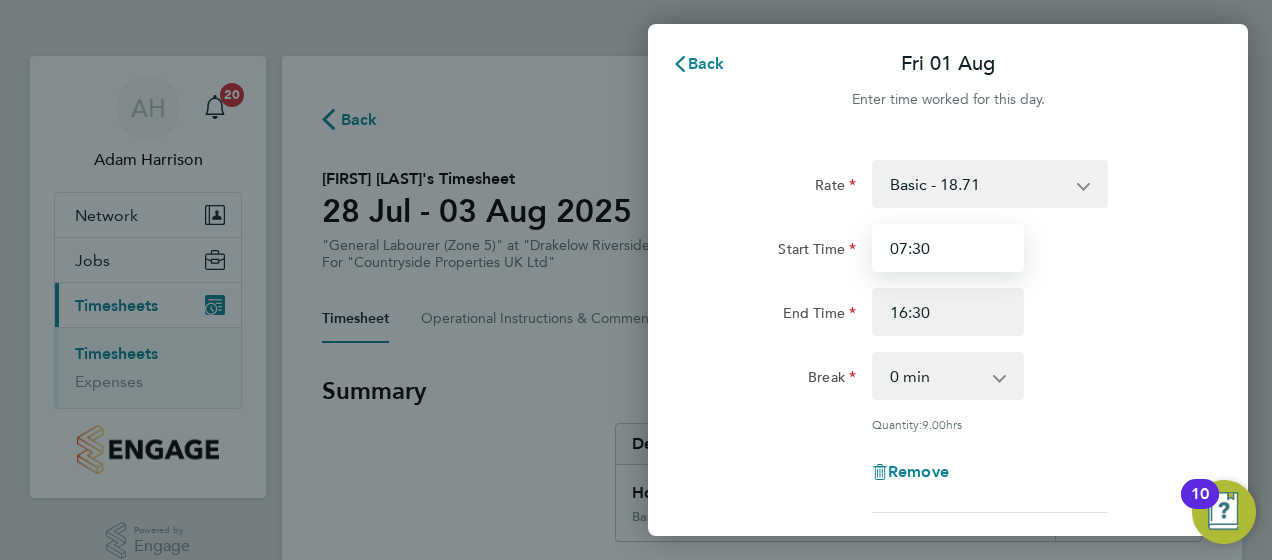 click on "07:30" at bounding box center (948, 248) 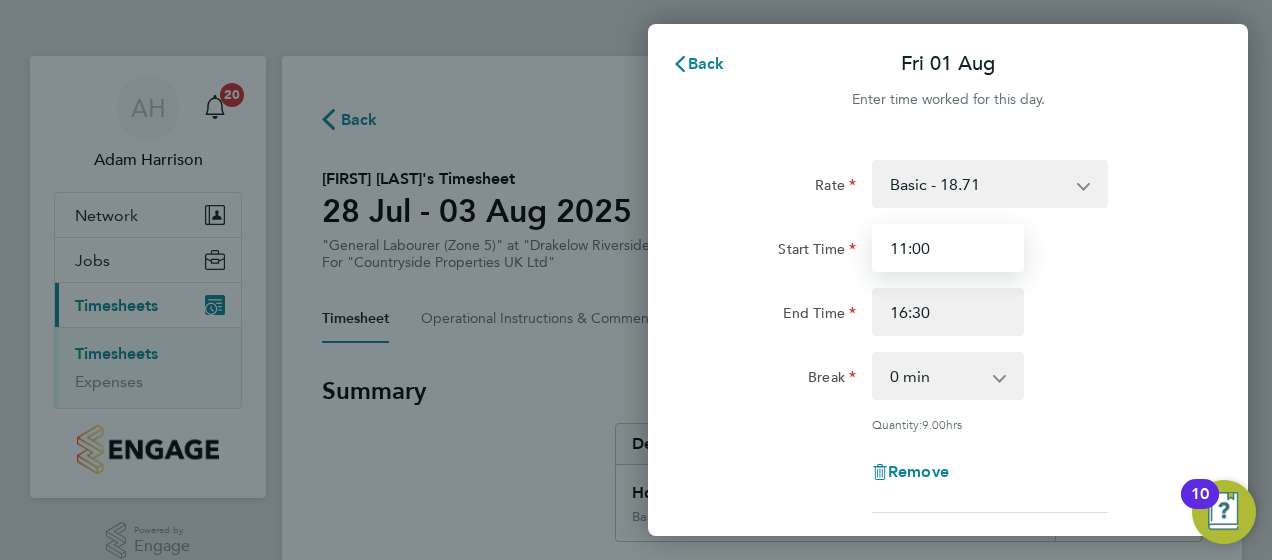type on "11:00" 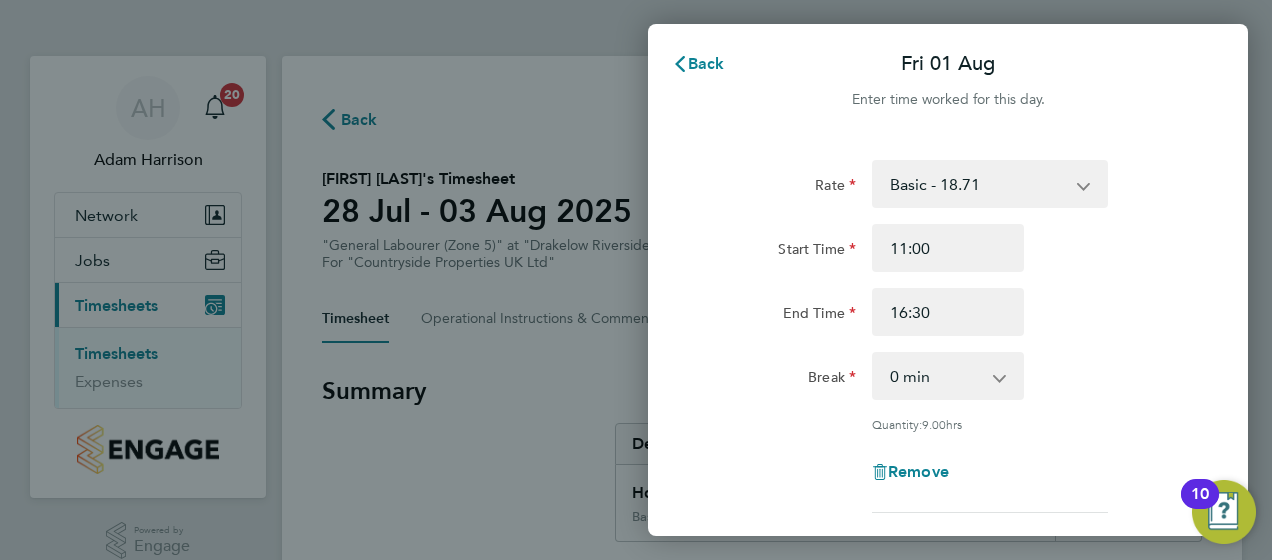 click on "Break  0 min   15 min   30 min   45 min   60 min   75 min   90 min" 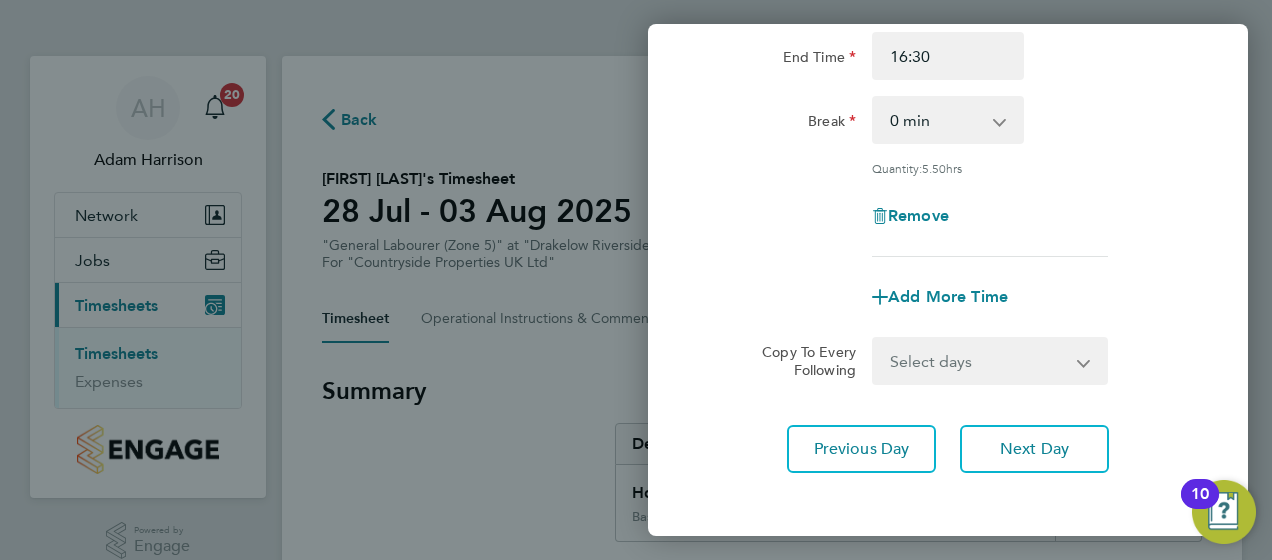 scroll, scrollTop: 343, scrollLeft: 0, axis: vertical 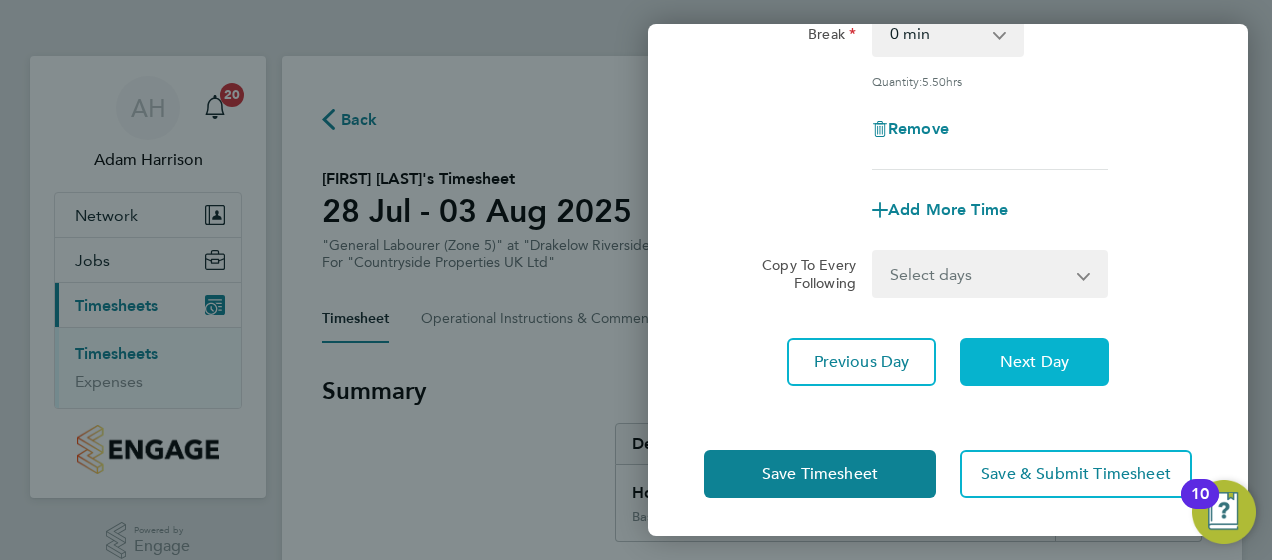 click on "Next Day" 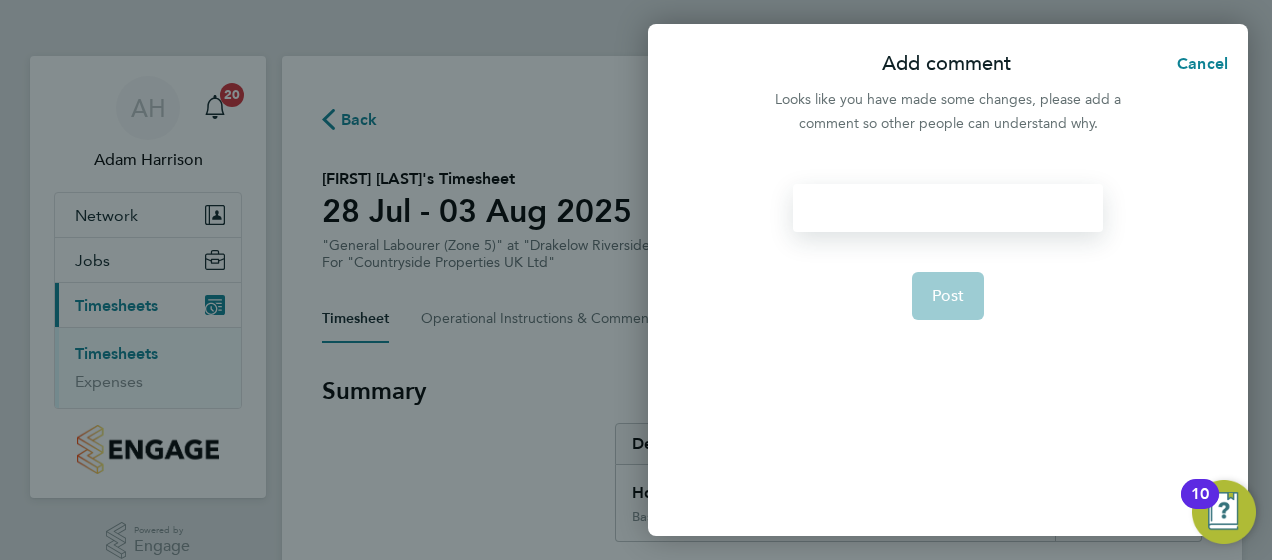click at bounding box center [947, 208] 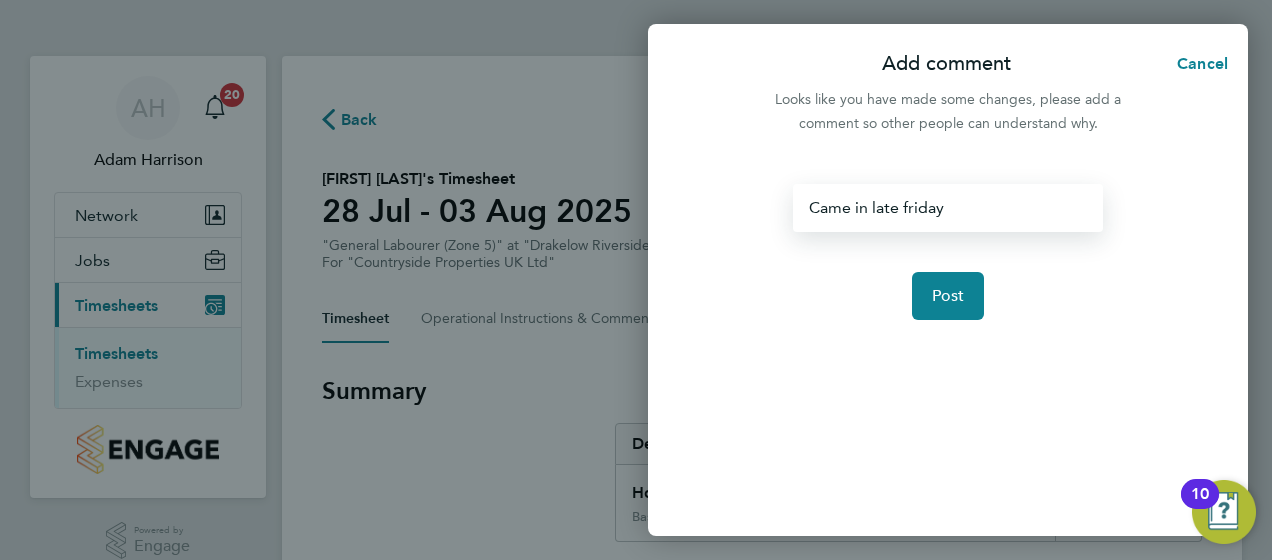 click on "Came in late friday  Post" 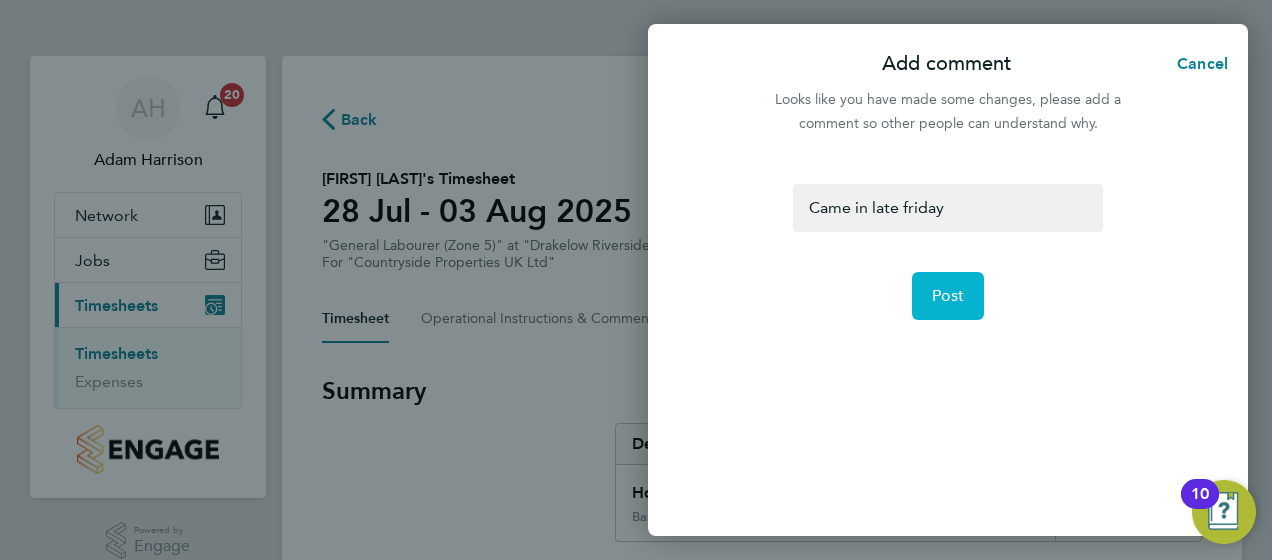 click on "Post" 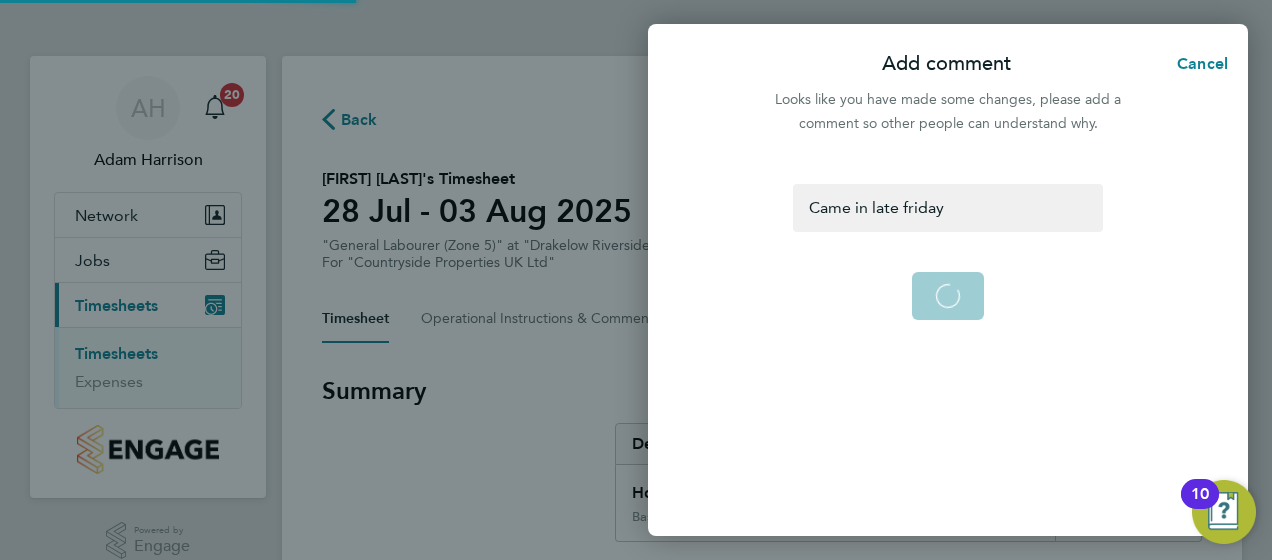 select on "30" 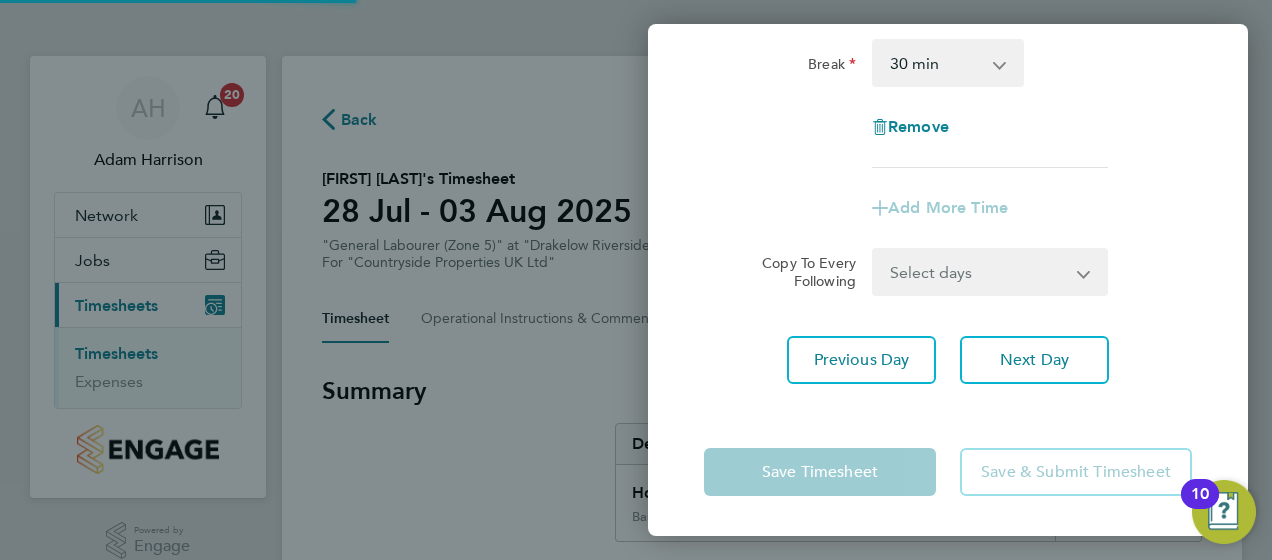 scroll, scrollTop: 312, scrollLeft: 0, axis: vertical 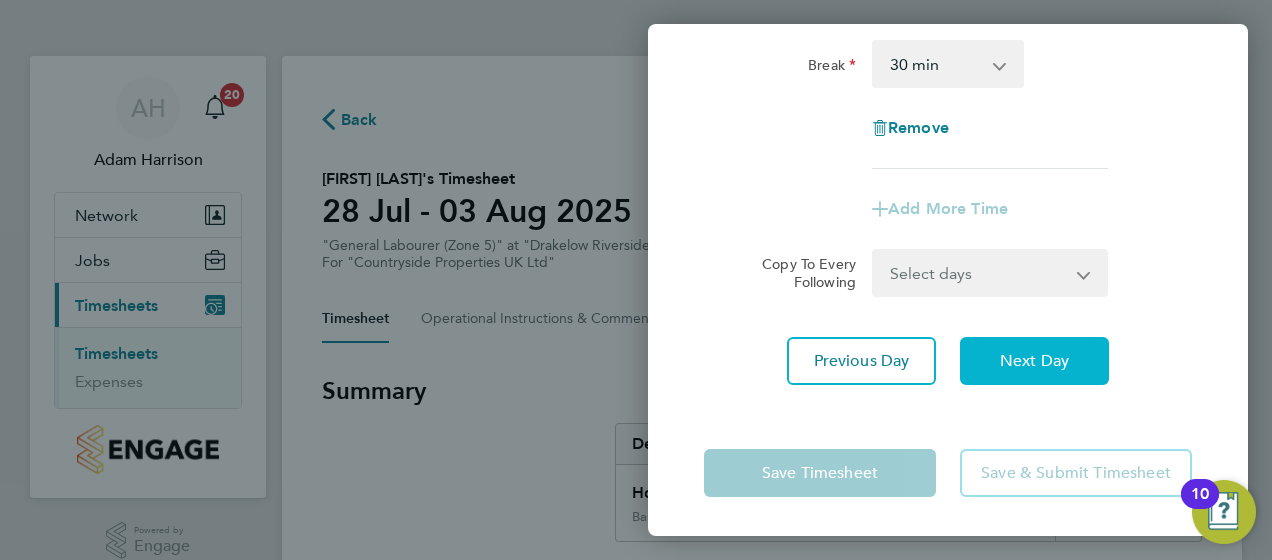 click on "Next Day" 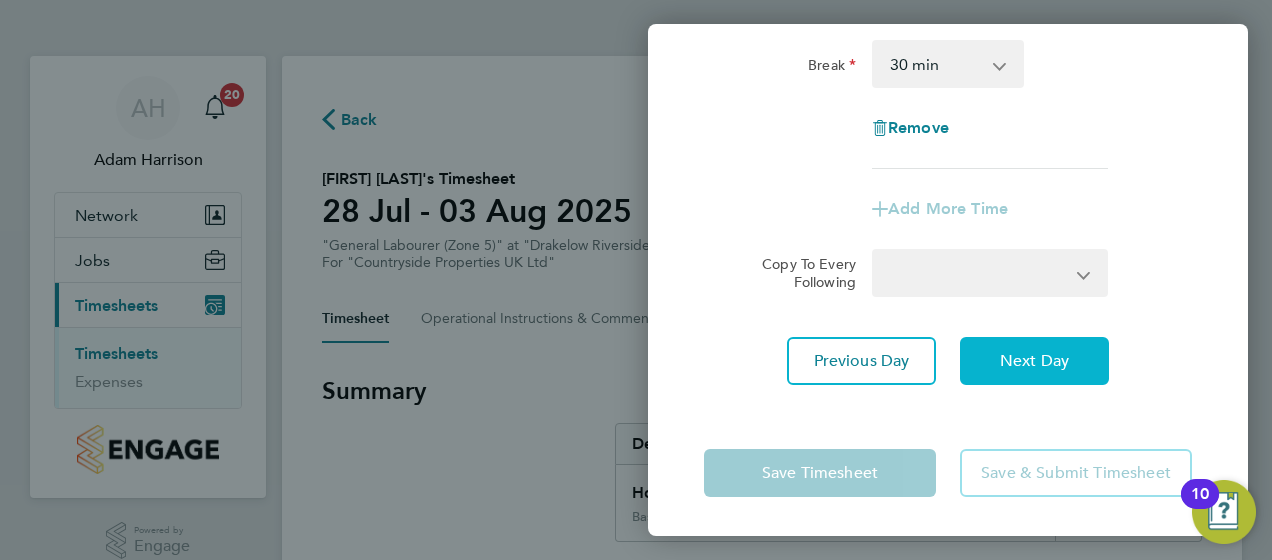 select on "30" 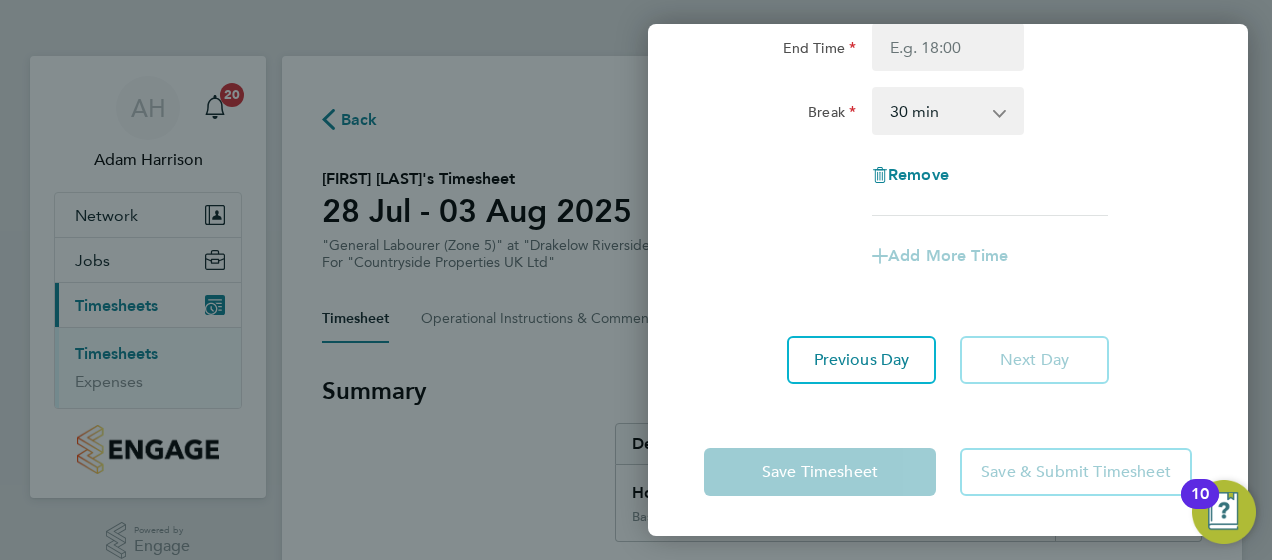 scroll, scrollTop: 264, scrollLeft: 0, axis: vertical 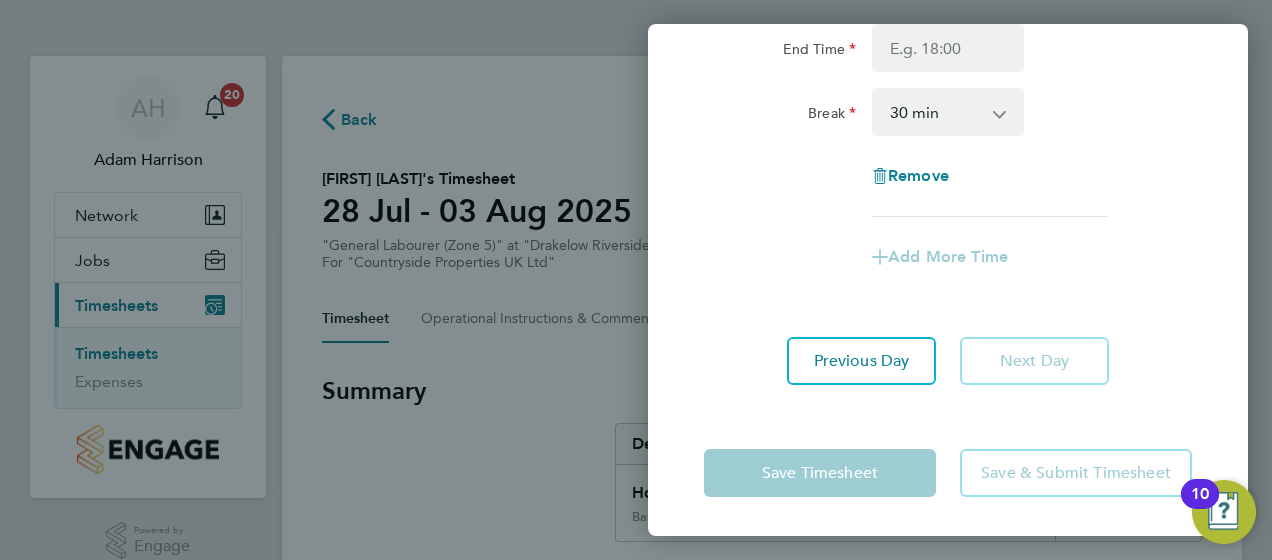 click on "Next Day" 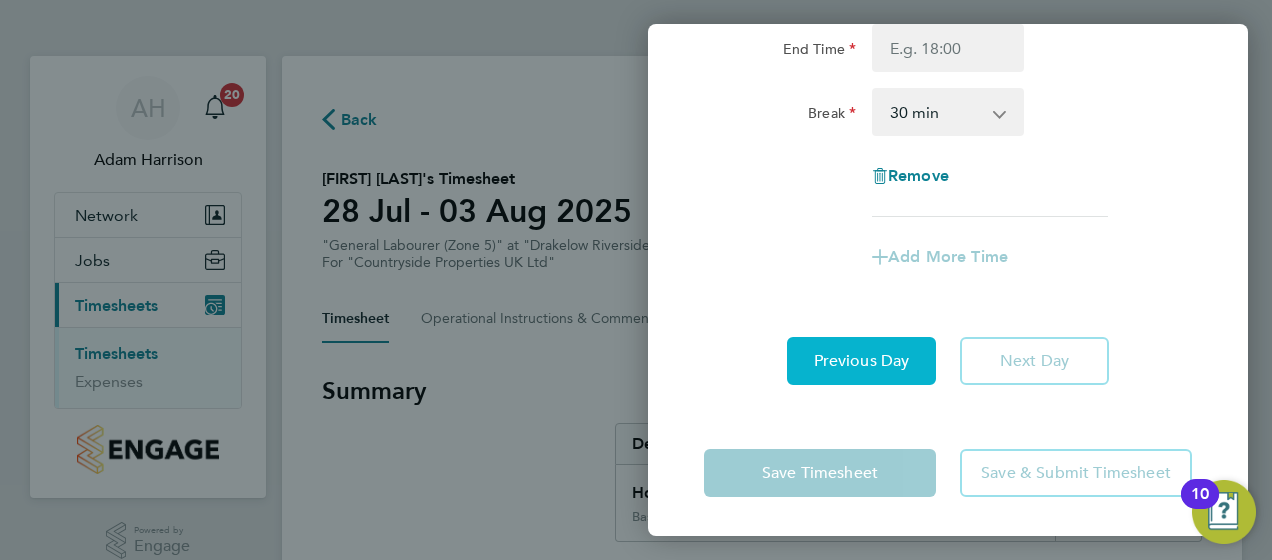 click on "Previous Day" 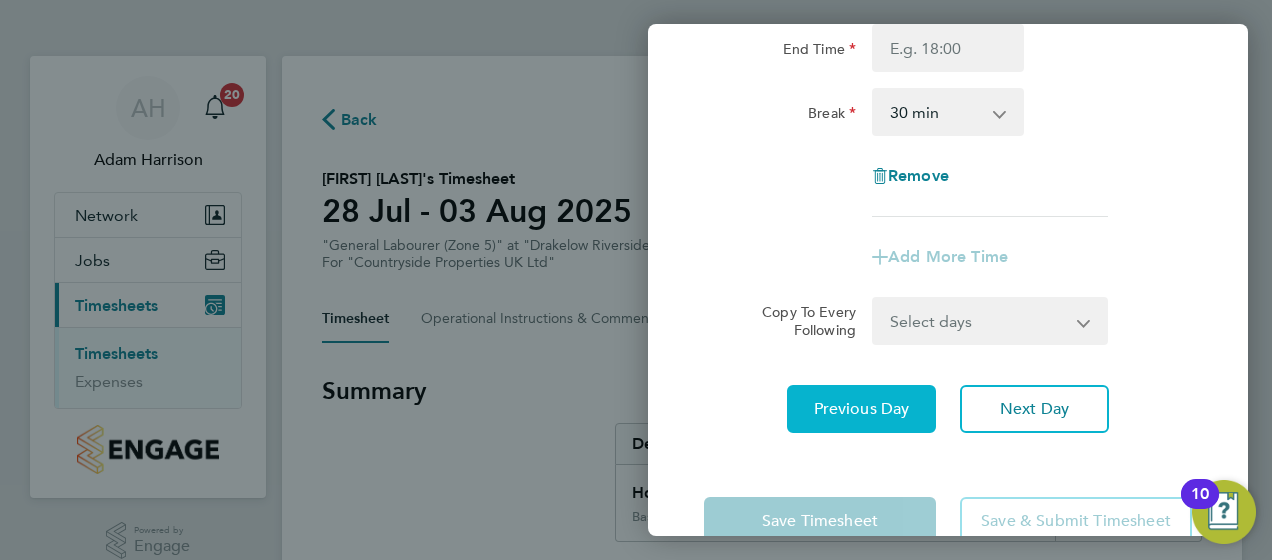 click on "Previous Day" 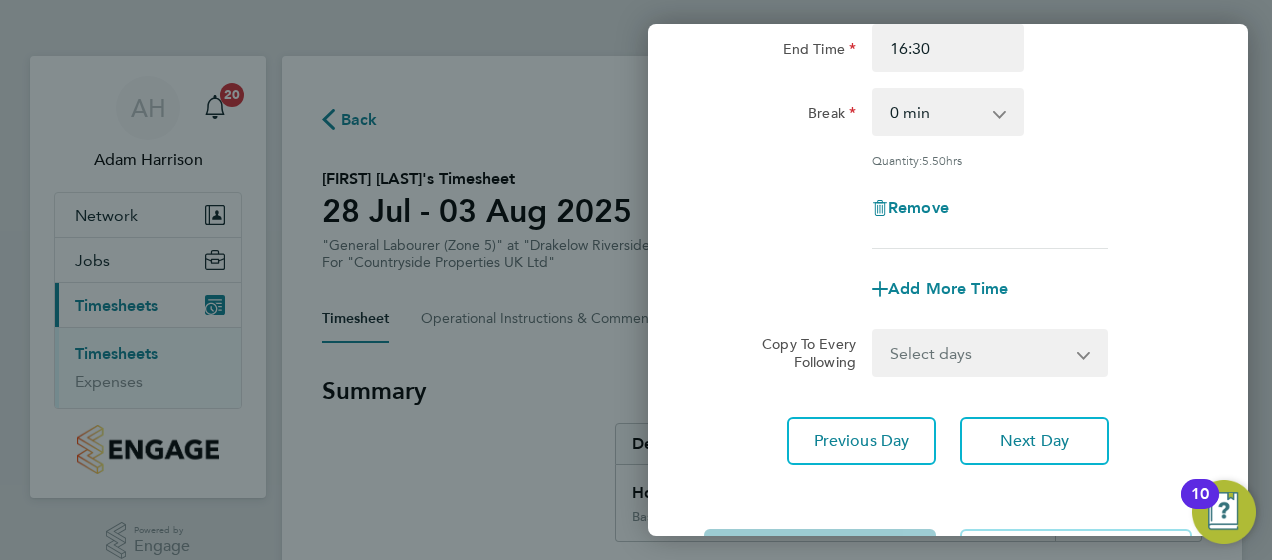 click on "Rate  Basic - 18.71
Start Time 11:00 End Time 16:30 Break  0 min   15 min   30 min   45 min   60 min   75 min   90 min
Quantity:  5.50  hrs
Remove" 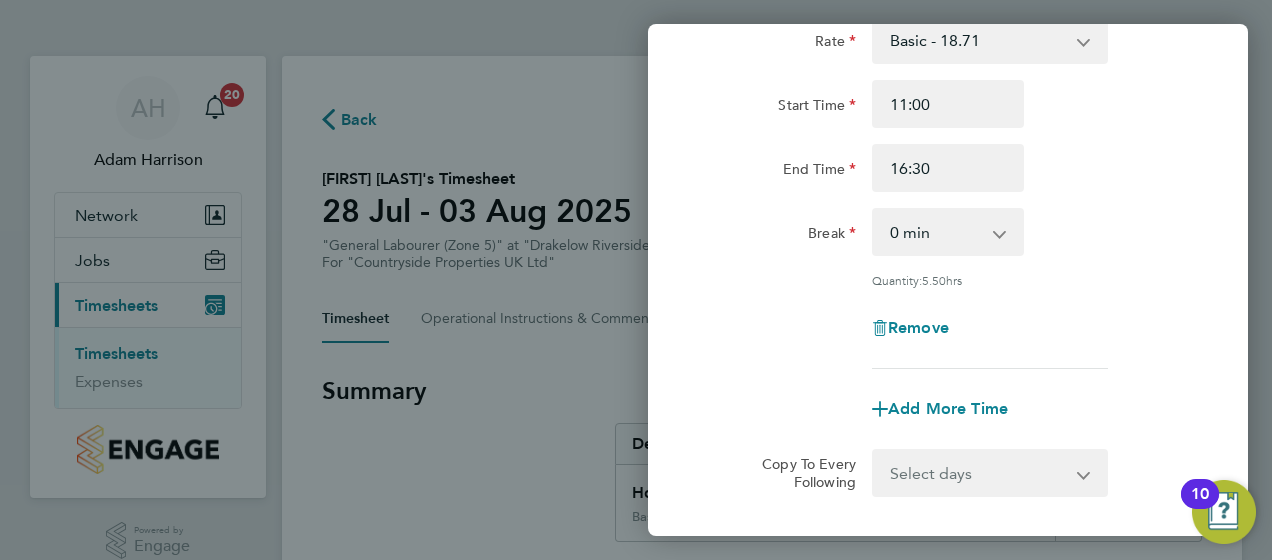 scroll, scrollTop: 104, scrollLeft: 0, axis: vertical 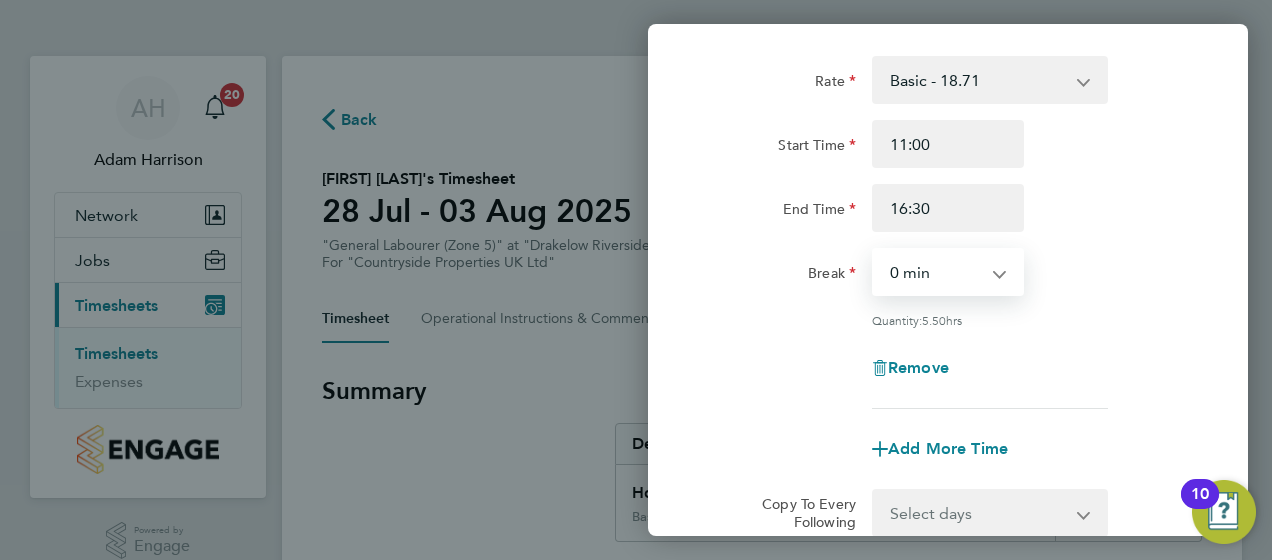 click on "0 min   15 min   30 min   45 min   60 min   75 min   90 min" at bounding box center (936, 272) 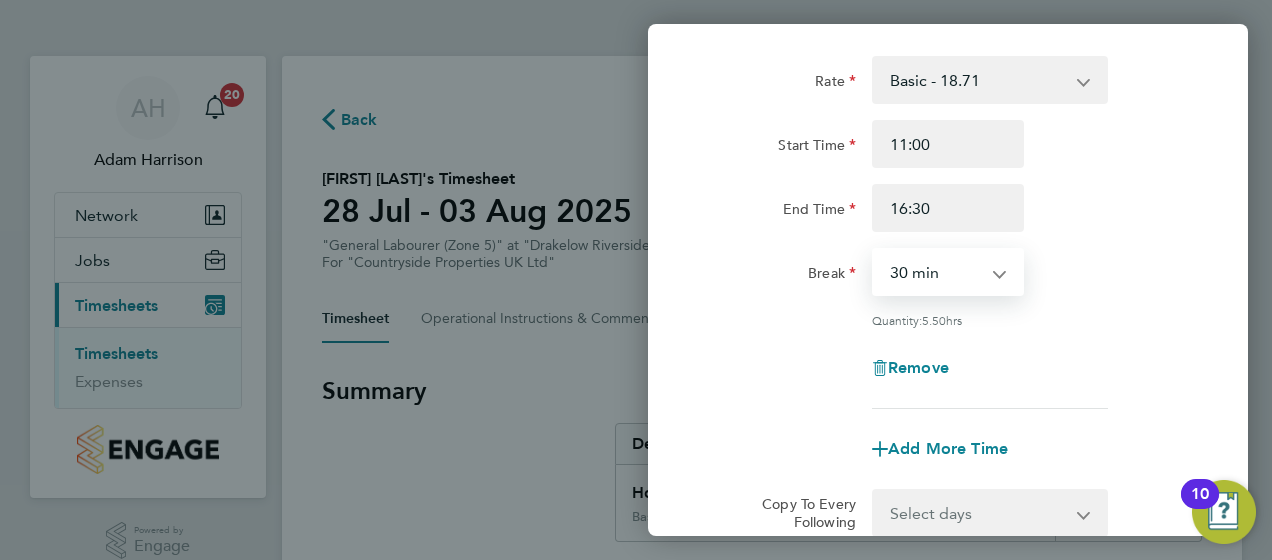 click on "0 min   15 min   30 min   45 min   60 min   75 min   90 min" at bounding box center (936, 272) 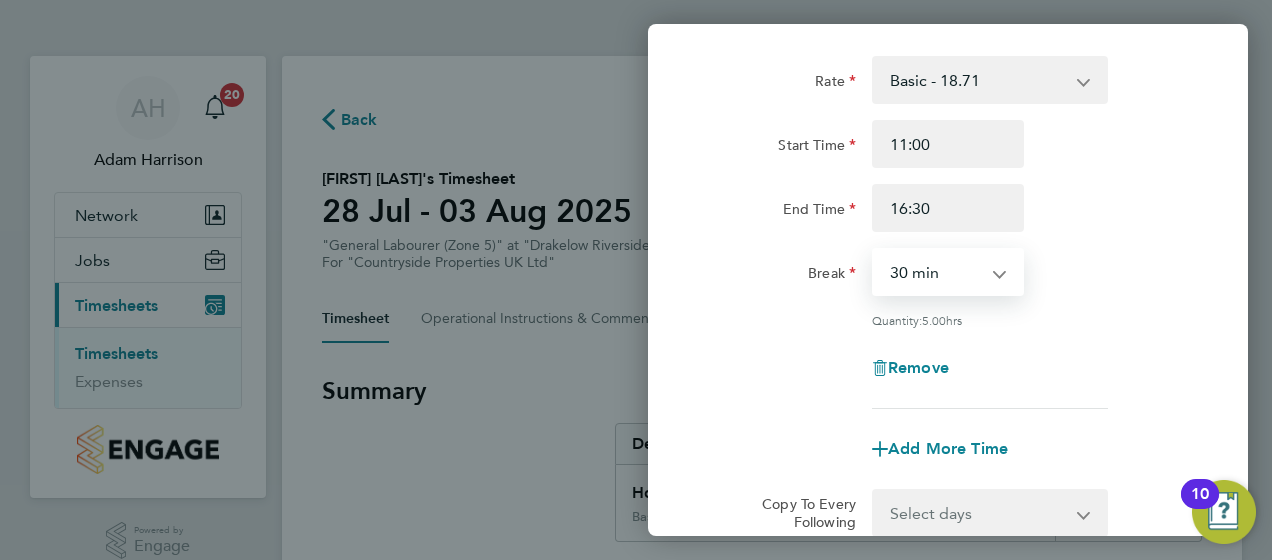 click on "Break  0 min   15 min   30 min   45 min   60 min   75 min   90 min" 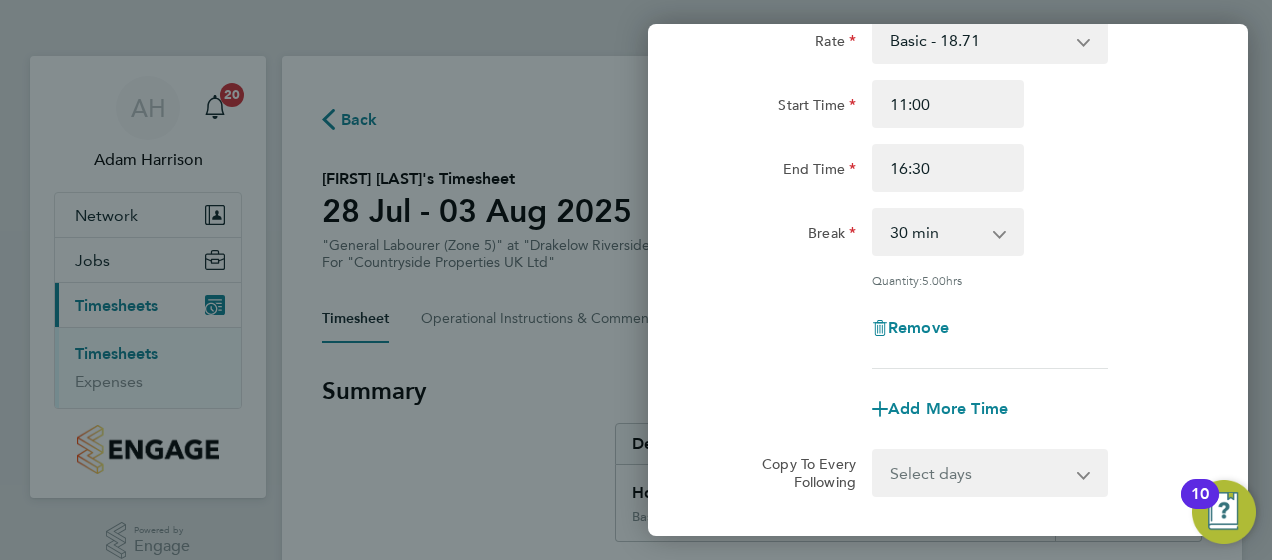 scroll, scrollTop: 341, scrollLeft: 0, axis: vertical 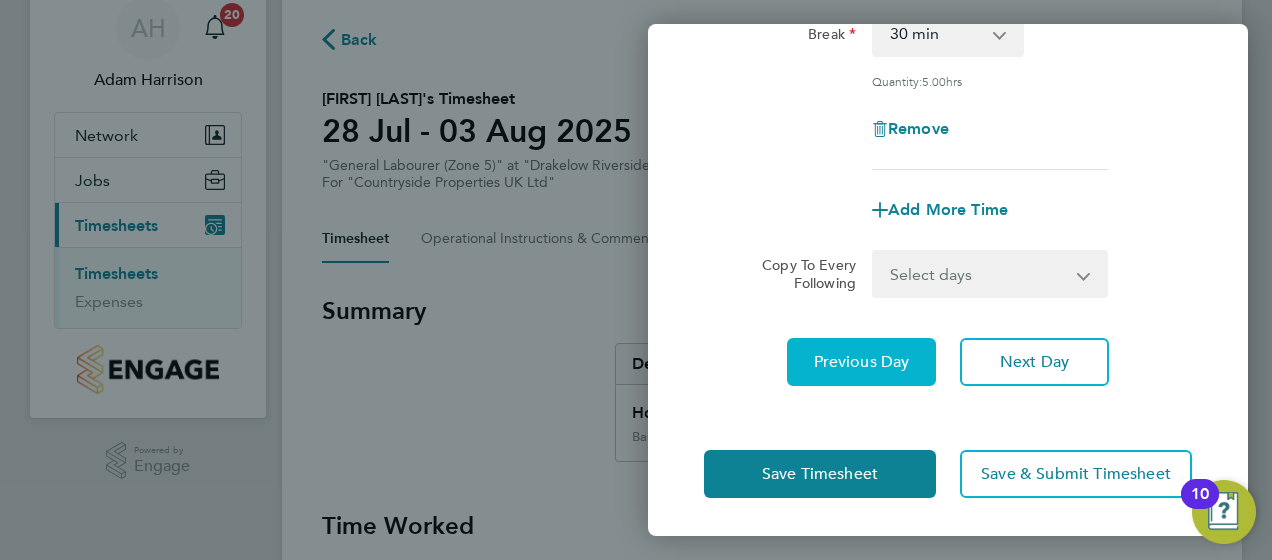 click on "Previous Day" 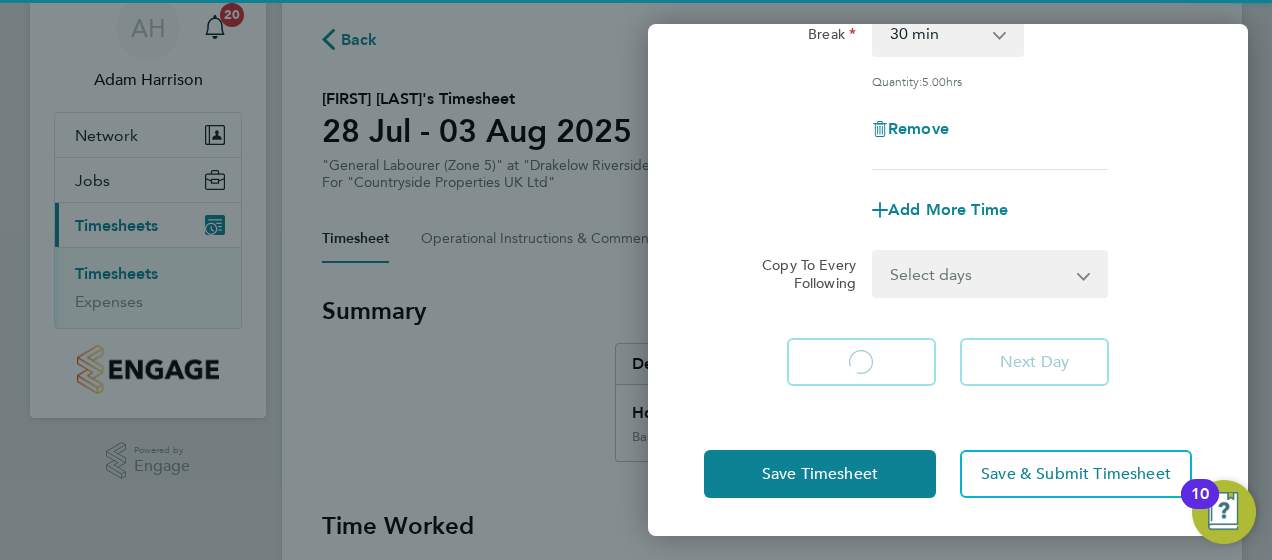 scroll, scrollTop: 0, scrollLeft: 0, axis: both 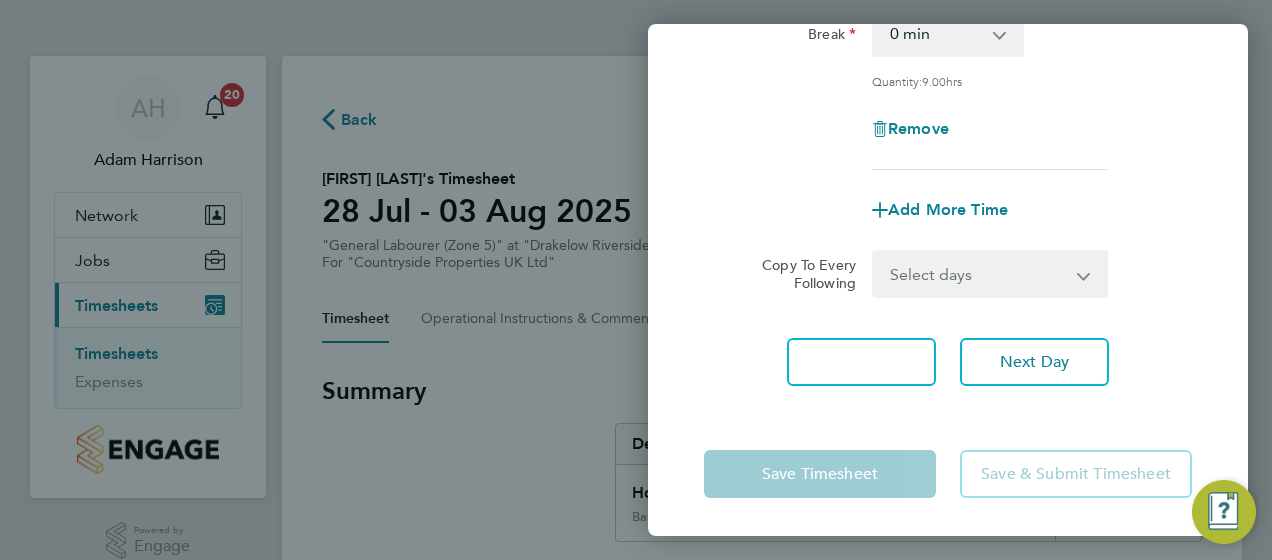 click on "Add More Time" 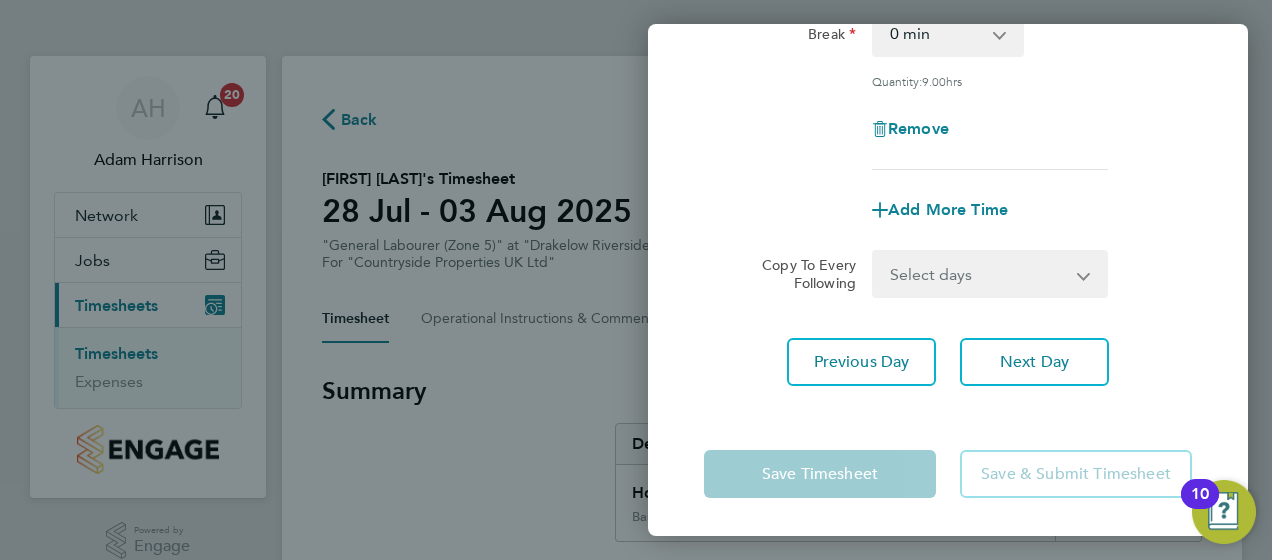 scroll, scrollTop: 303, scrollLeft: 0, axis: vertical 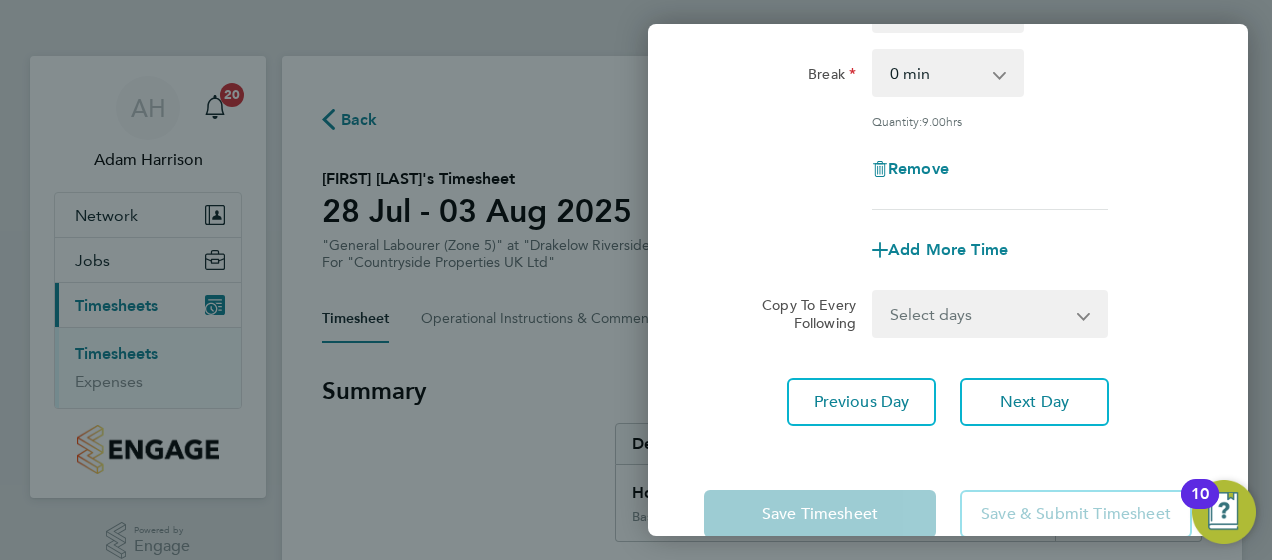 click on "Rate  Basic - 18.71
Start Time 07:30 End Time 16:30 Break  0 min   15 min   30 min   45 min   60 min   75 min   90 min
Quantity:  9.00  hrs
Remove" 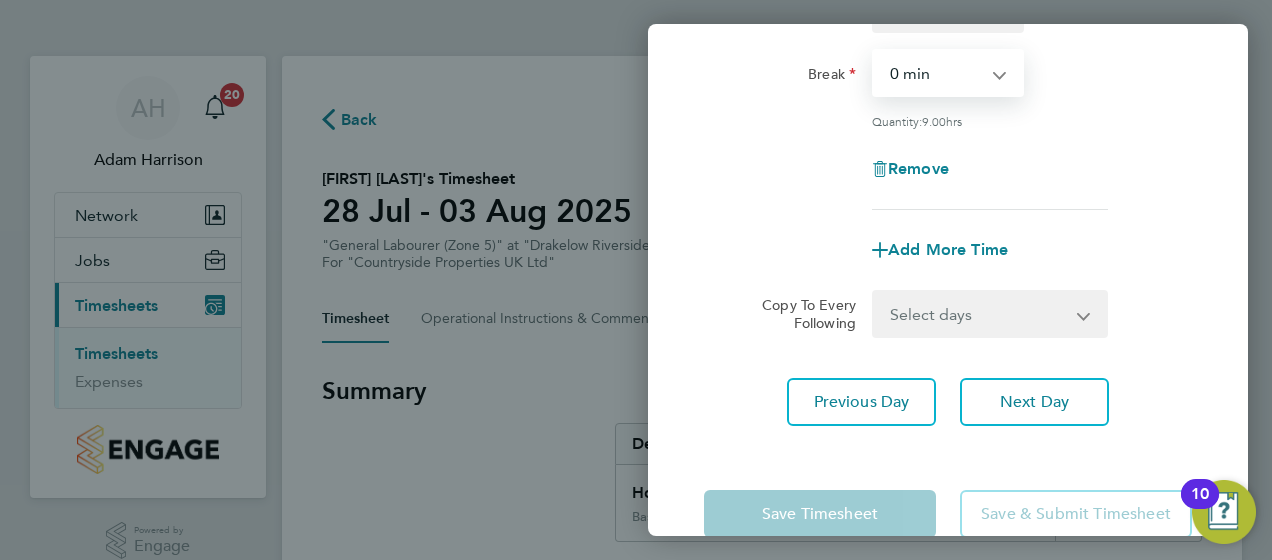 drag, startPoint x: 960, startPoint y: 90, endPoint x: 976, endPoint y: 84, distance: 17.088007 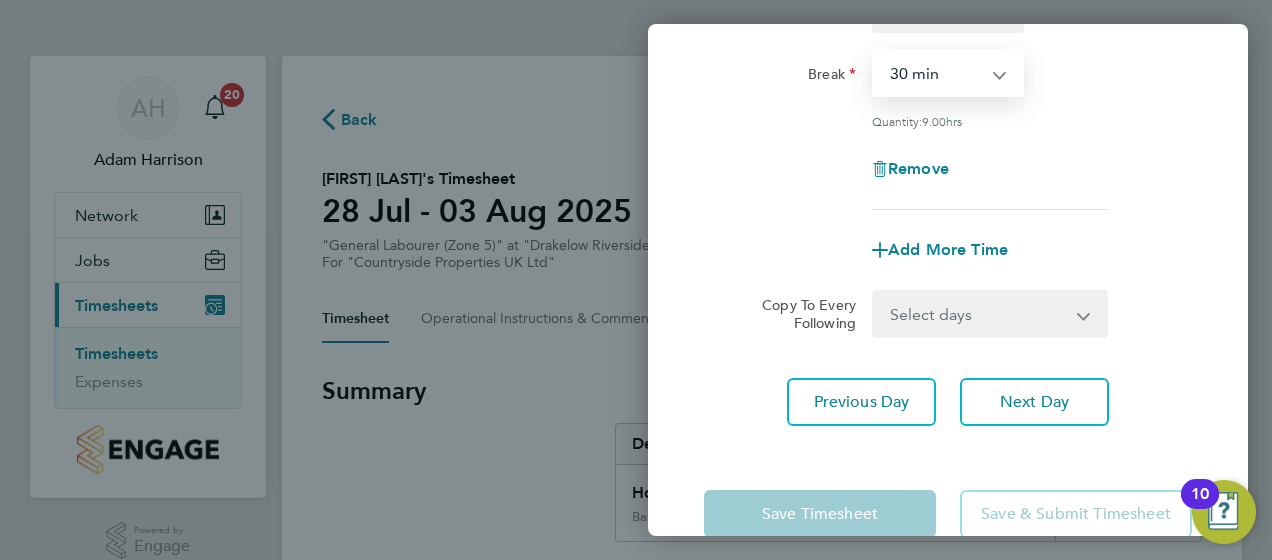 click on "0 min   15 min   30 min   45 min   60 min   75 min   90 min" at bounding box center (936, 73) 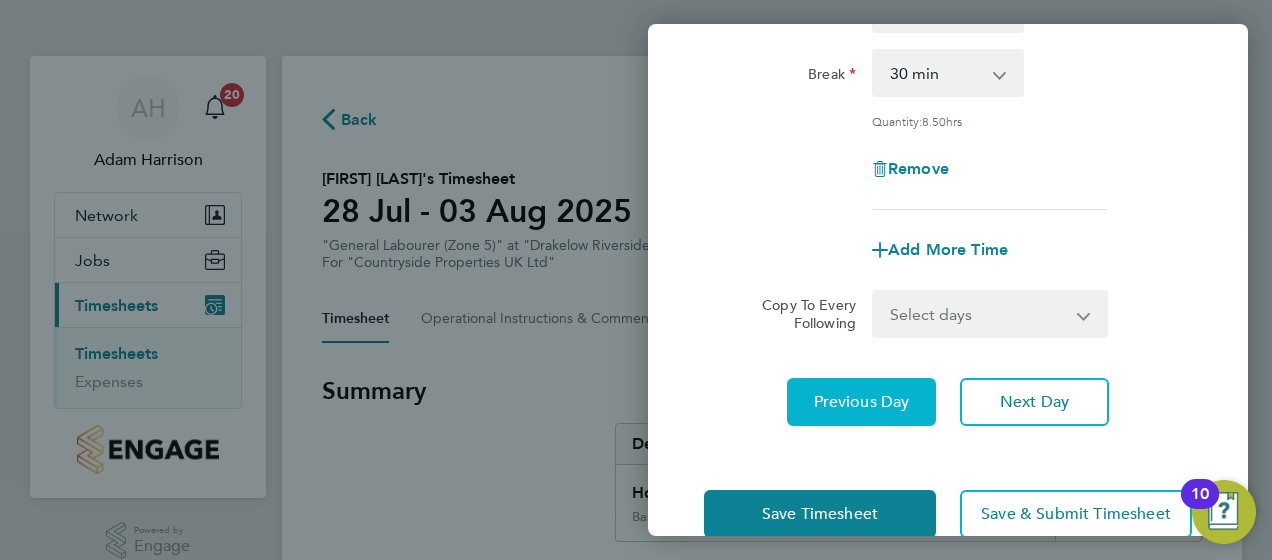 click on "Previous Day" 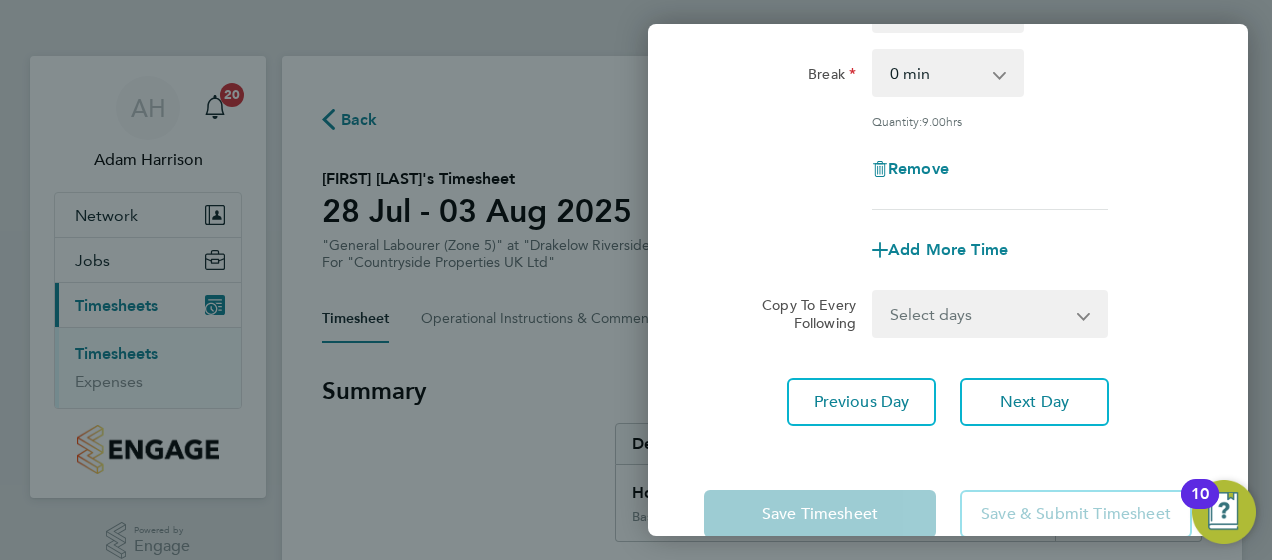 click on "0 min   15 min   30 min   45 min   60 min   75 min   90 min" 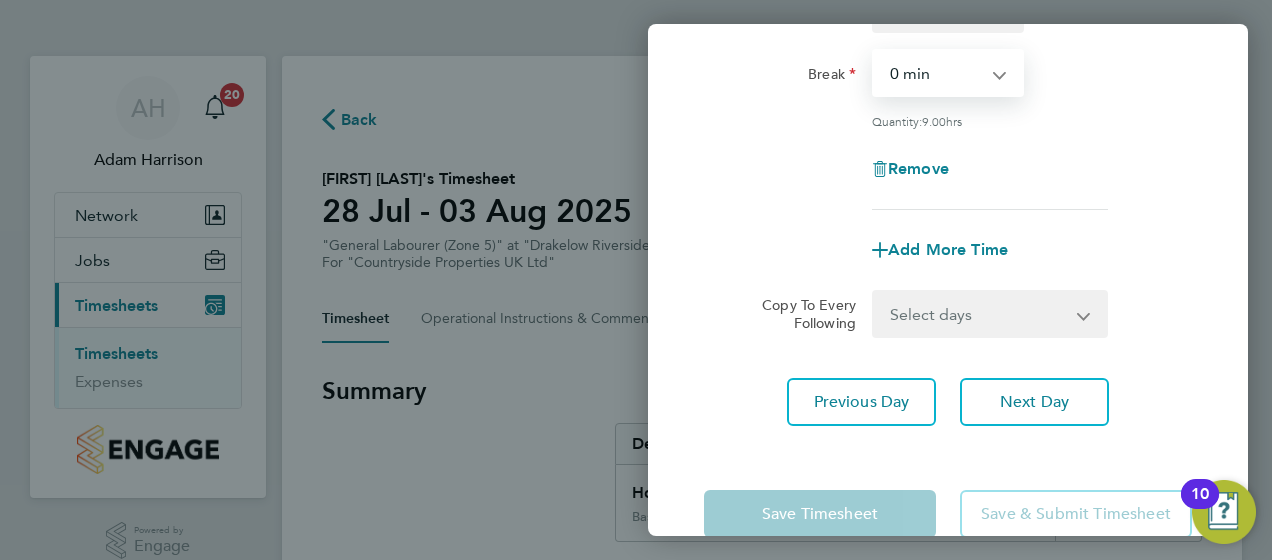 select on "30" 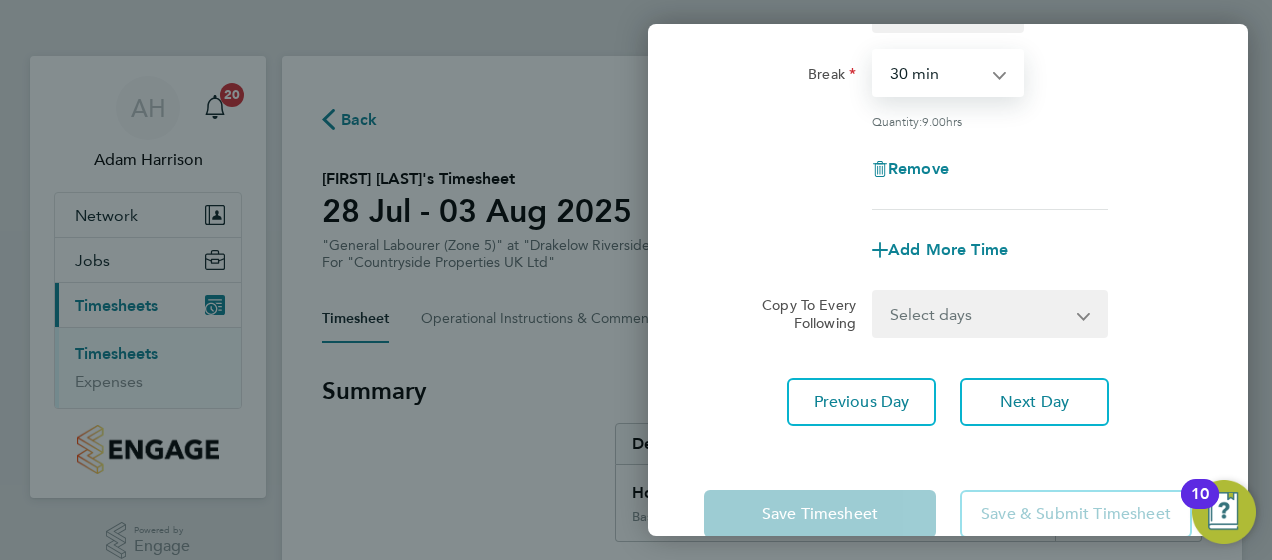 click on "0 min   15 min   30 min   45 min   60 min   75 min   90 min" at bounding box center [936, 73] 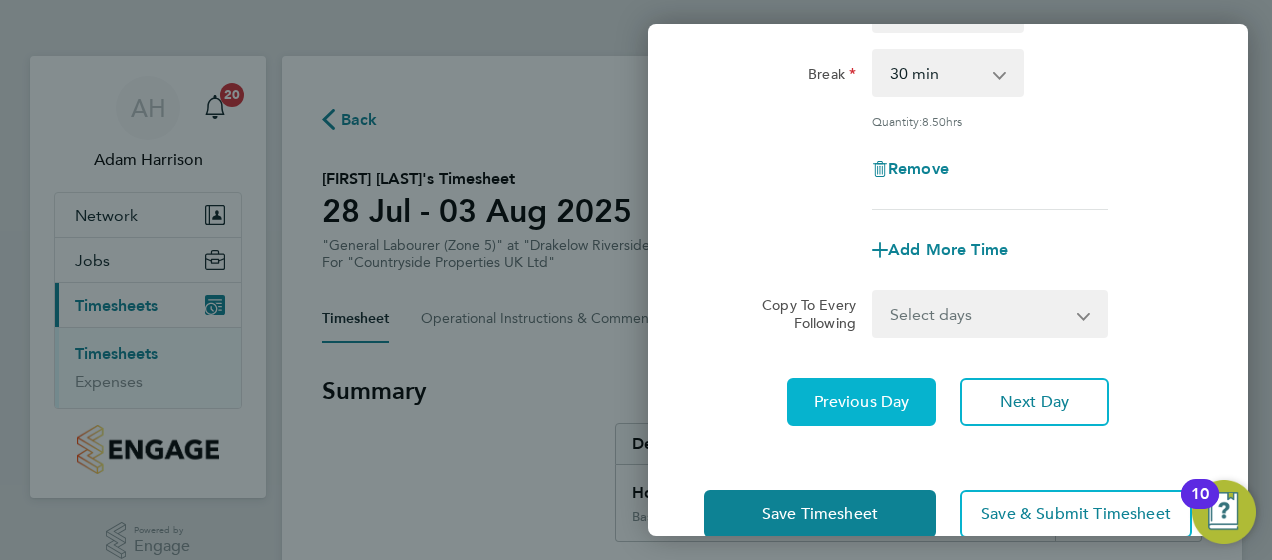click on "Previous Day" 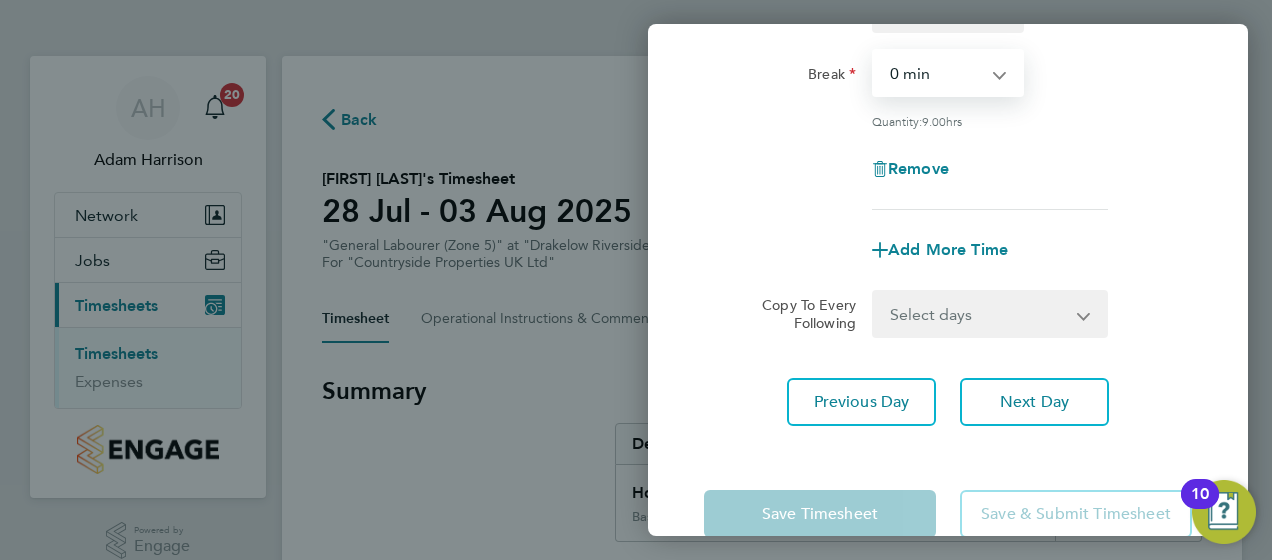 click on "0 min   15 min   30 min   45 min   60 min   75 min   90 min" at bounding box center (936, 73) 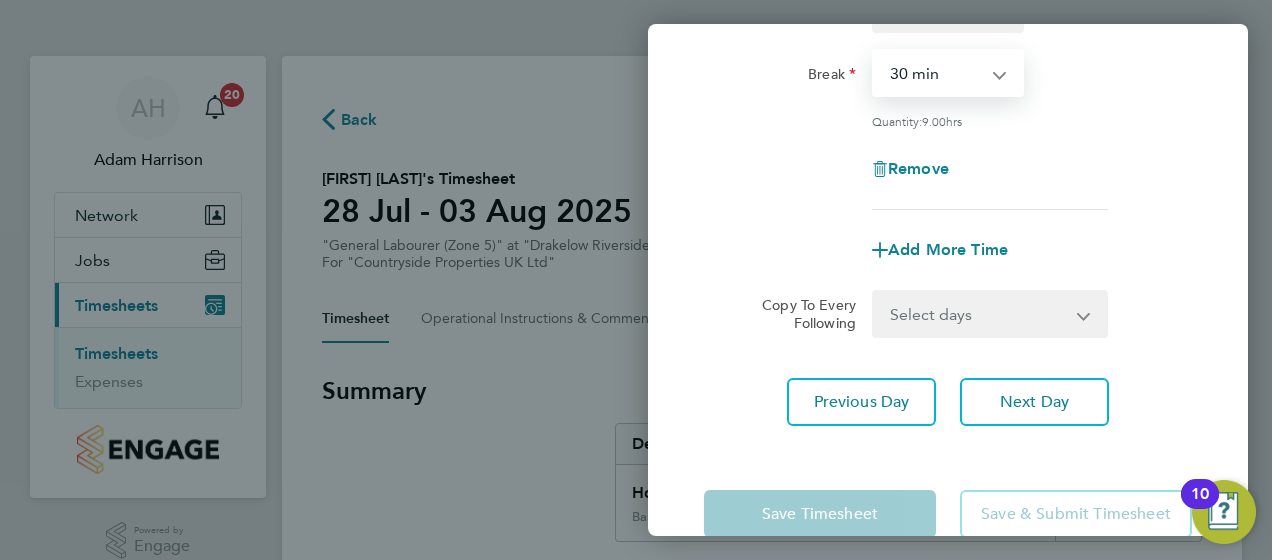 click on "0 min   15 min   30 min   45 min   60 min   75 min   90 min" at bounding box center [936, 73] 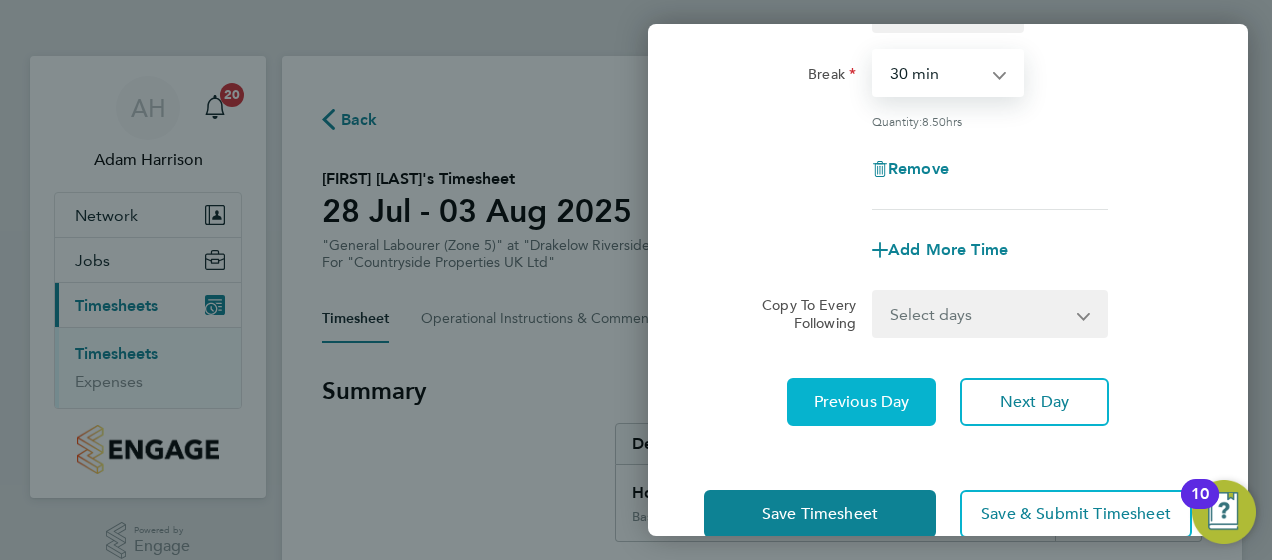 click on "Previous Day" 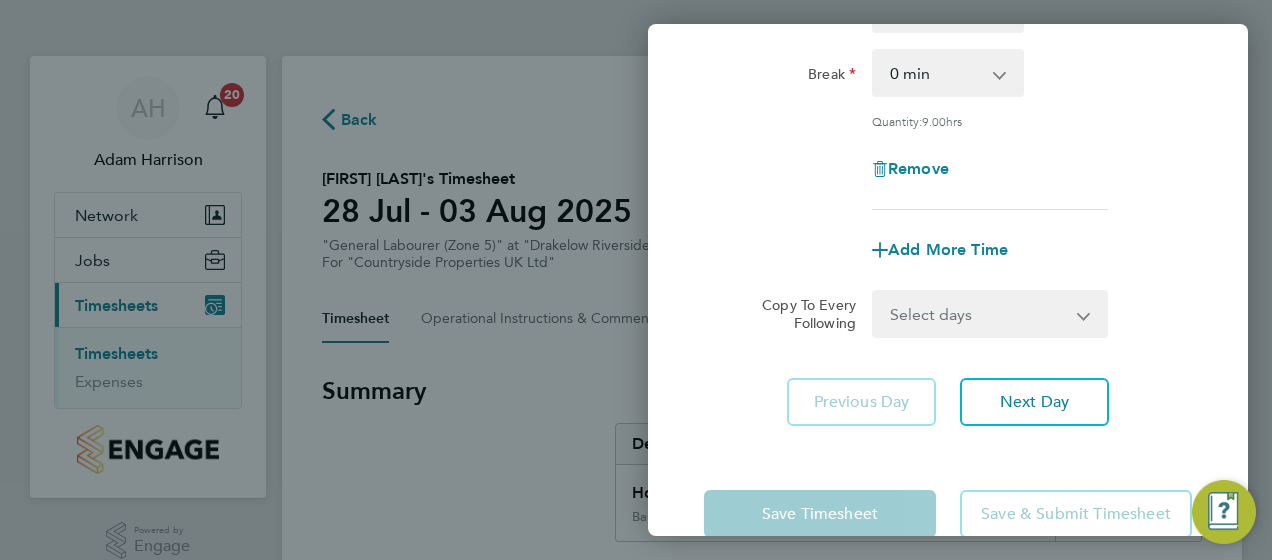 drag, startPoint x: 980, startPoint y: 81, endPoint x: 916, endPoint y: 126, distance: 78.23682 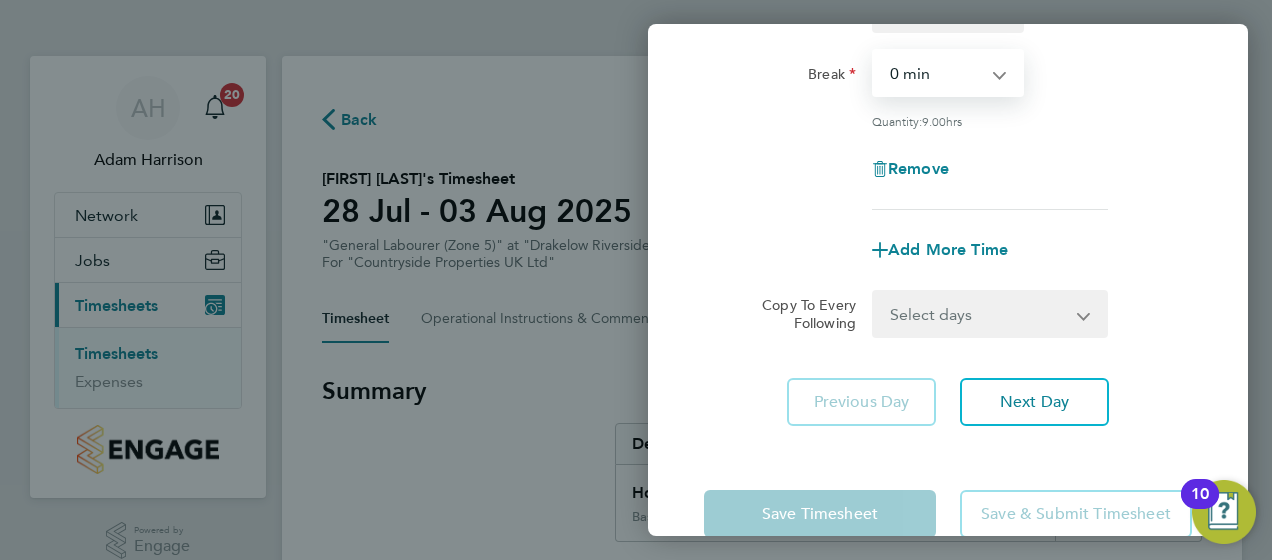 select on "30" 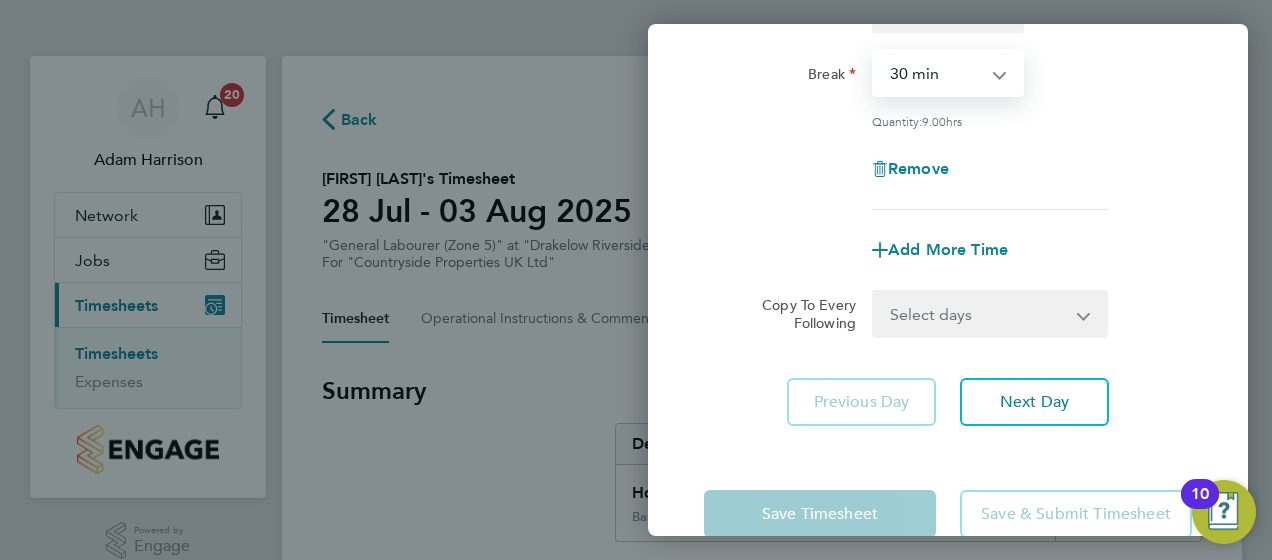 click on "0 min   15 min   30 min   45 min   60 min   75 min   90 min" at bounding box center (936, 73) 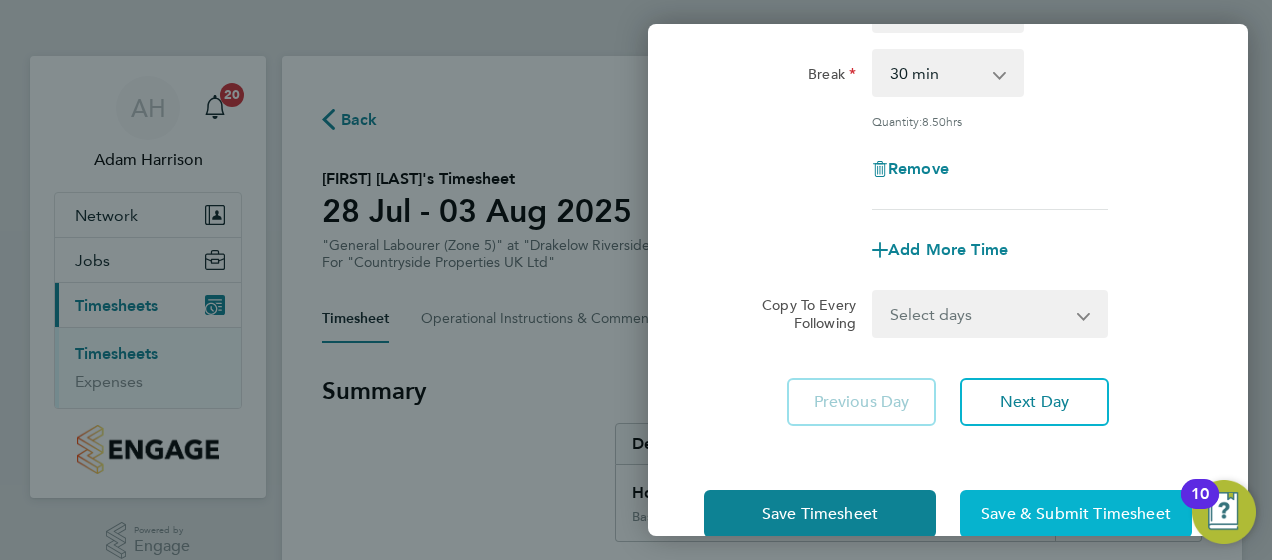 click on "Save & Submit Timesheet" 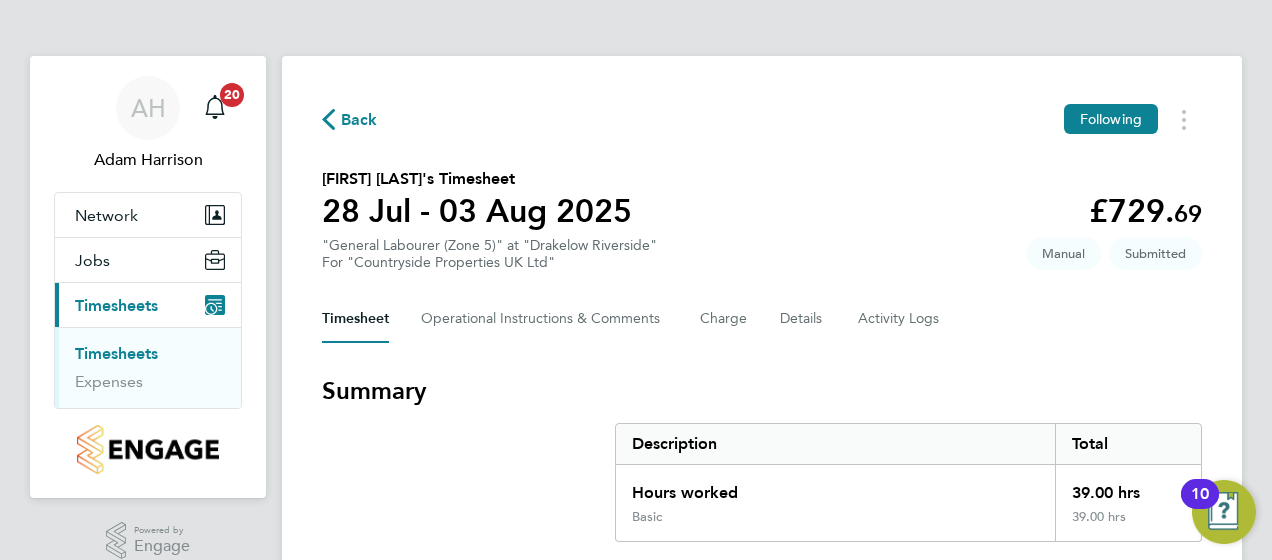 click on "Back  Following
[FIRST] [LAST]'s Timesheet   28 Jul - 03 Aug 2025   £729. 69  "General Labourer (Zone 5)" at "Drakelow Riverside"  For "Countryside Properties UK Ltd"  Submitted   Manual   Timesheet   Operational Instructions & Comments   Charge   Details   Activity Logs   Summary   Description   Total   Hours worked   39.00 hrs   Basic   39.00 hrs   Time Worked   Mon 28 Jul   07:30 to 16:30   |   30 min   8.50 hrs   |   Basic   (£18.71) =   £159.04   Edit   Tue 29 Jul   07:30 to 16:30   |   30 min   8.50 hrs   |   Basic   (£18.71) =   £159.04   Edit   Wed 30 Jul   07:30 to 16:30   |   30 min   8.50 hrs   |   Basic   (£18.71) =   £159.04   Edit   Thu 31 Jul   07:30 to 16:30   |   30 min   8.50 hrs   |   Basic   (£18.71) =   £159.04   Edit   Fri 01 Aug   11:00 to 16:30   |   30 min   5.00 hrs   |   Basic   (£18.71) =   £93.55   Edit   Sat 02 Aug   Add time for Sat 02 Aug   Add time for Sat 02 Aug   Sun 03 Aug   Add time for Sun 03 Aug   Add time for Sun 03 Aug   Approve Timesheet" 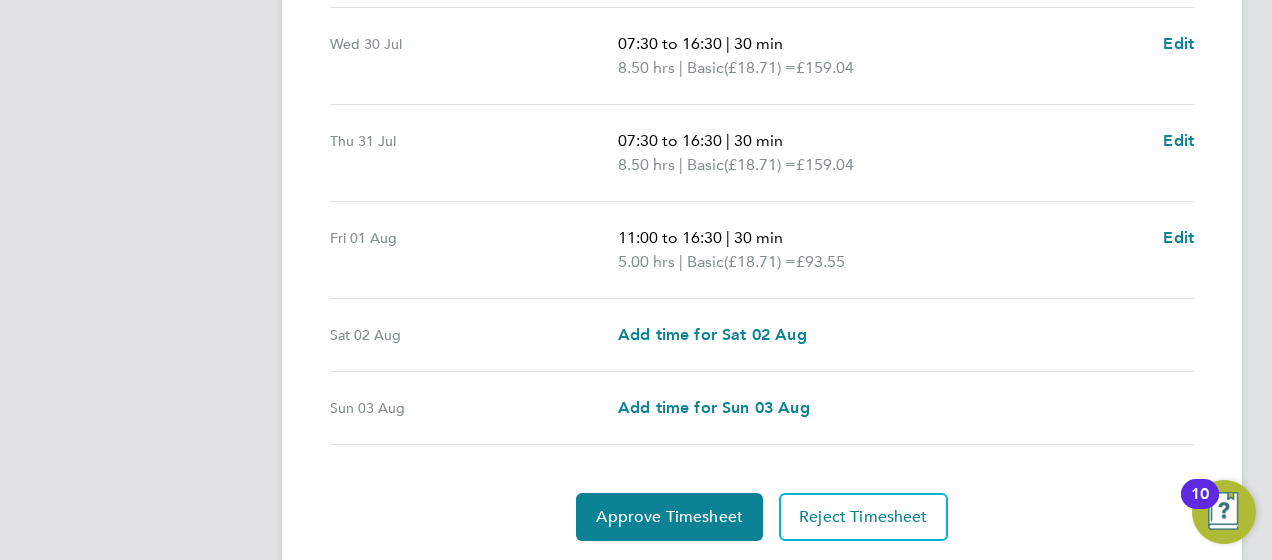 scroll, scrollTop: 881, scrollLeft: 0, axis: vertical 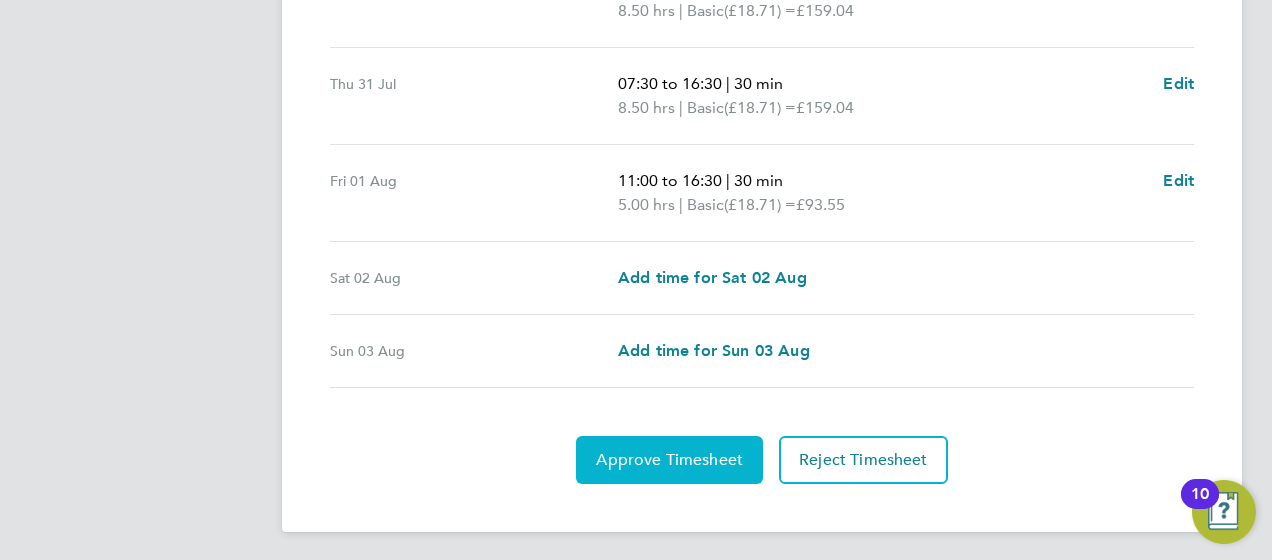 drag, startPoint x: 710, startPoint y: 470, endPoint x: 674, endPoint y: 496, distance: 44.407207 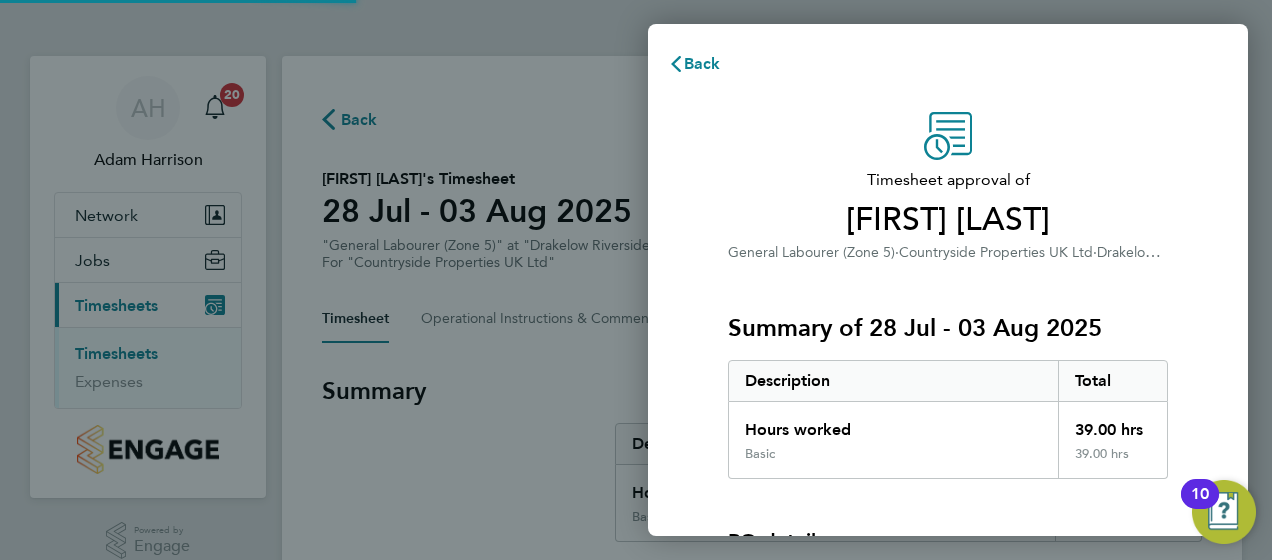 scroll, scrollTop: 0, scrollLeft: 0, axis: both 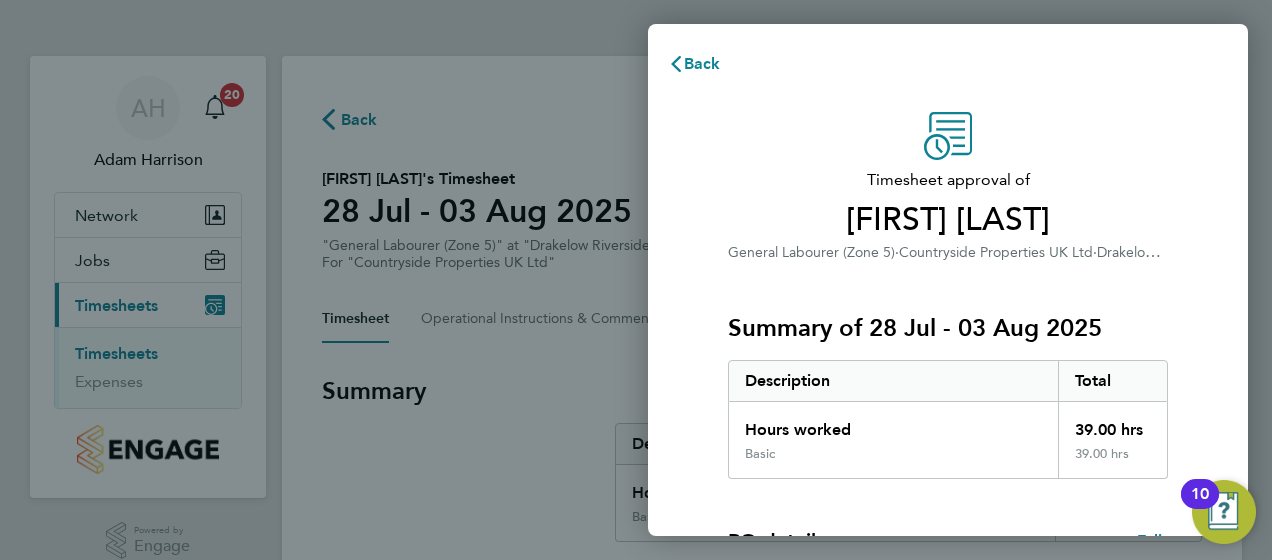 click on "Summary of 28 Jul - 03 Aug 2025   Description   Total   Hours worked   39.00 hrs   Basic   39.00 hrs" 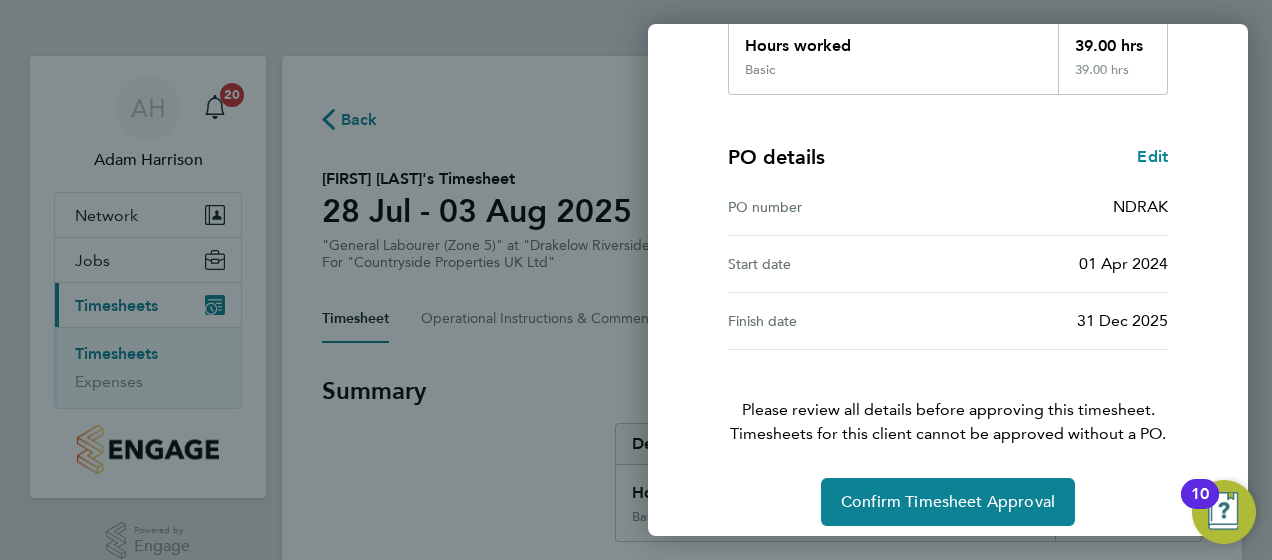 scroll, scrollTop: 396, scrollLeft: 0, axis: vertical 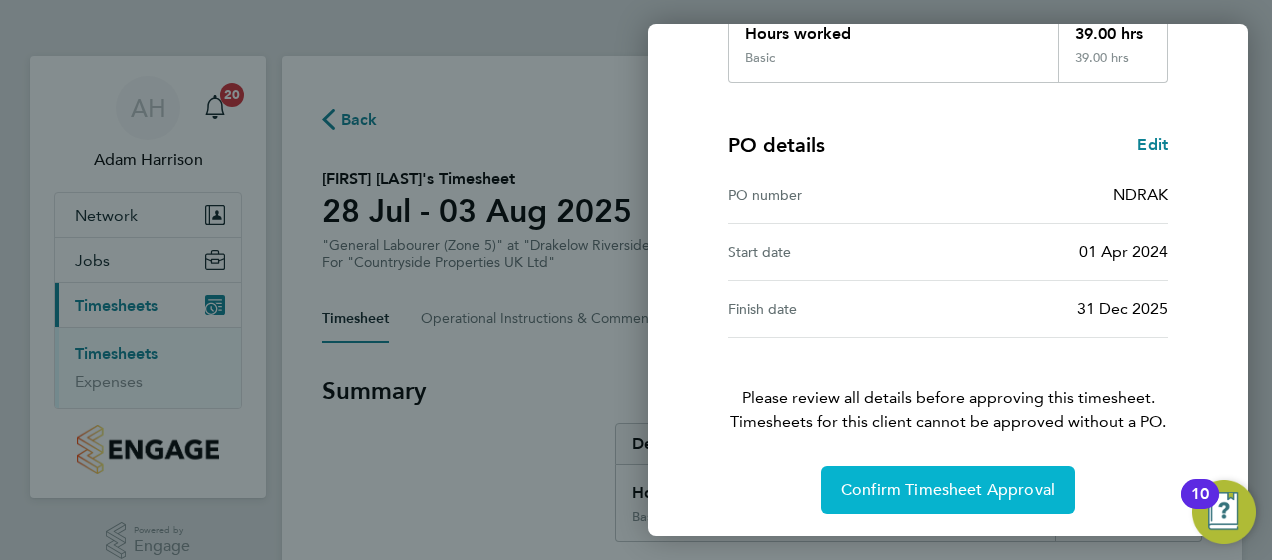 click on "Confirm Timesheet Approval" 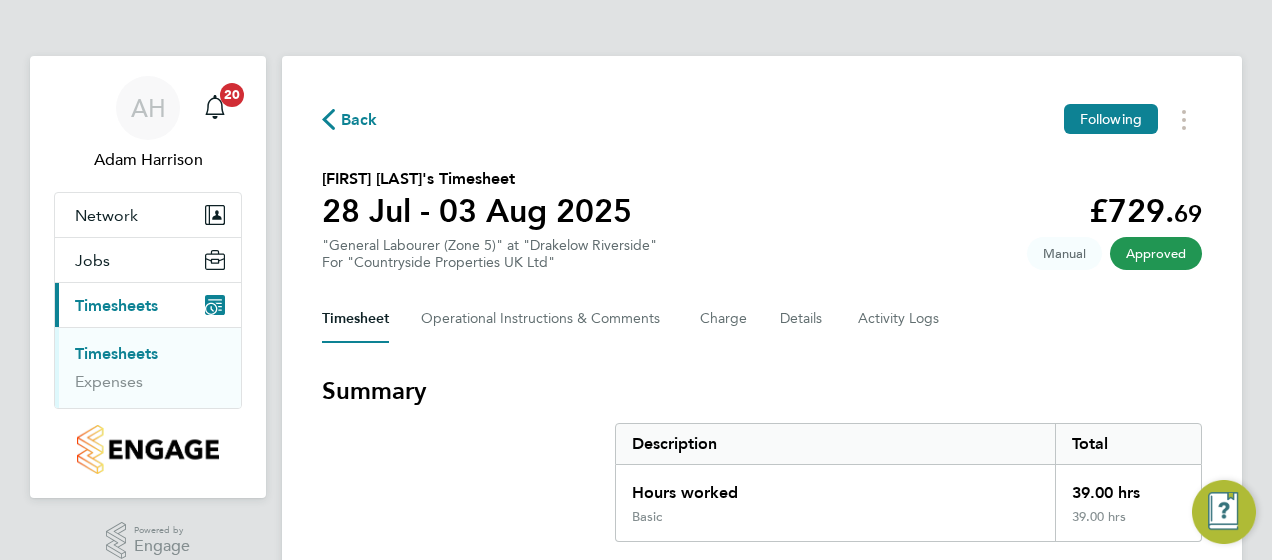 click on "Back  Following
[FIRST] [LAST]'s Timesheet   28 Jul - 03 Aug 2025   £729. 69  "General Labourer (Zone 5)" at "Drakelow Riverside"  For "Countryside Properties UK Ltd"  Approved   Manual   Timesheet   Operational Instructions & Comments   Charge   Details   Activity Logs   Summary   Description   Total   Hours worked   39.00 hrs   Basic   39.00 hrs   Time Worked   Mon 28 Jul   07:30 to 16:30   |   30 min   8.50 hrs   |   Basic   (£18.71) =   £159.04   View   Tue 29 Jul   07:30 to 16:30   |   30 min   8.50 hrs   |   Basic   (£18.71) =   £159.04   View   Wed 30 Jul   07:30 to 16:30   |   30 min   8.50 hrs   |   Basic   (£18.71) =   £159.04   View   Thu 31 Jul   07:30 to 16:30   |   30 min   8.50 hrs   |   Basic   (£18.71) =   £159.04   View   Fri 01 Aug   11:00 to 16:30   |   30 min   5.00 hrs   |   Basic   (£18.71) =   £93.55   View   Sat 02 Aug   –   Sun 03 Aug   –" 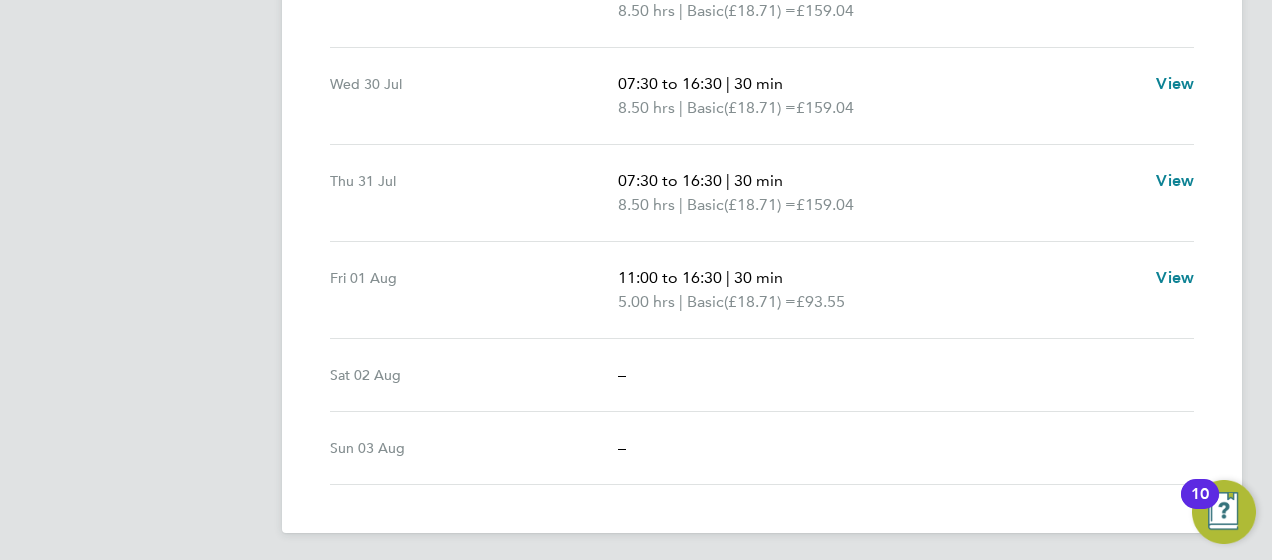 scroll, scrollTop: 785, scrollLeft: 0, axis: vertical 